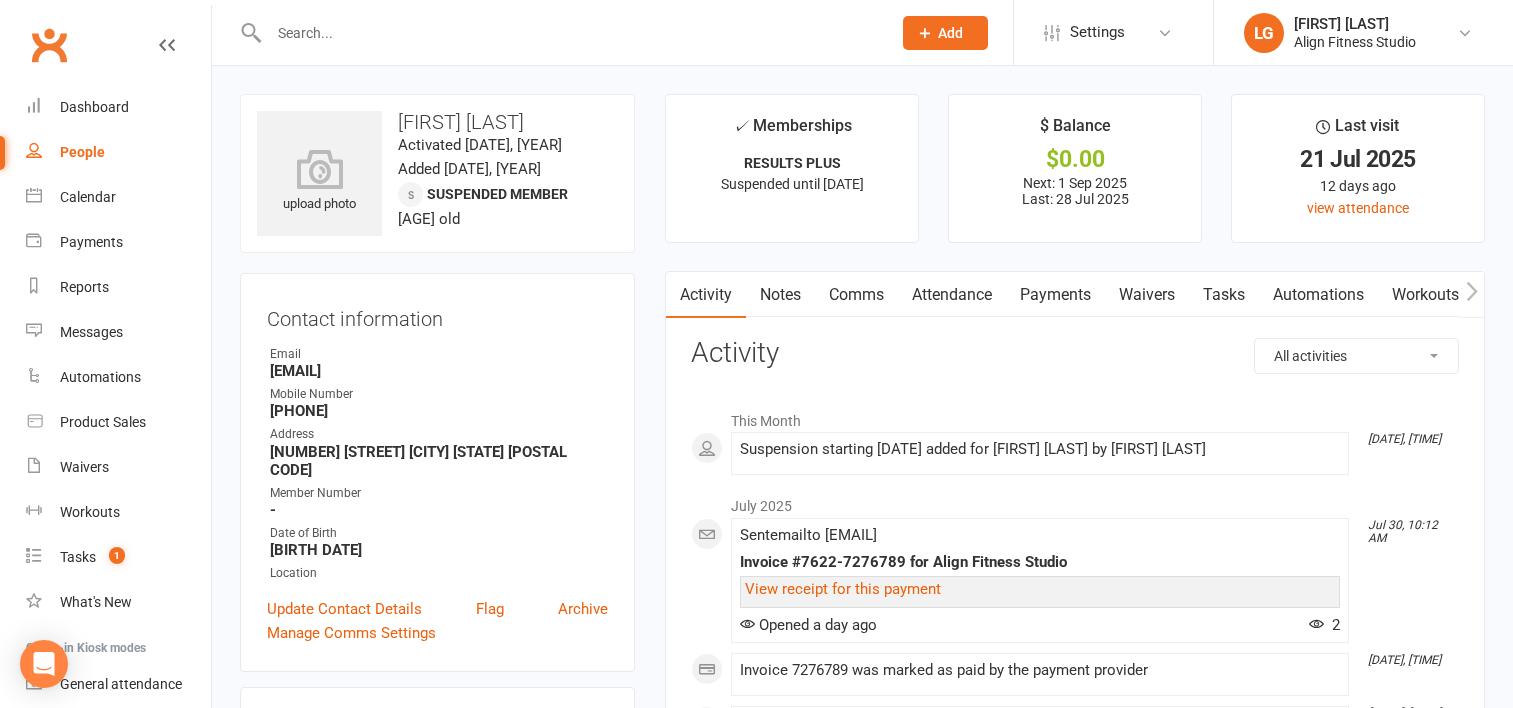 scroll, scrollTop: 0, scrollLeft: 0, axis: both 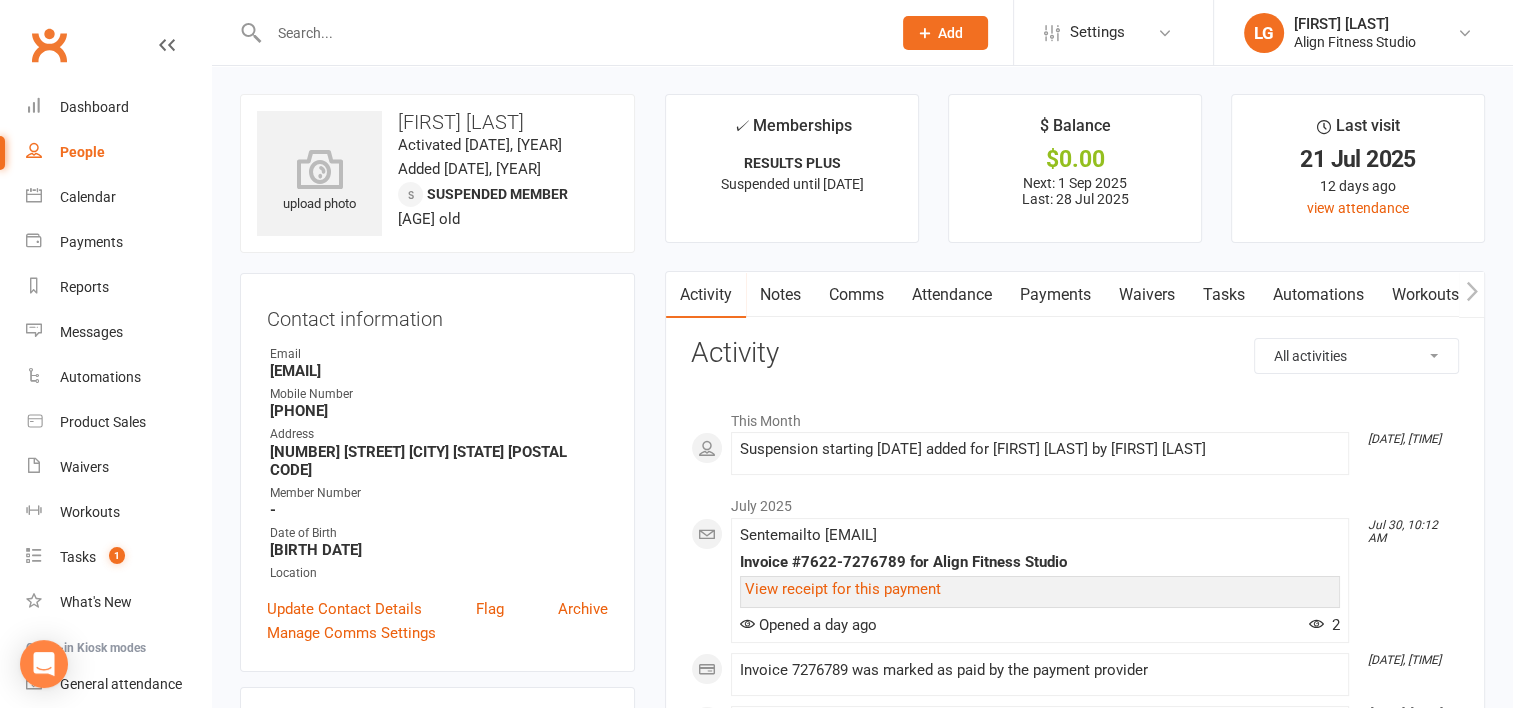click at bounding box center (570, 33) 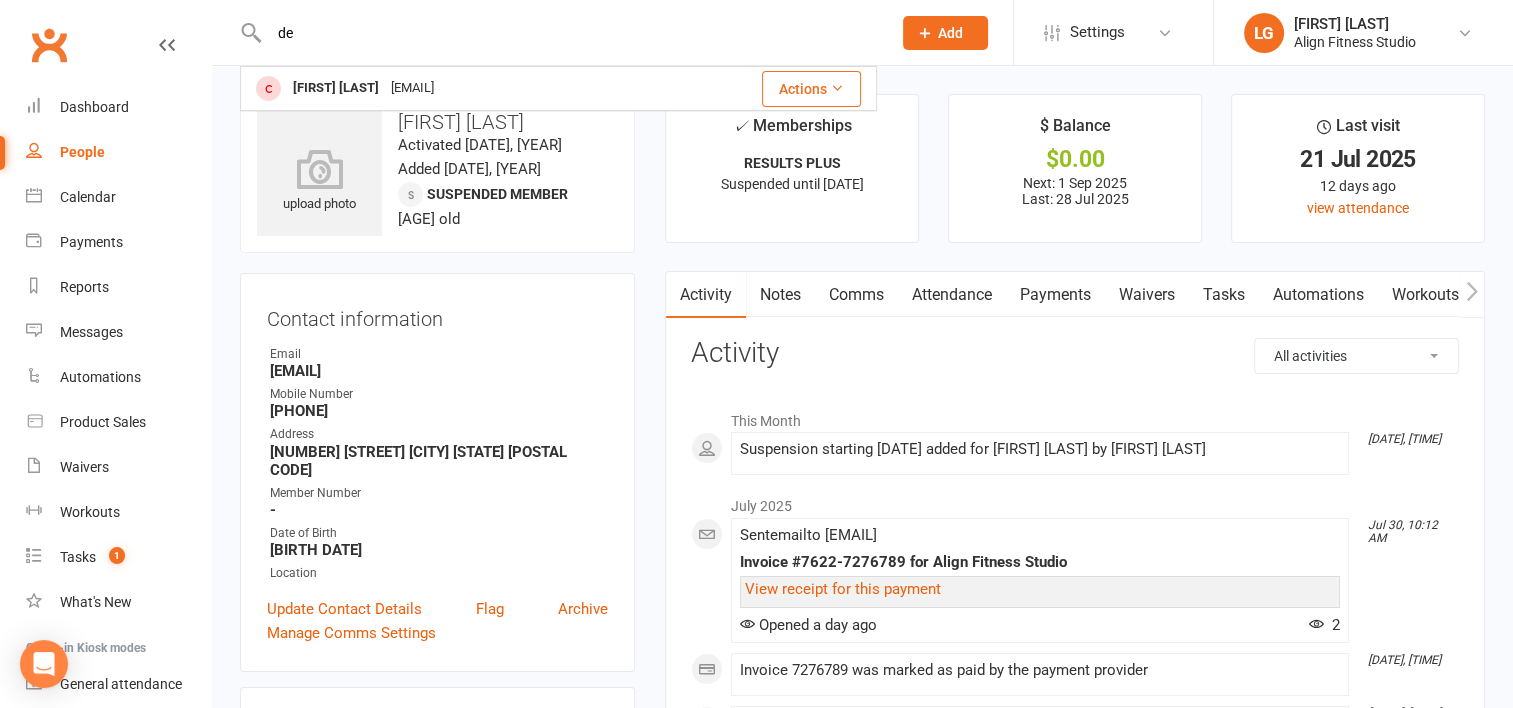 type on "d" 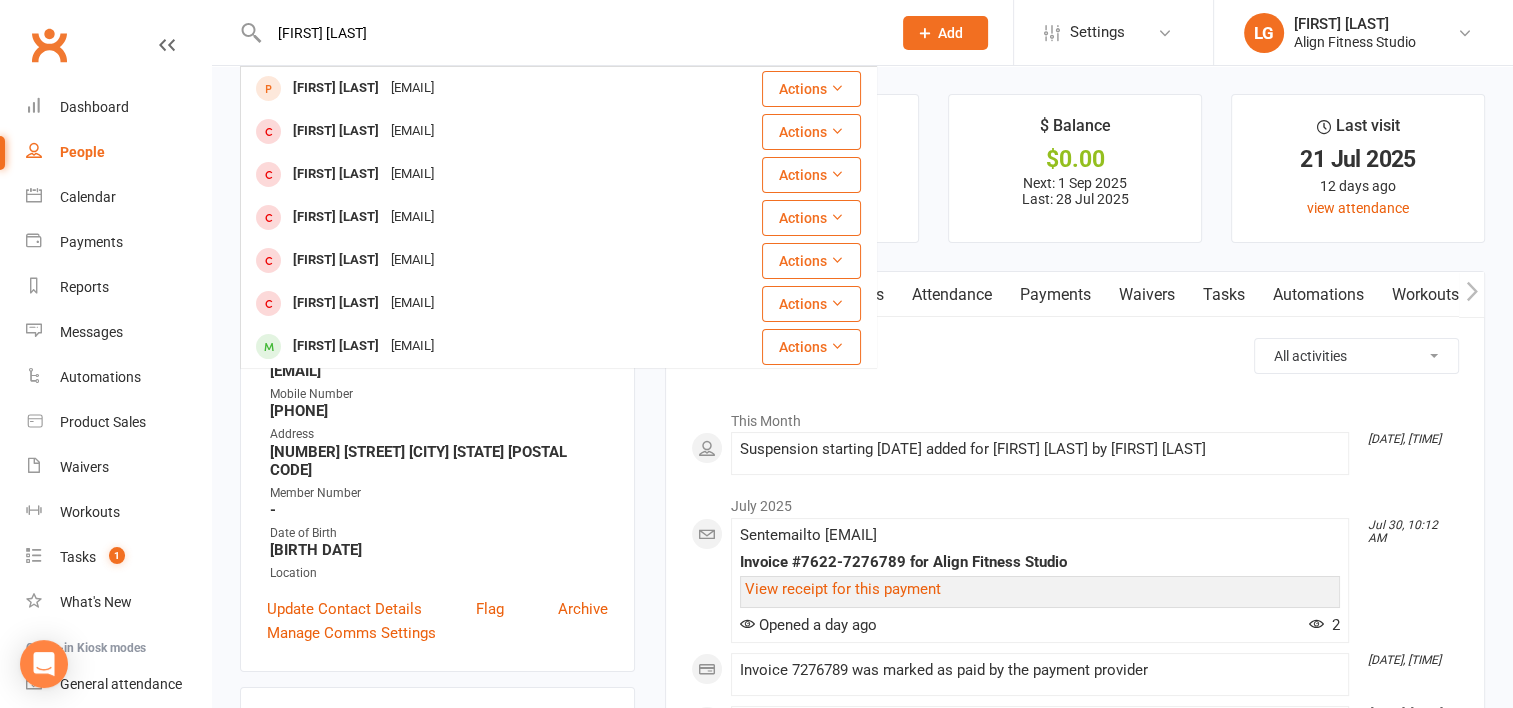 type on "[FIRST] [LAST]" 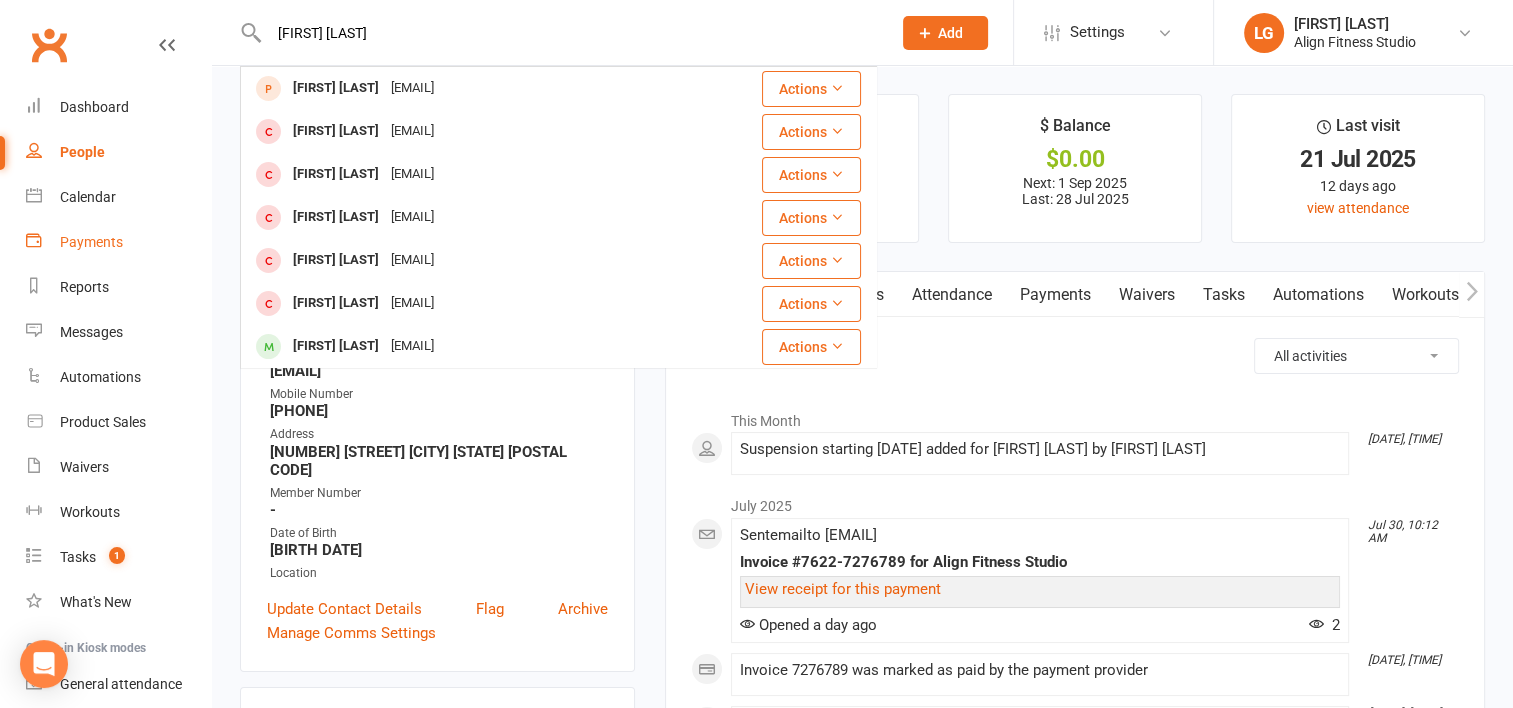 click on "Payments" at bounding box center [91, 242] 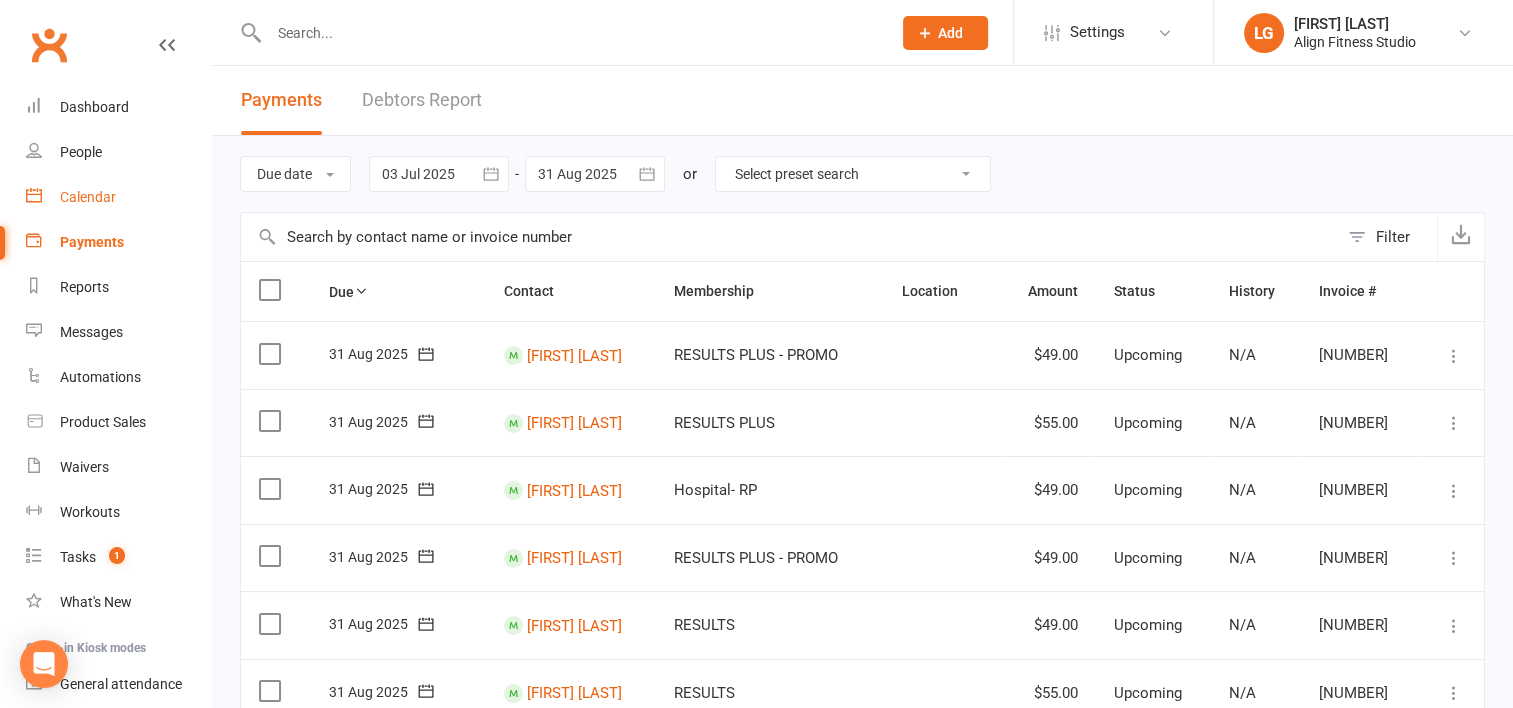 click on "Calendar" at bounding box center (88, 197) 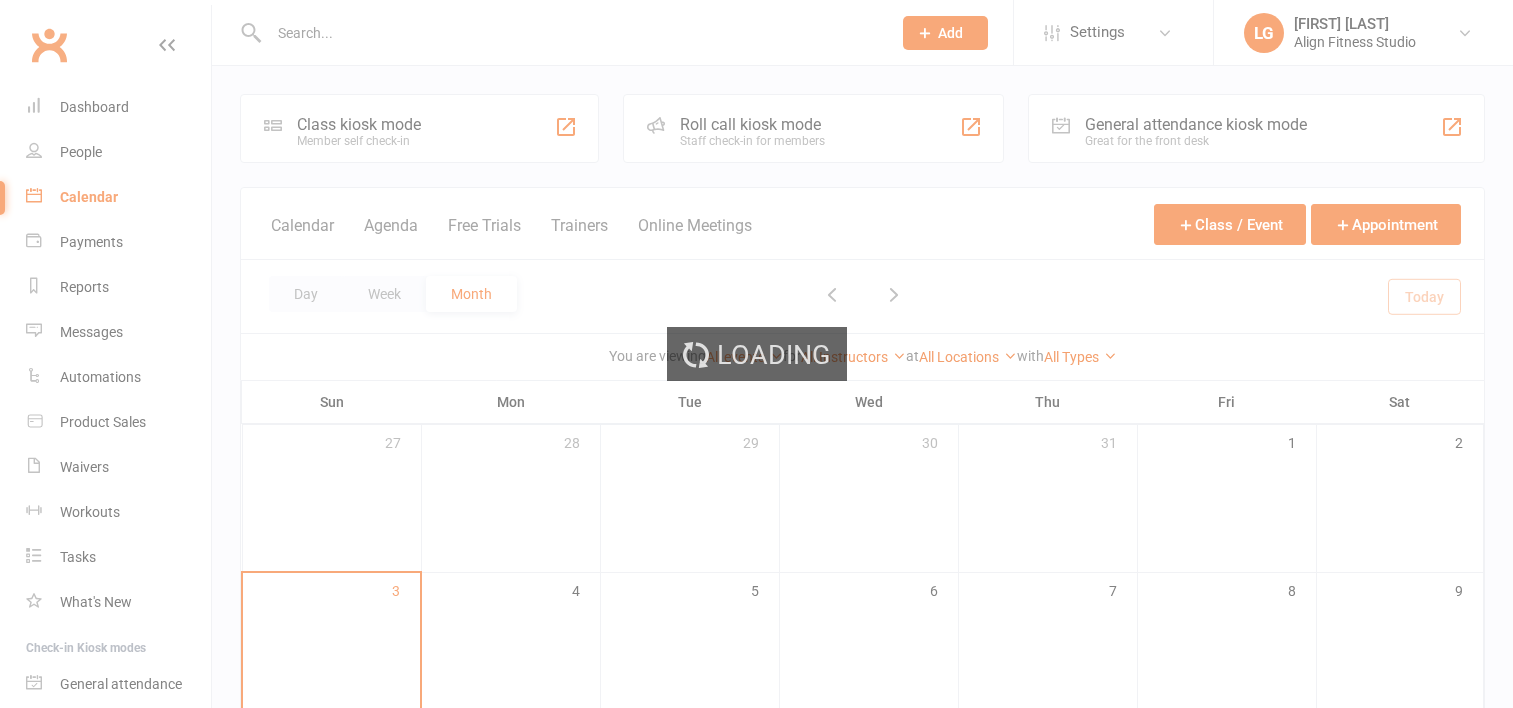 scroll, scrollTop: 0, scrollLeft: 0, axis: both 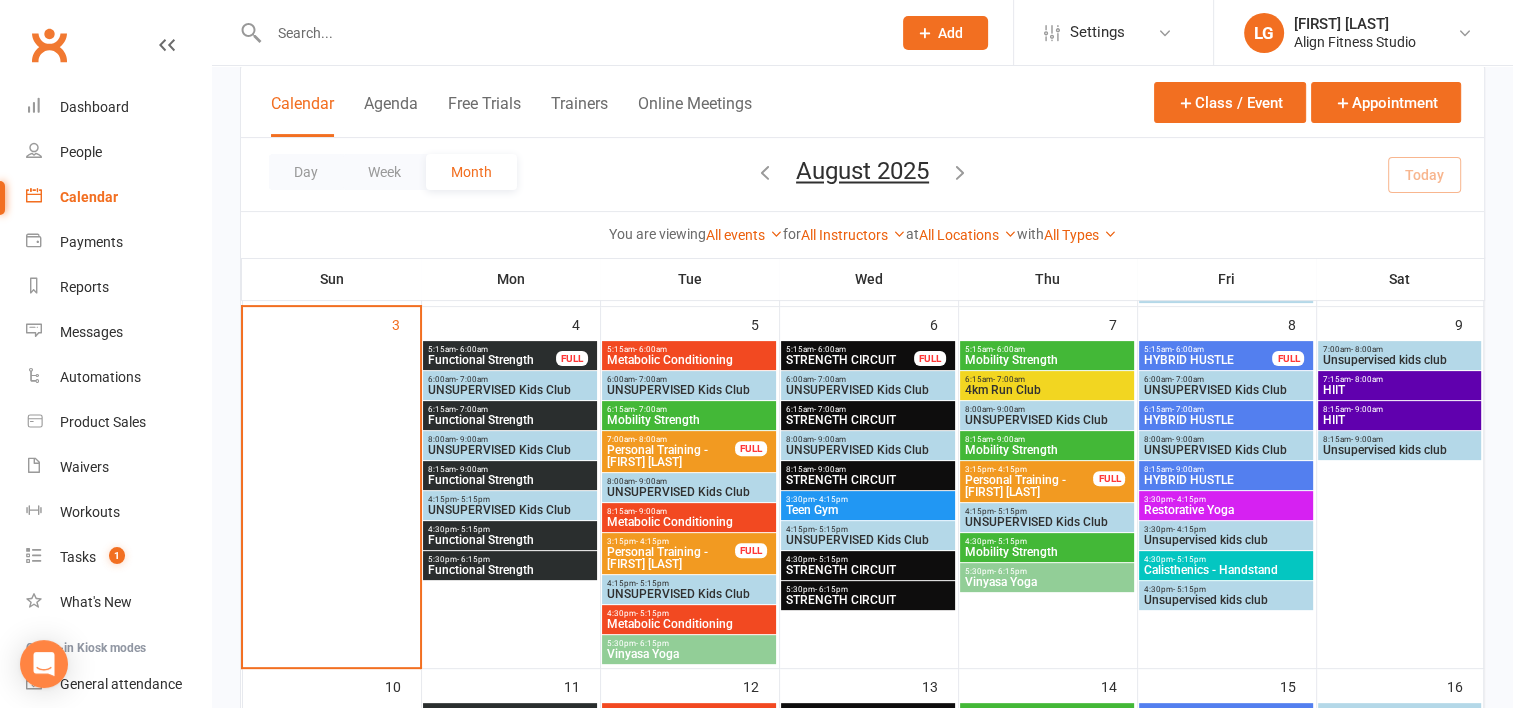 click on "Metabolic Conditioning" at bounding box center [689, 360] 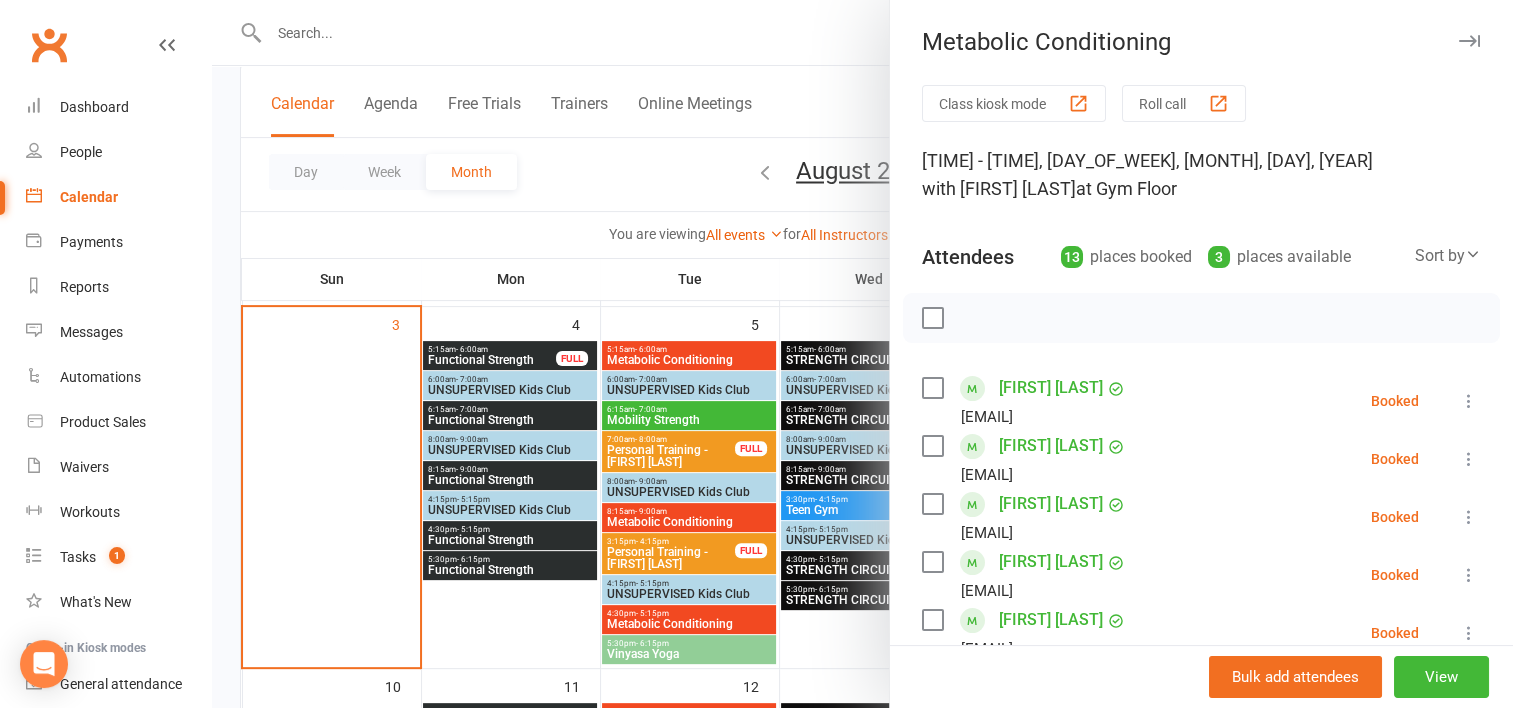 click at bounding box center (862, 354) 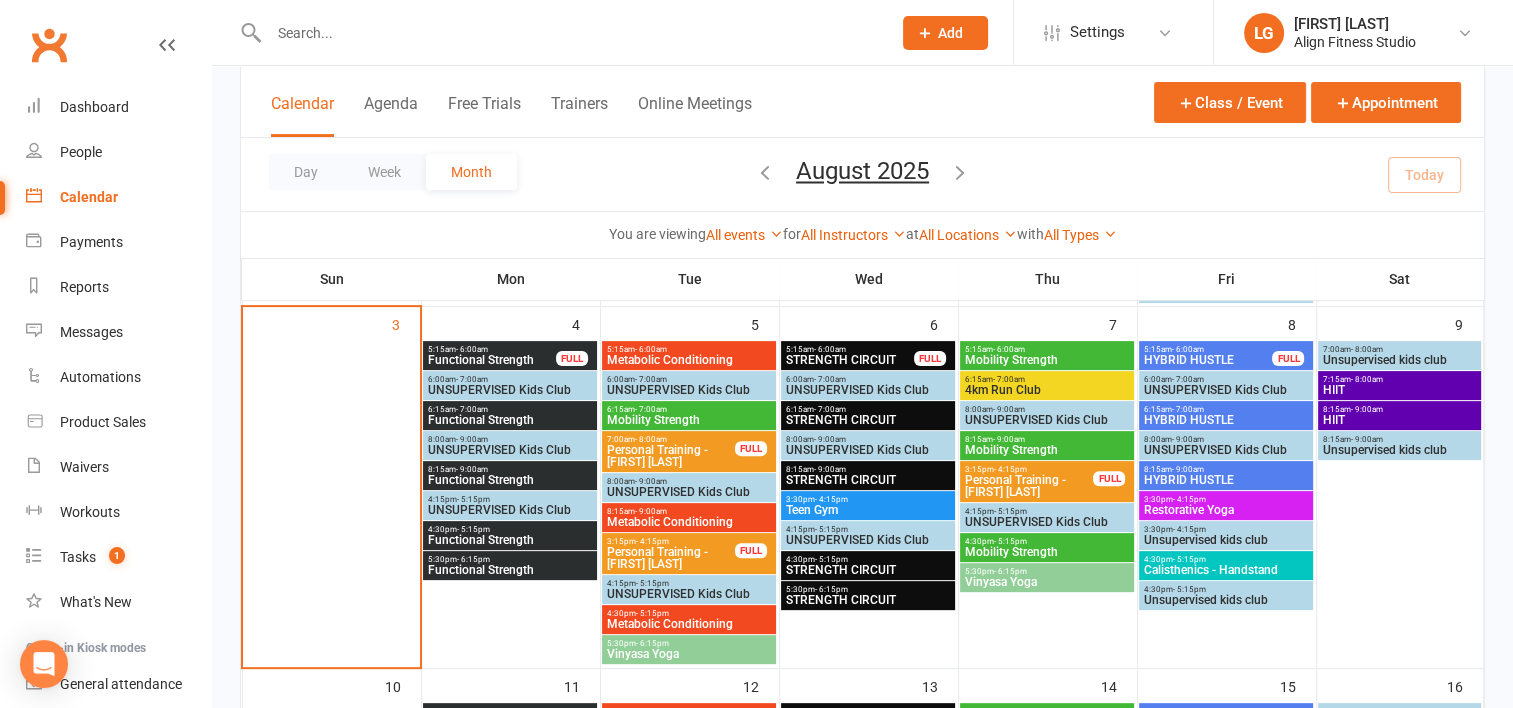 click on "5:15am  - 6:00am Functional Strength FULL" at bounding box center (510, 355) 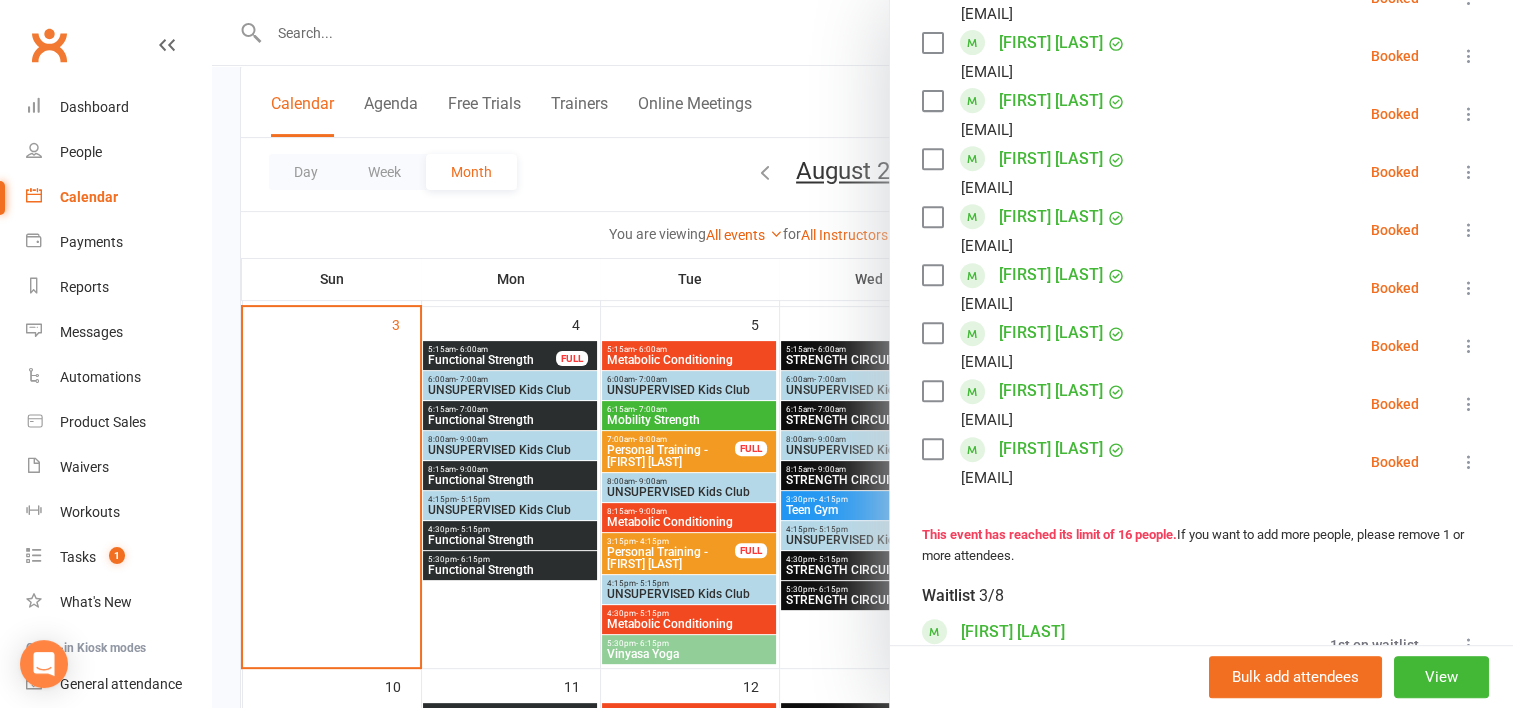 scroll, scrollTop: 839, scrollLeft: 0, axis: vertical 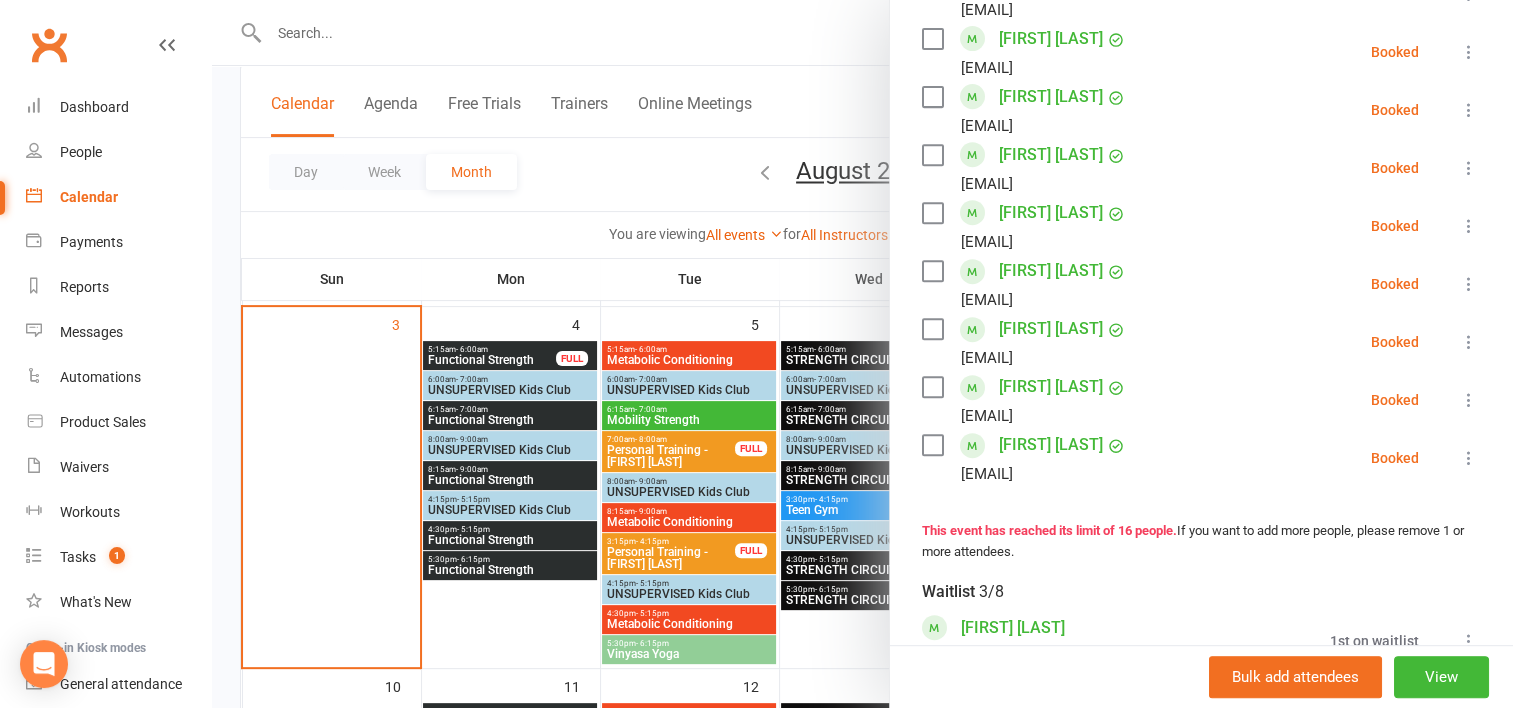 click at bounding box center [862, 354] 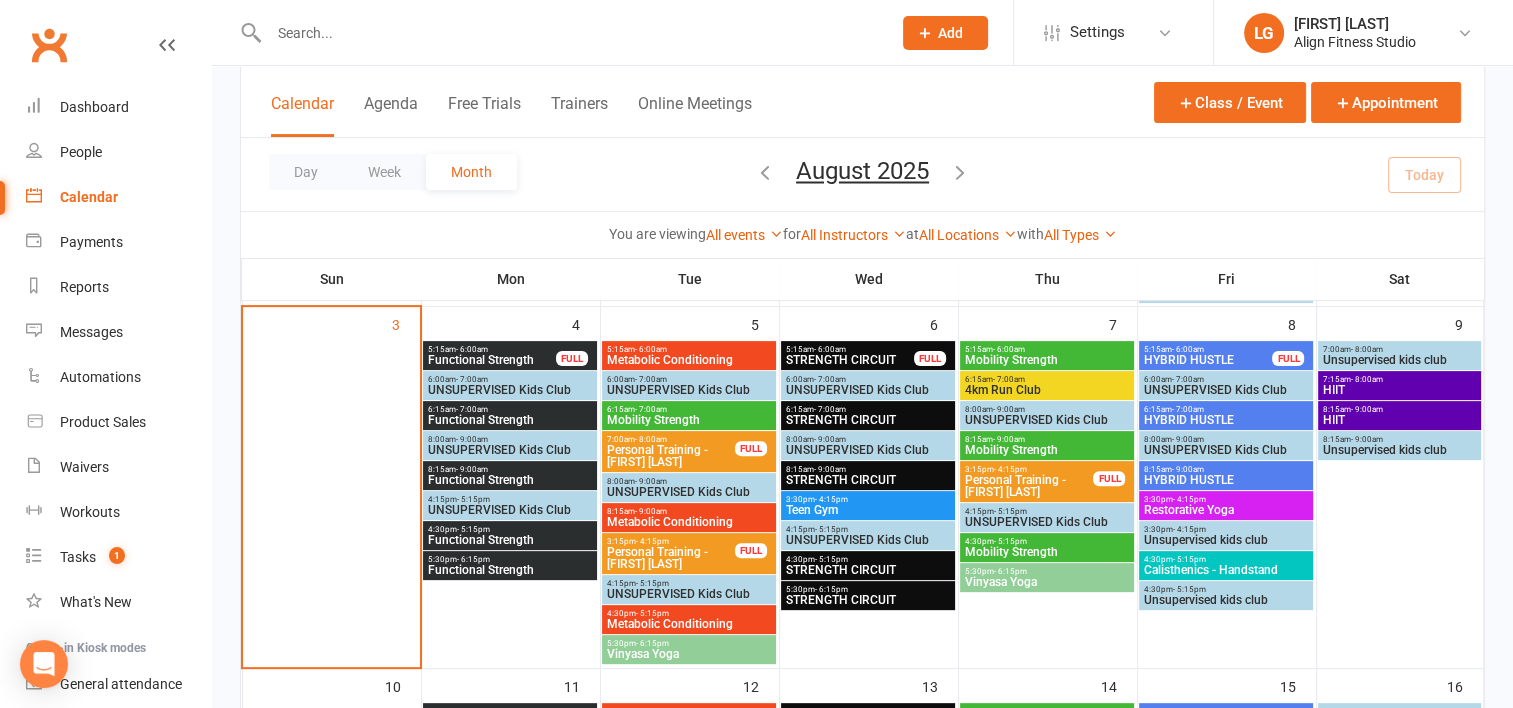click on "Functional Strength" at bounding box center (510, 420) 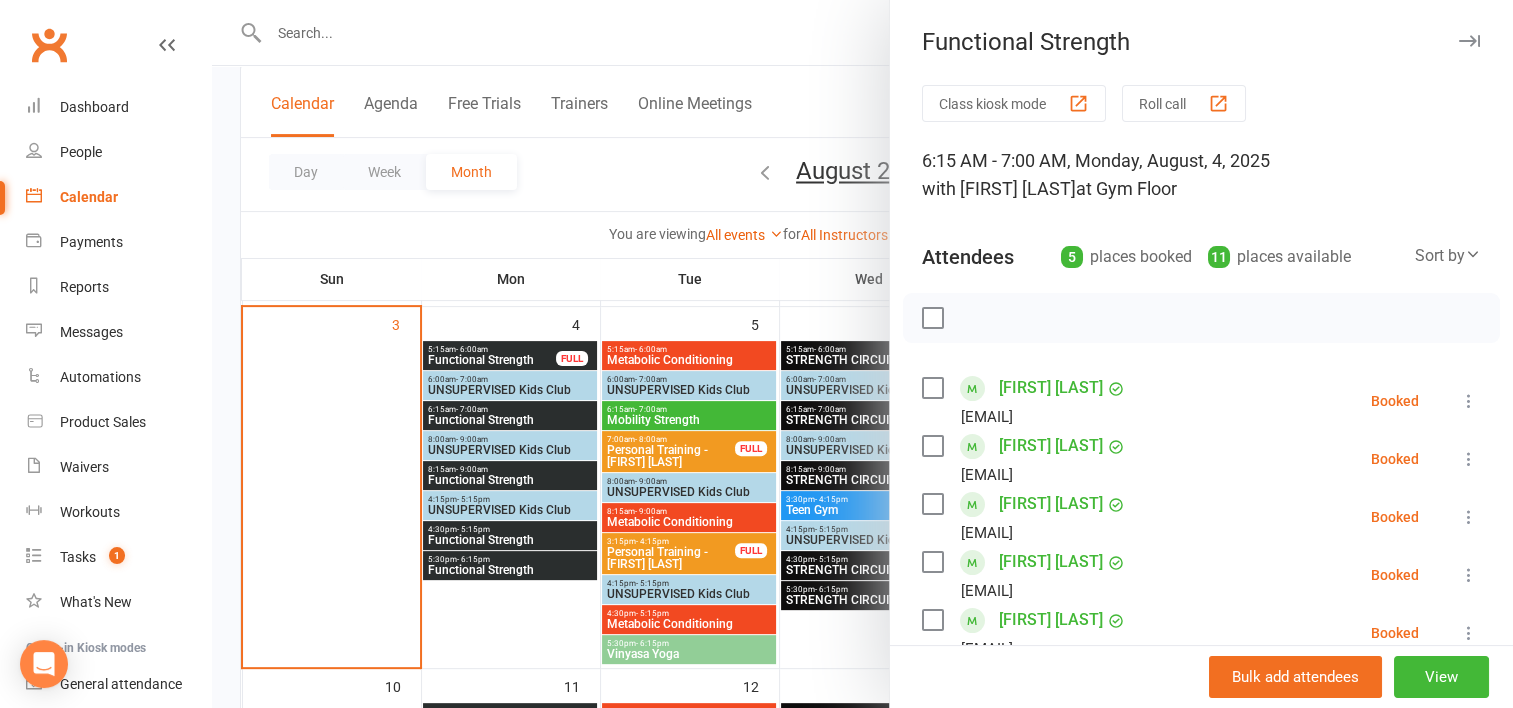 click at bounding box center (862, 354) 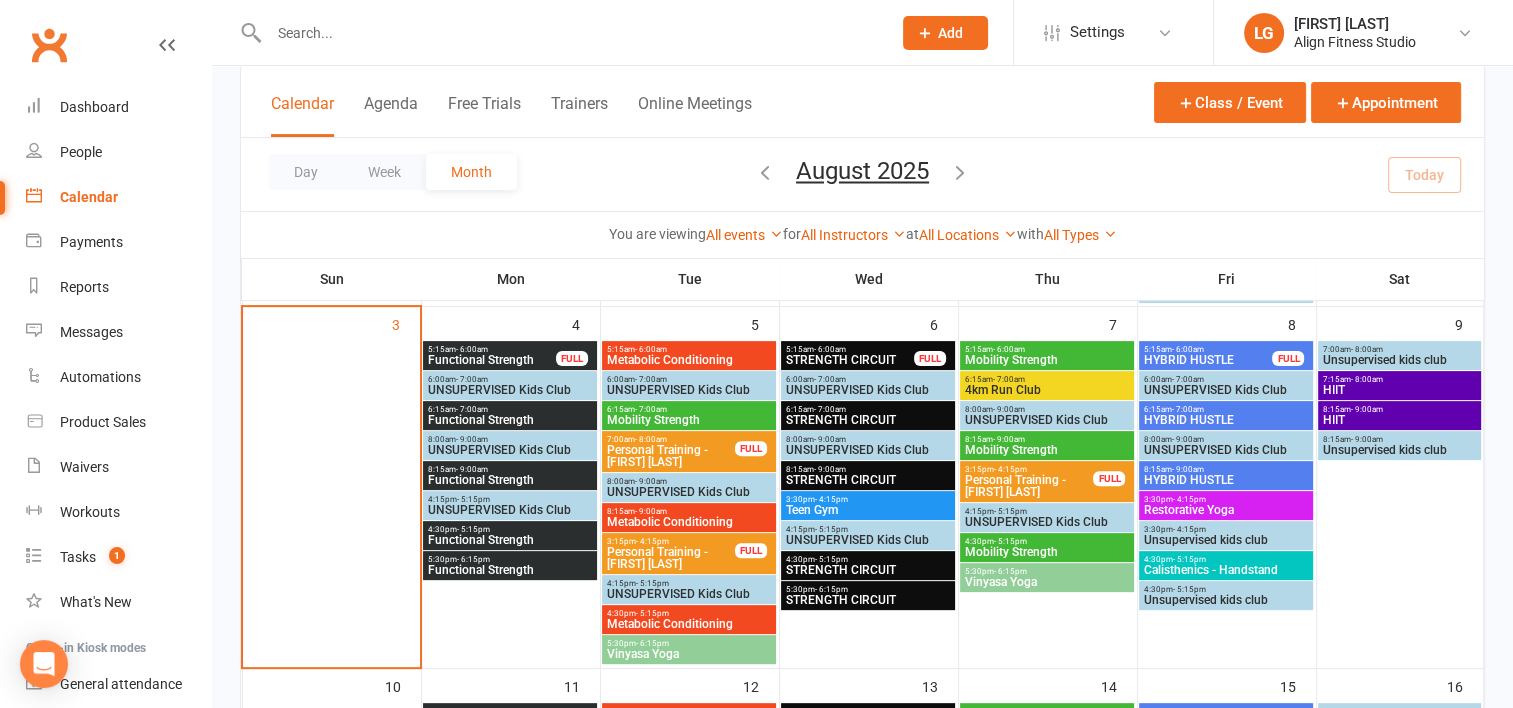 click on "Functional Strength" at bounding box center [510, 480] 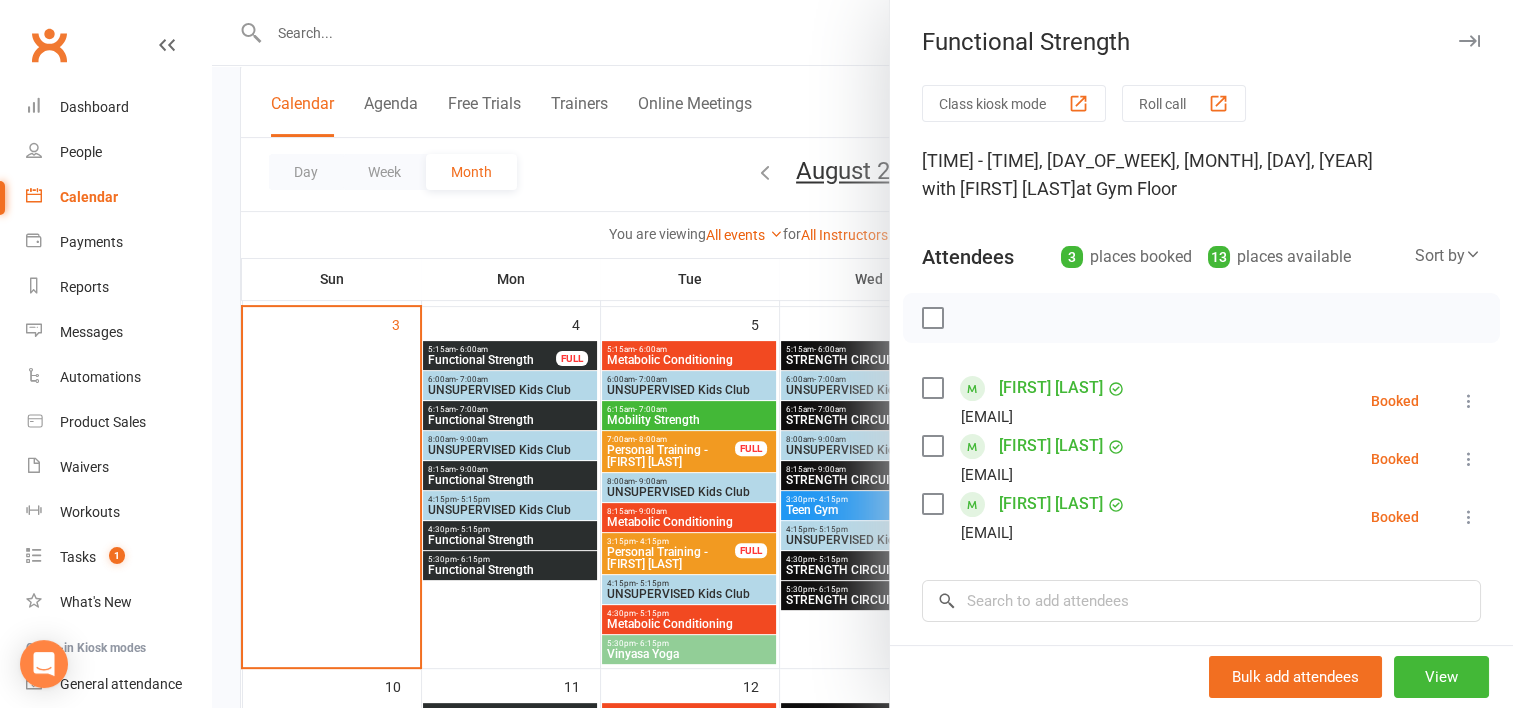 click at bounding box center [862, 354] 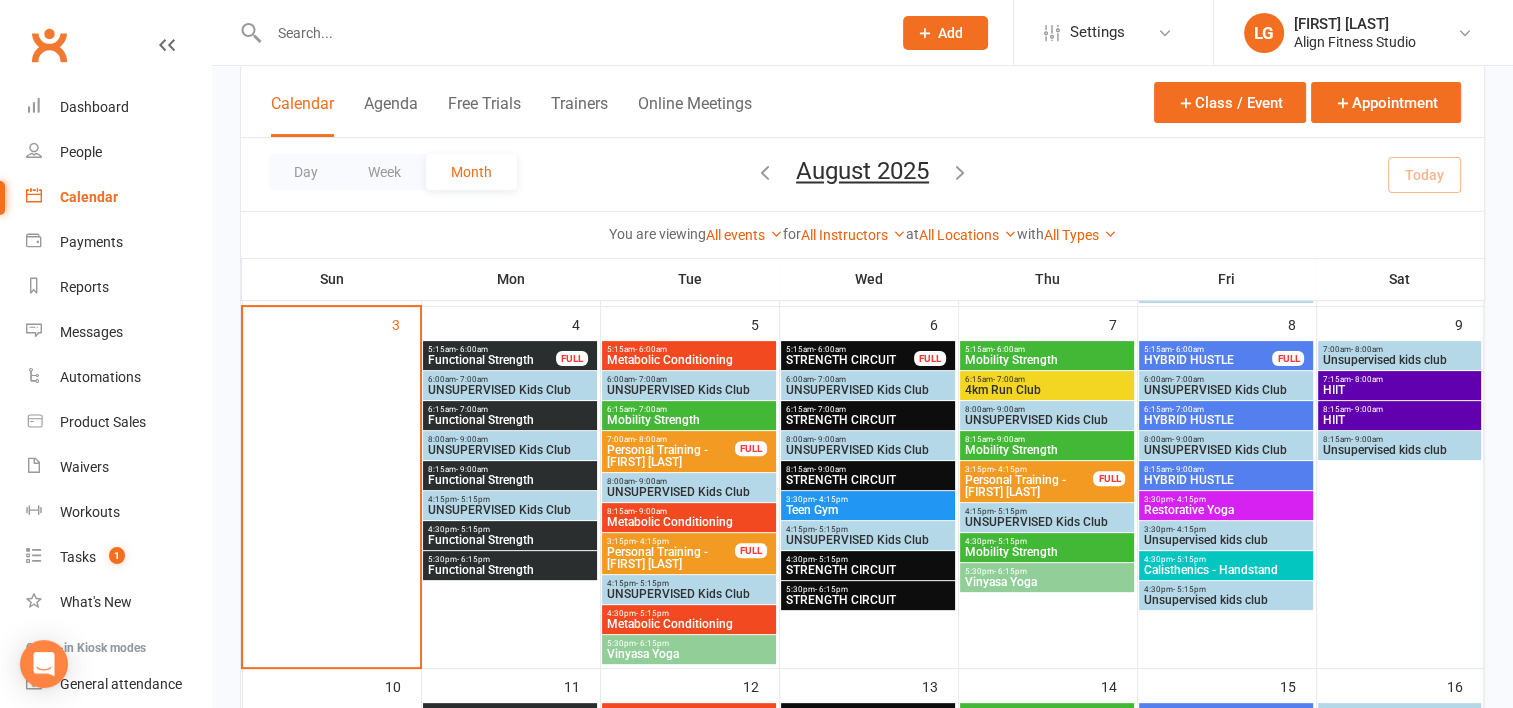 click on "Functional Strength" at bounding box center [510, 540] 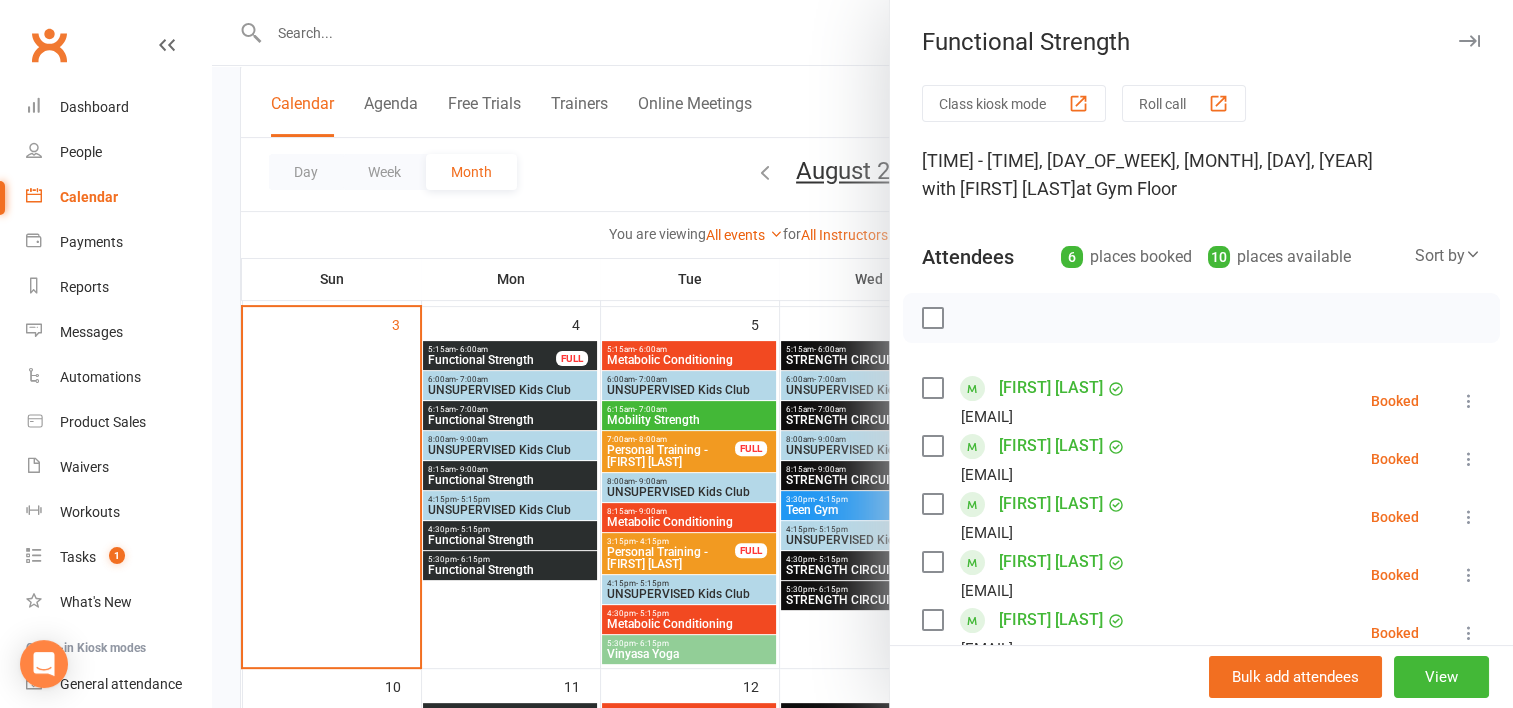 click at bounding box center (862, 354) 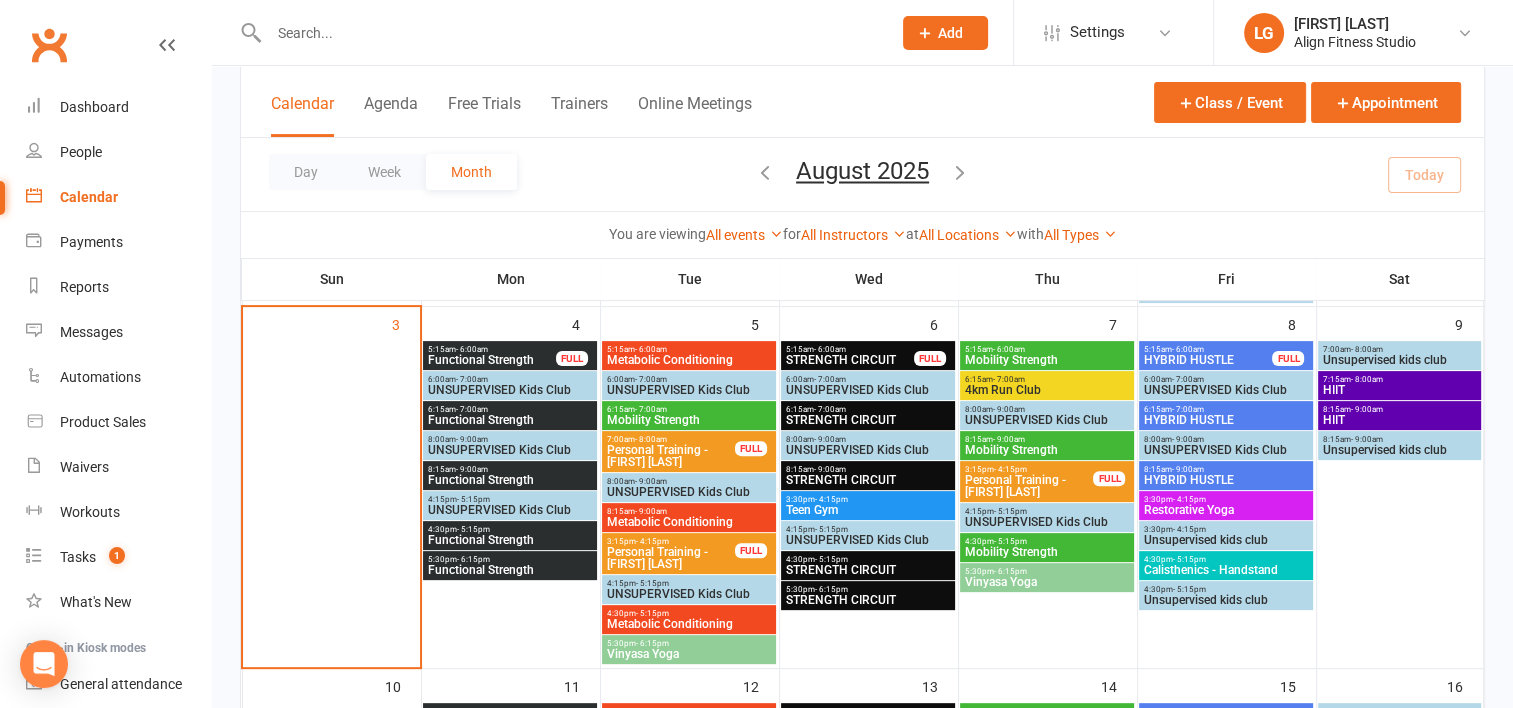 click on "5:30pm  - 6:15pm" at bounding box center [510, 559] 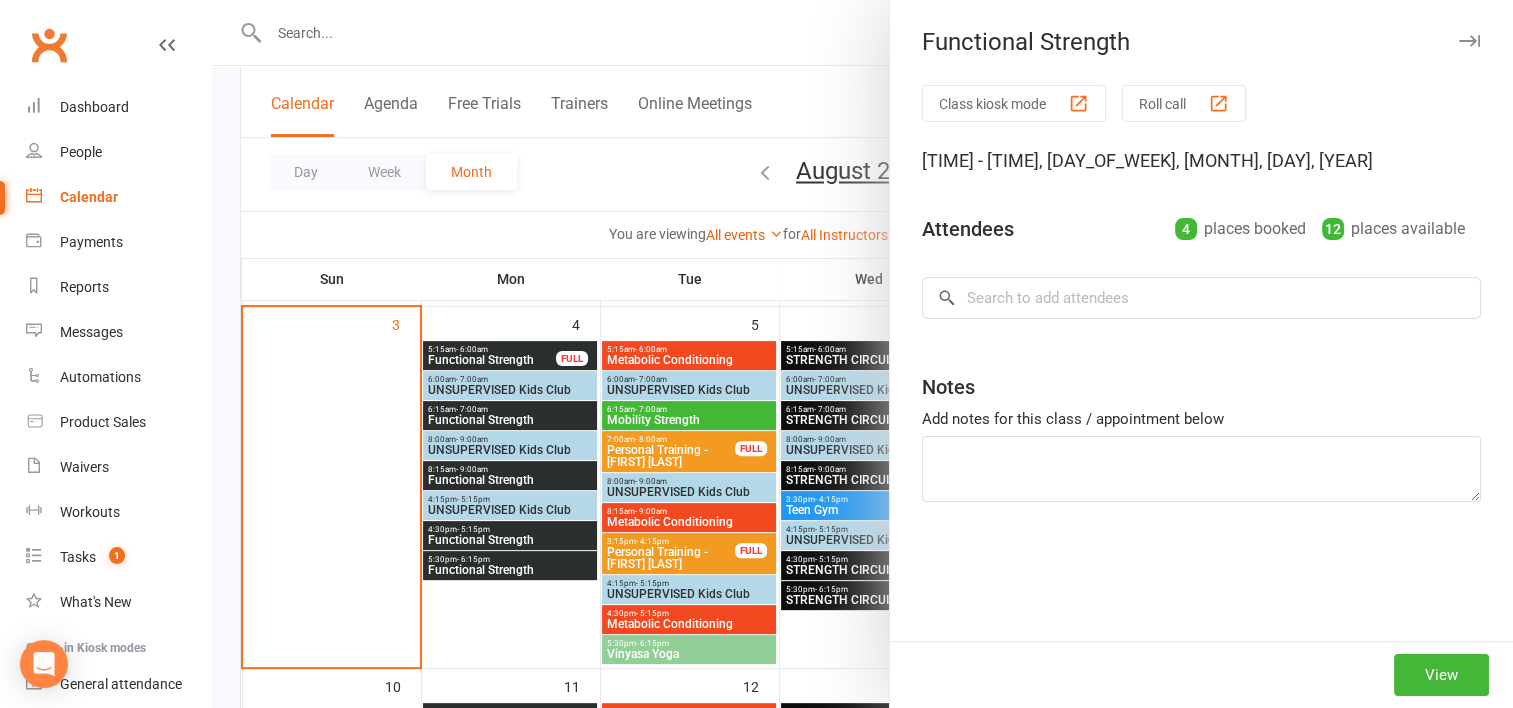 click at bounding box center [862, 354] 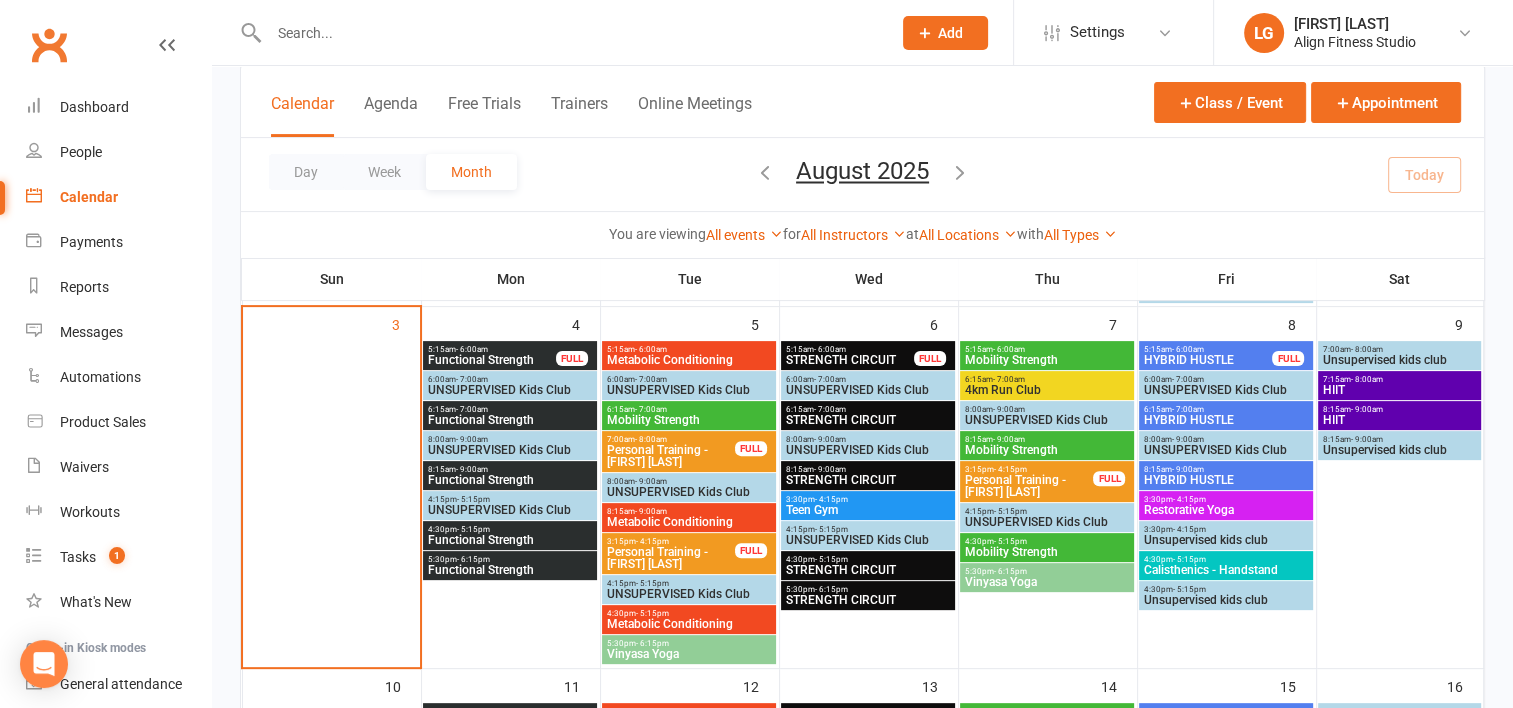 click on "5:30pm  - 6:15pm" at bounding box center [510, 559] 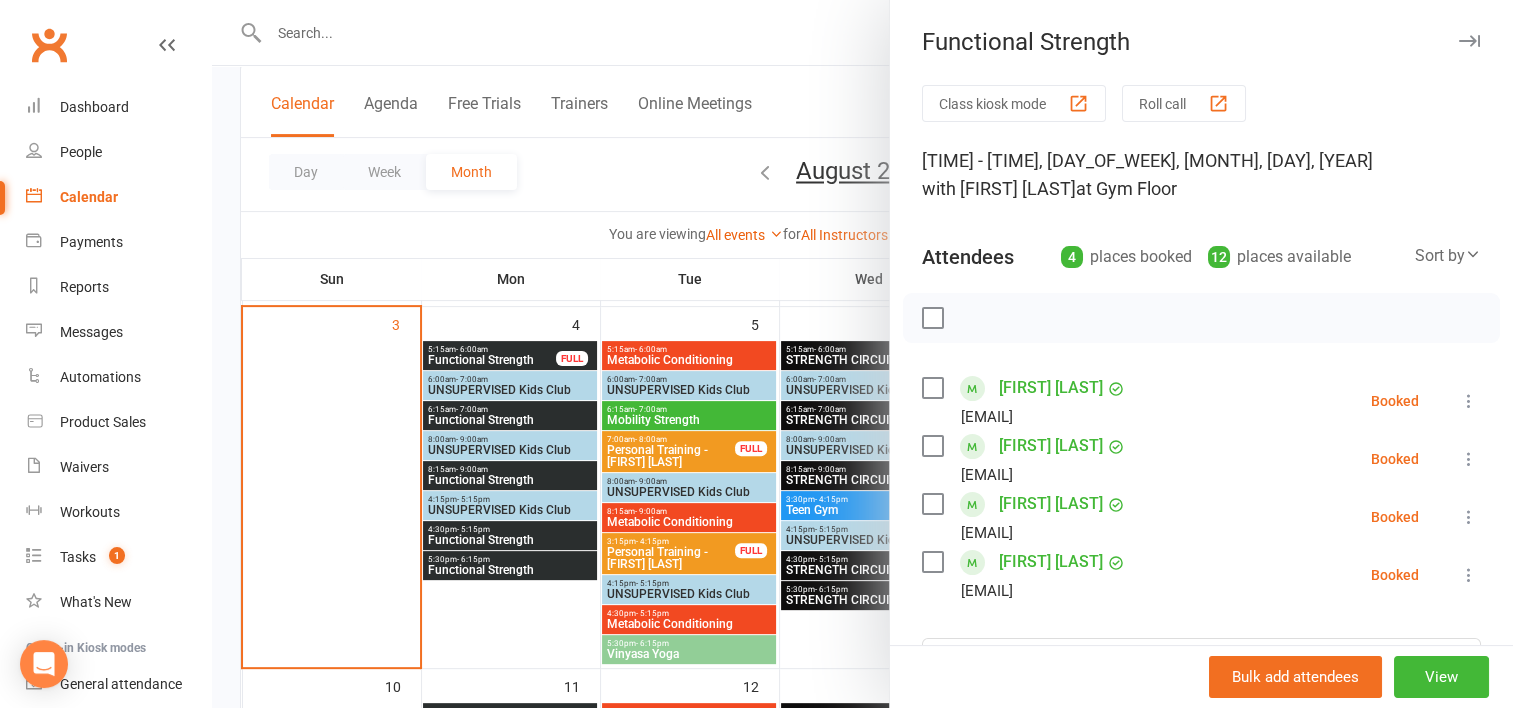 drag, startPoint x: 1144, startPoint y: 420, endPoint x: 956, endPoint y: 420, distance: 188 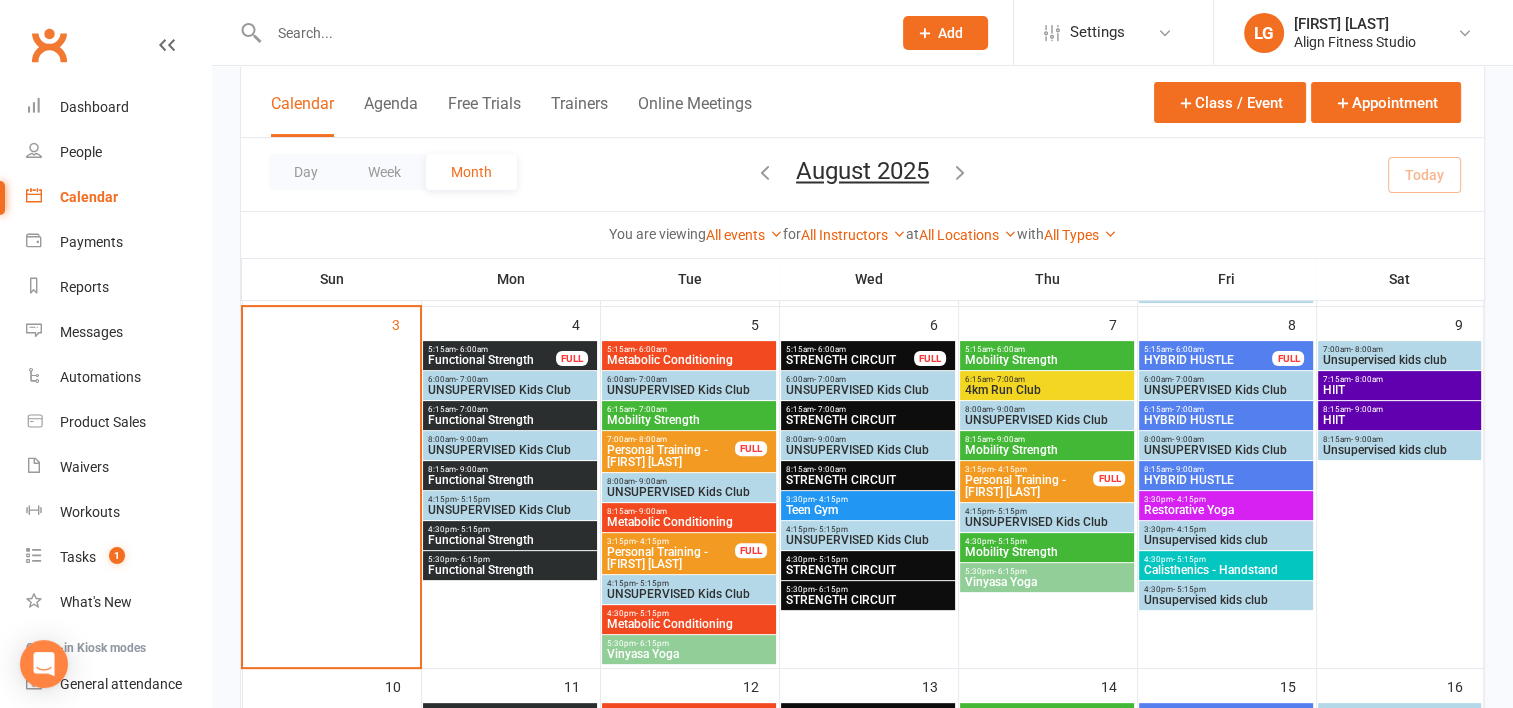 click on "6:15am  - 7:00am" at bounding box center (510, 409) 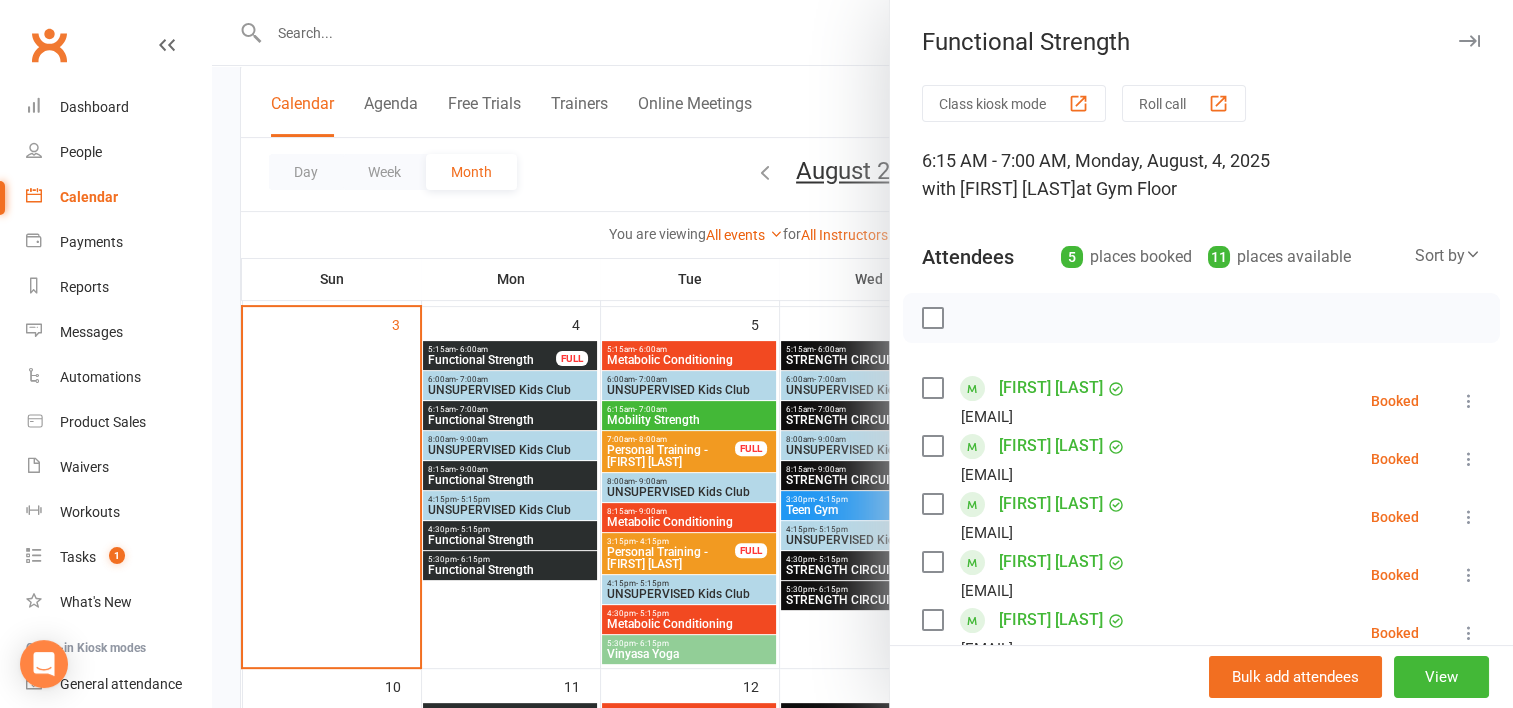 click at bounding box center (862, 354) 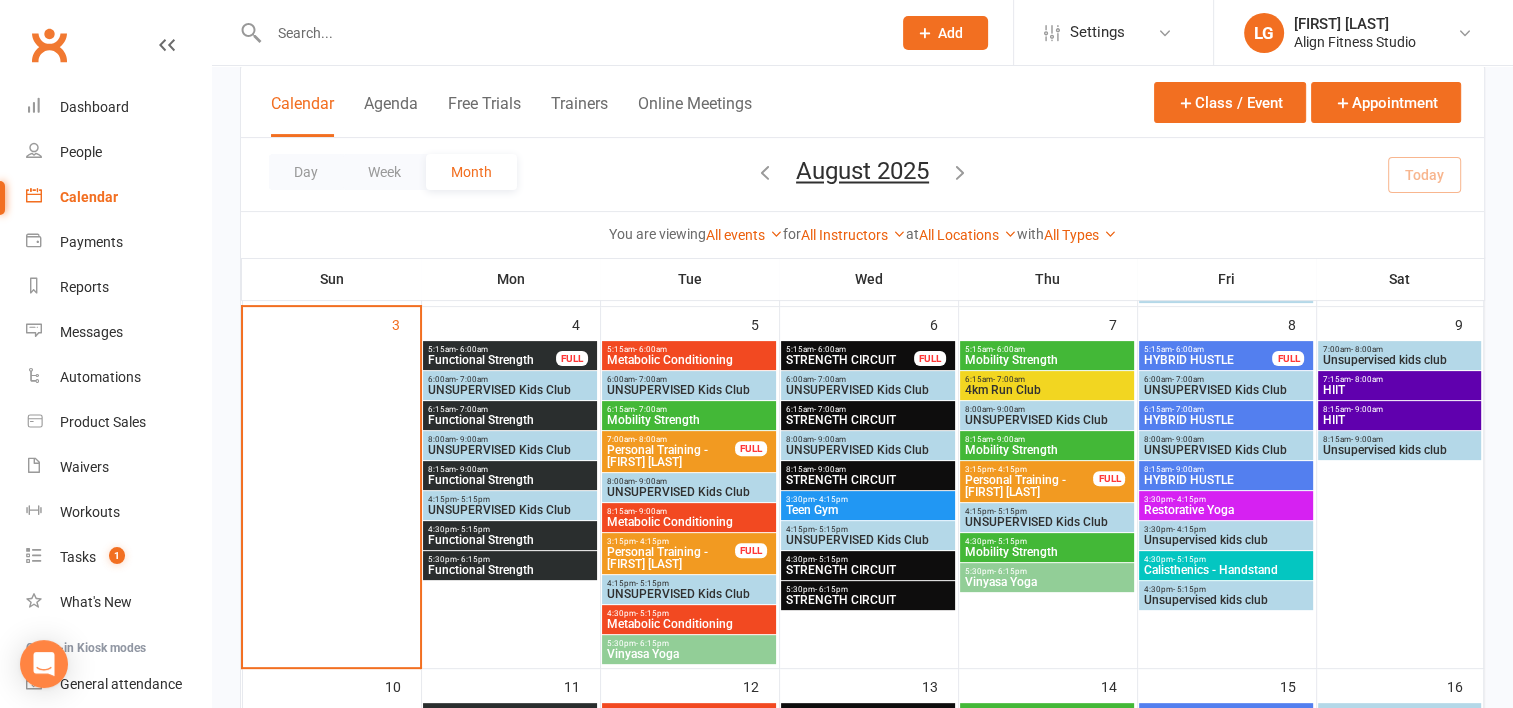 click on "Metabolic Conditioning" at bounding box center [689, 360] 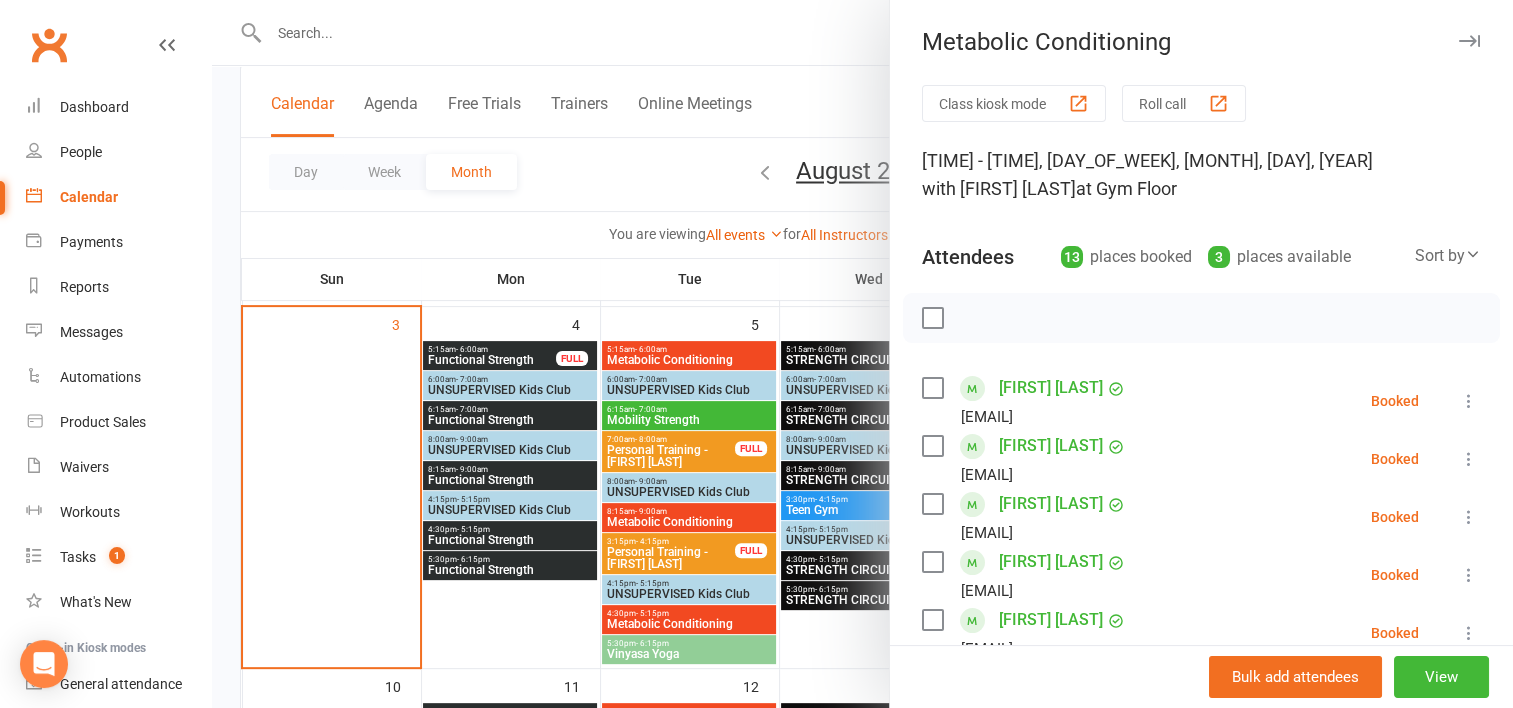 click at bounding box center (862, 354) 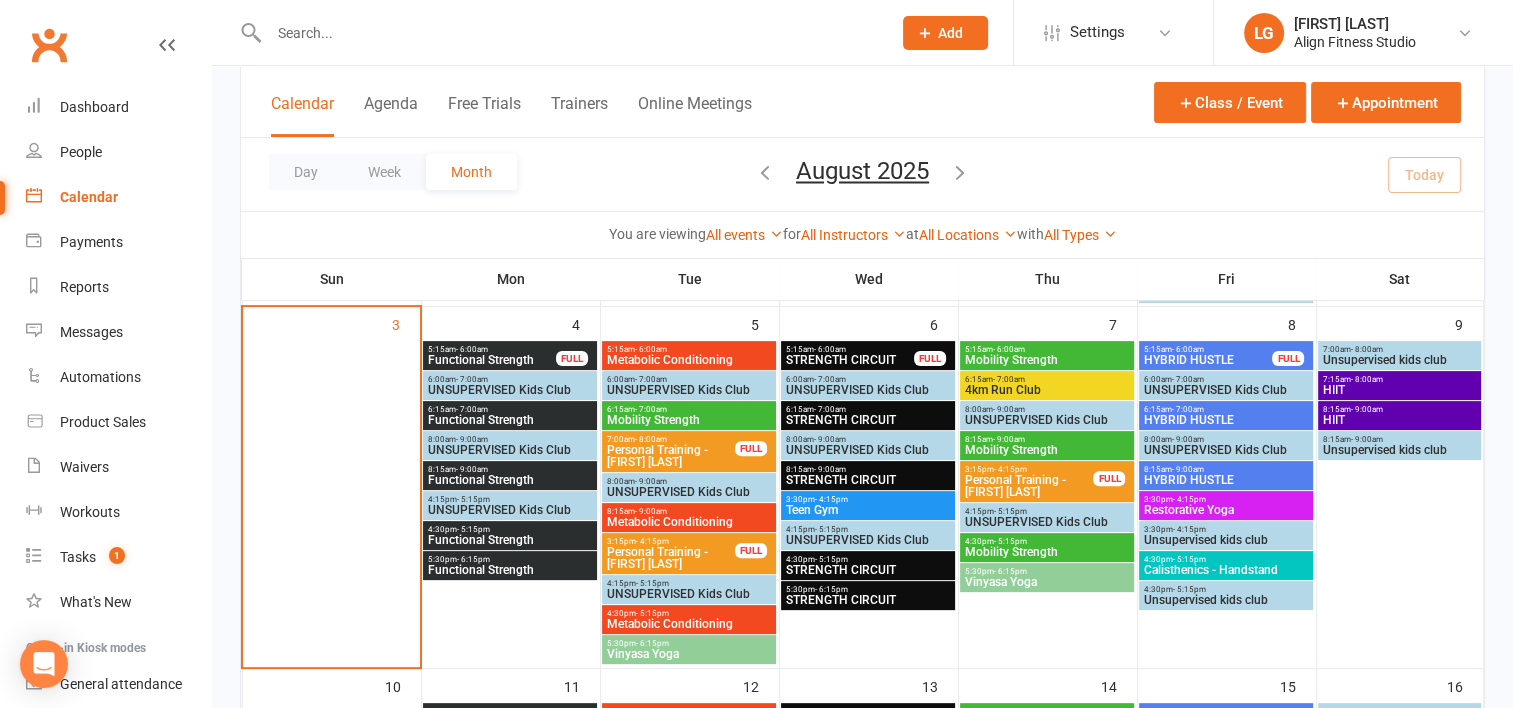 click on "Functional Strength" at bounding box center (510, 420) 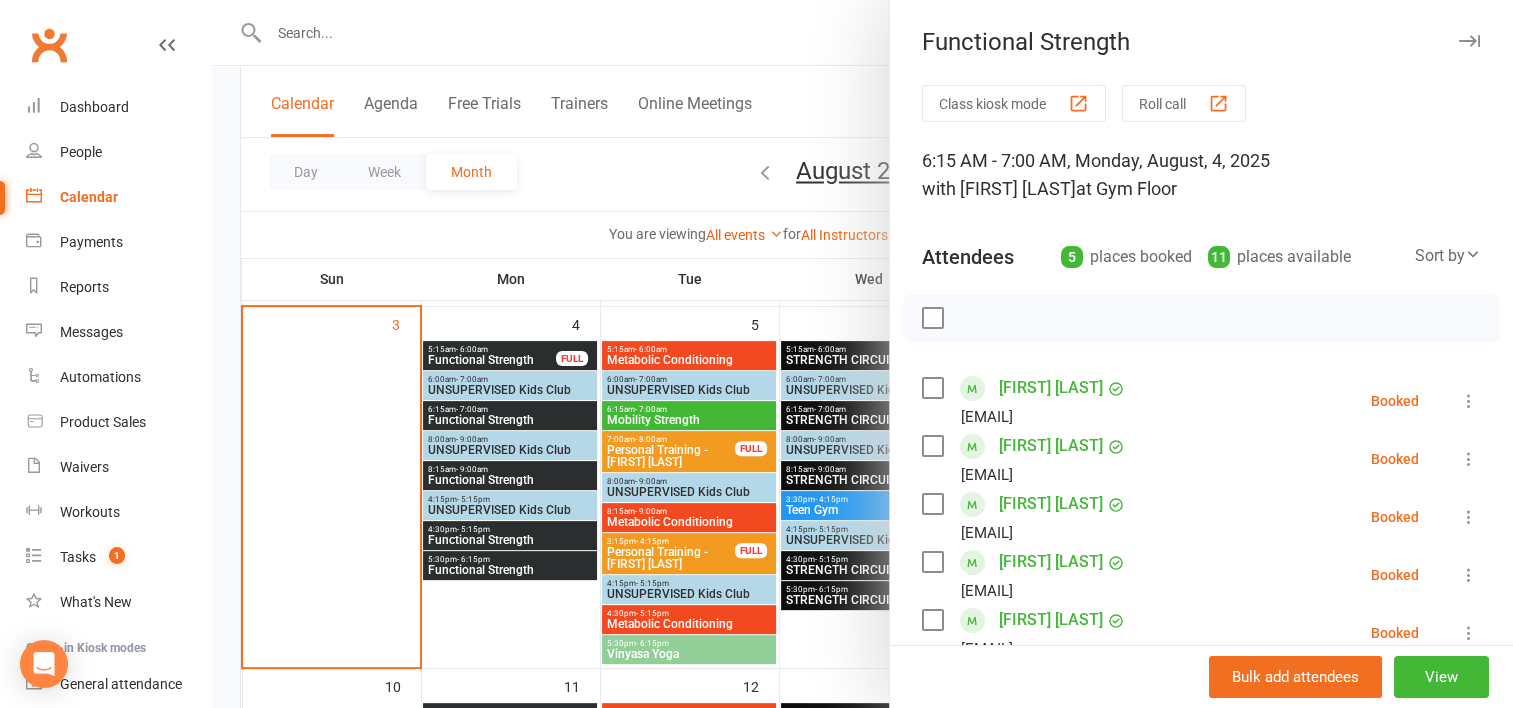 click at bounding box center (862, 354) 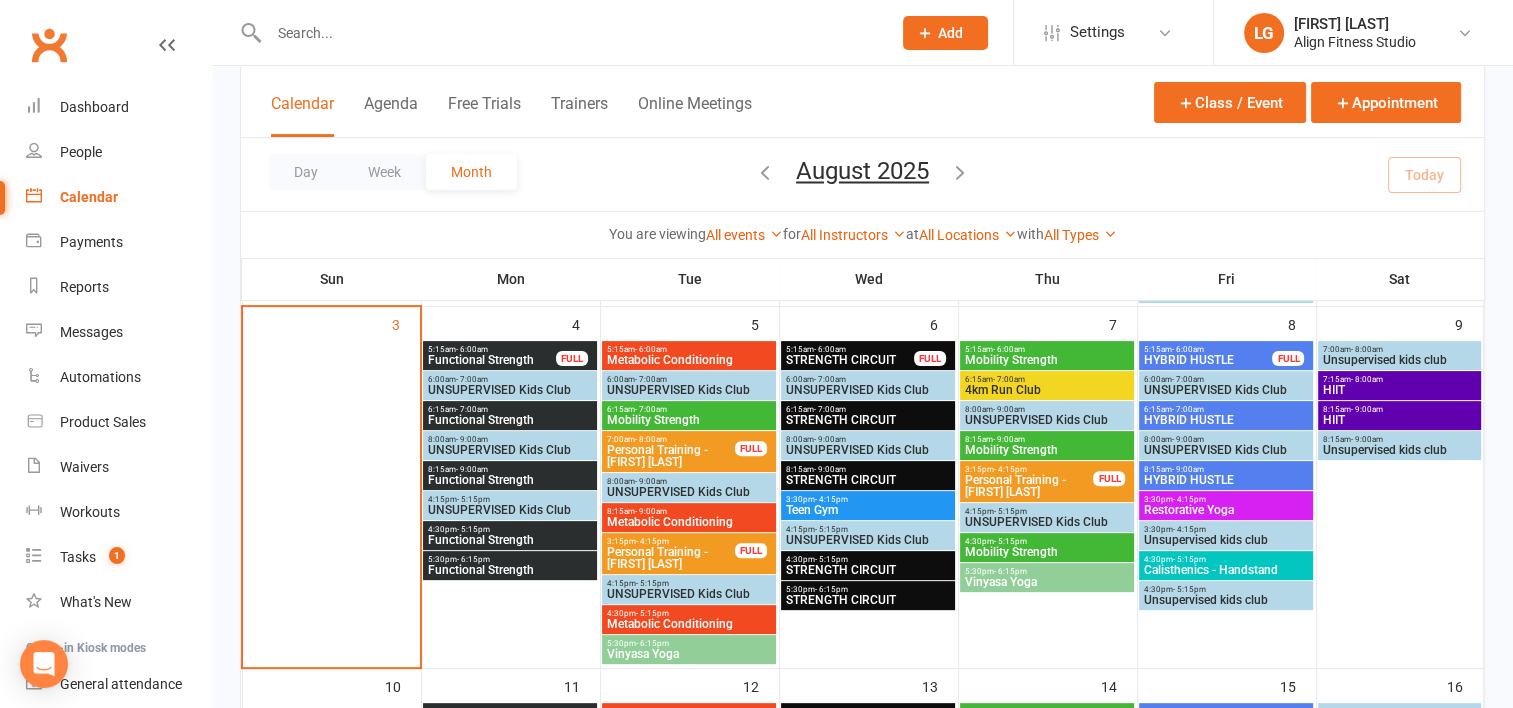 click on "Functional Strength" at bounding box center (510, 480) 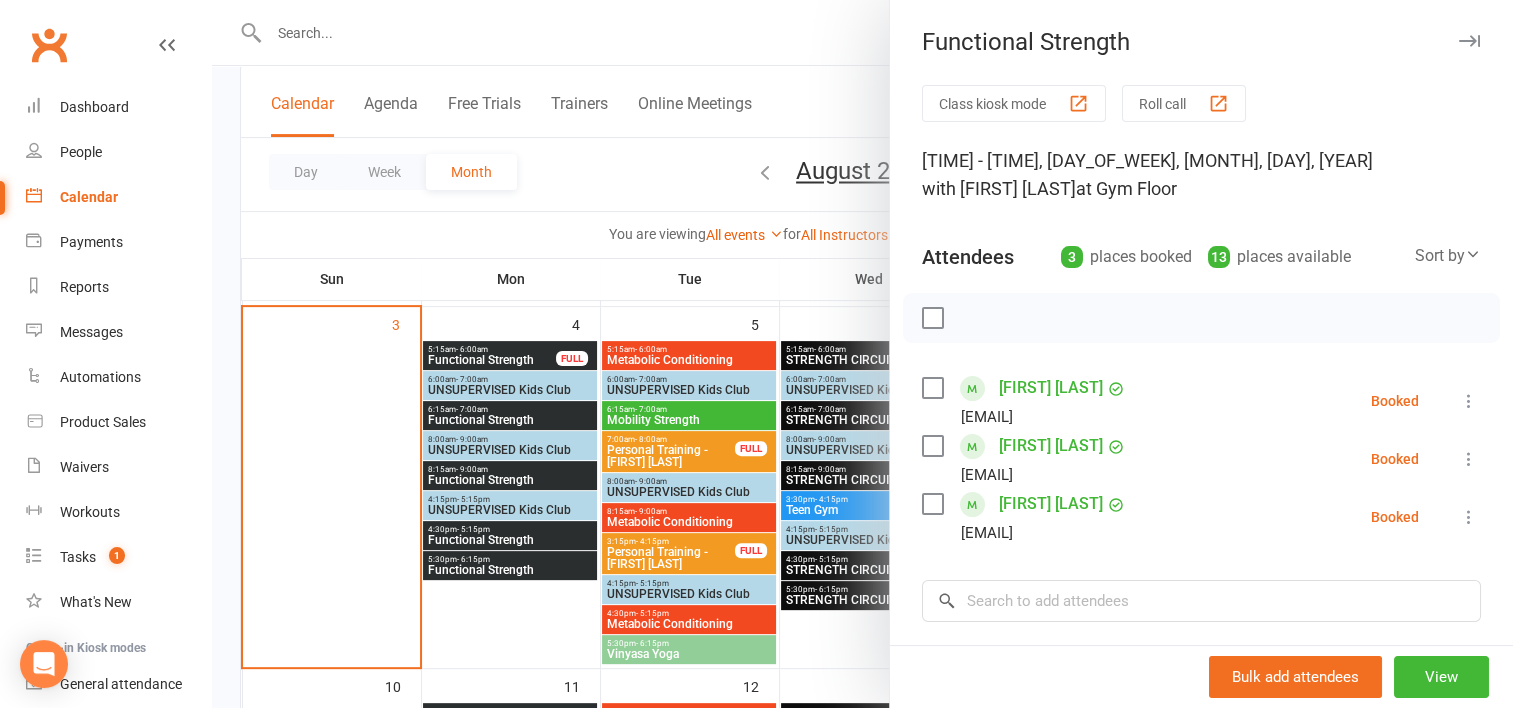 click at bounding box center (862, 354) 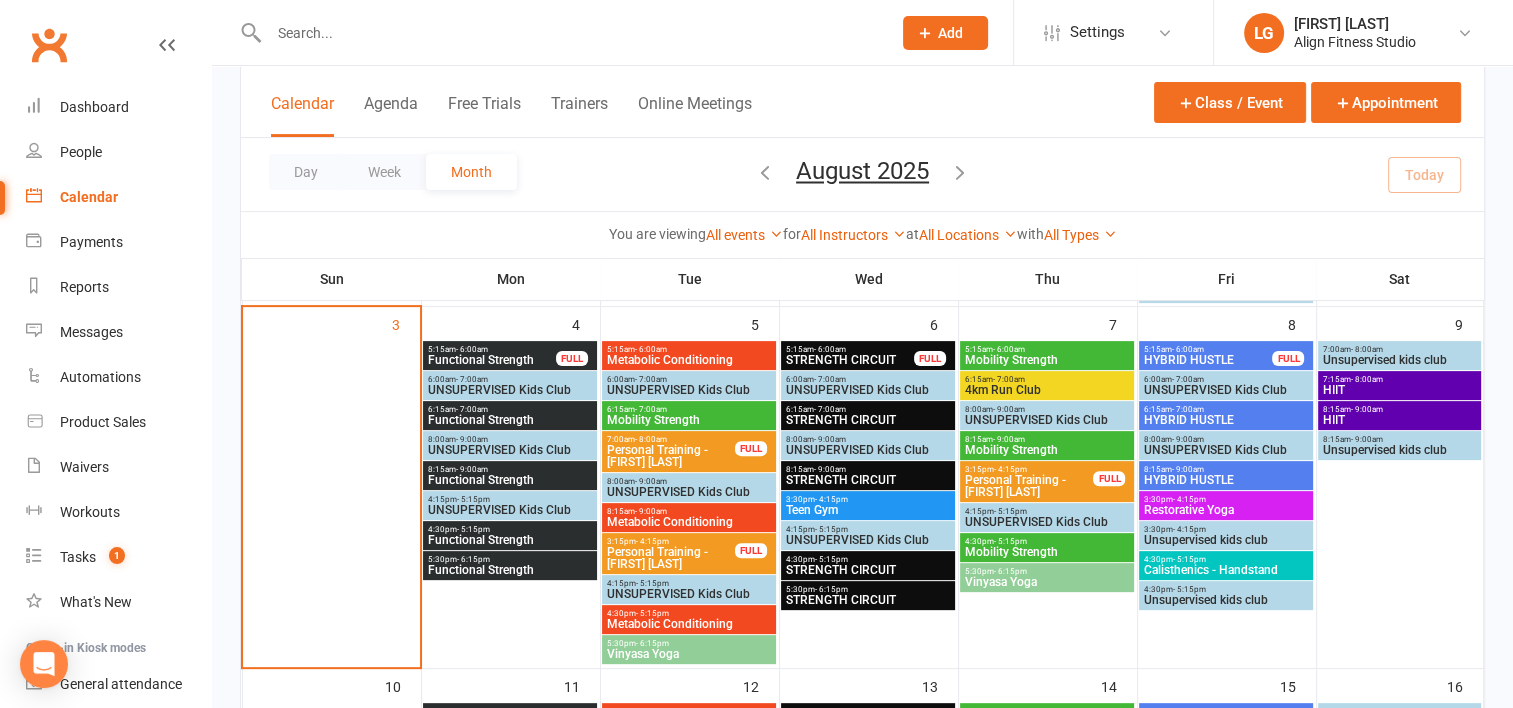 click on "Functional Strength" at bounding box center [510, 540] 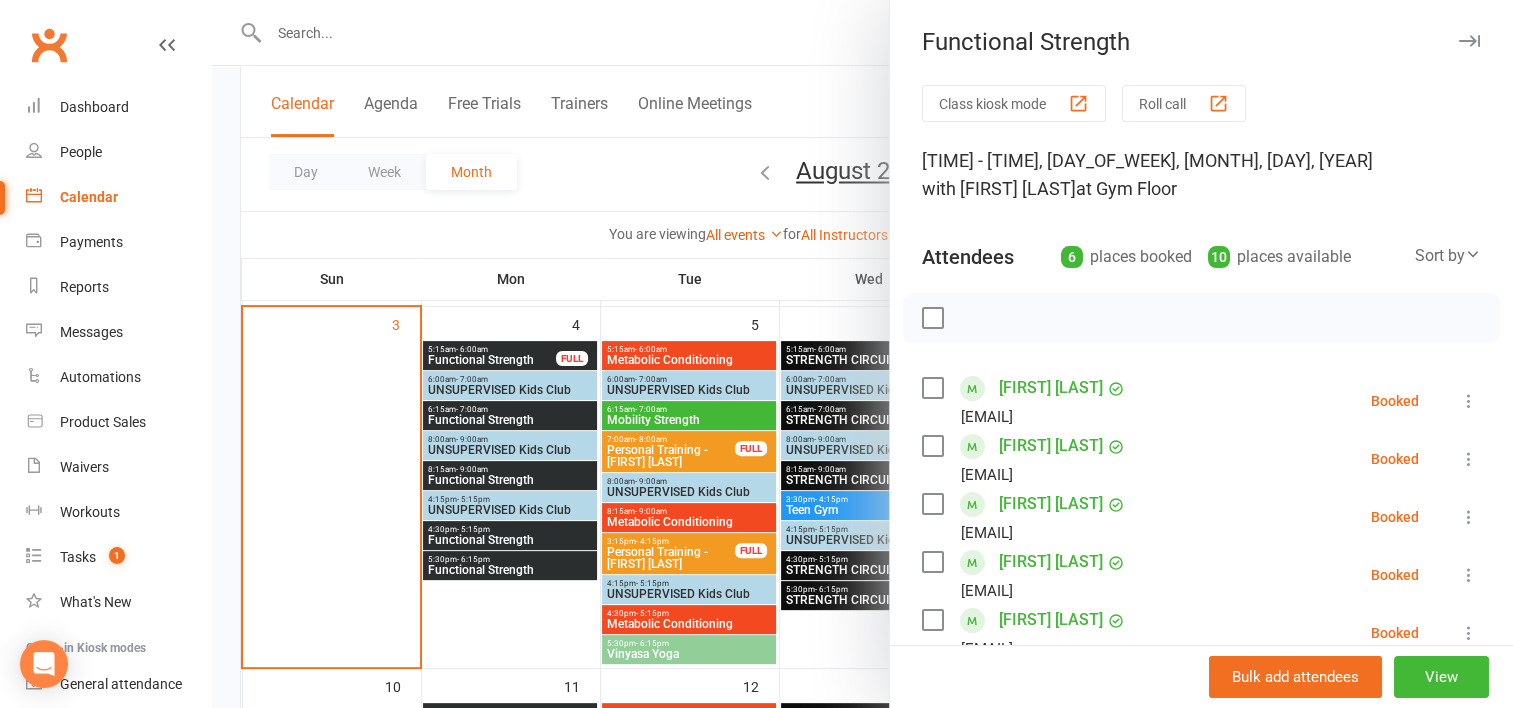 click at bounding box center [862, 354] 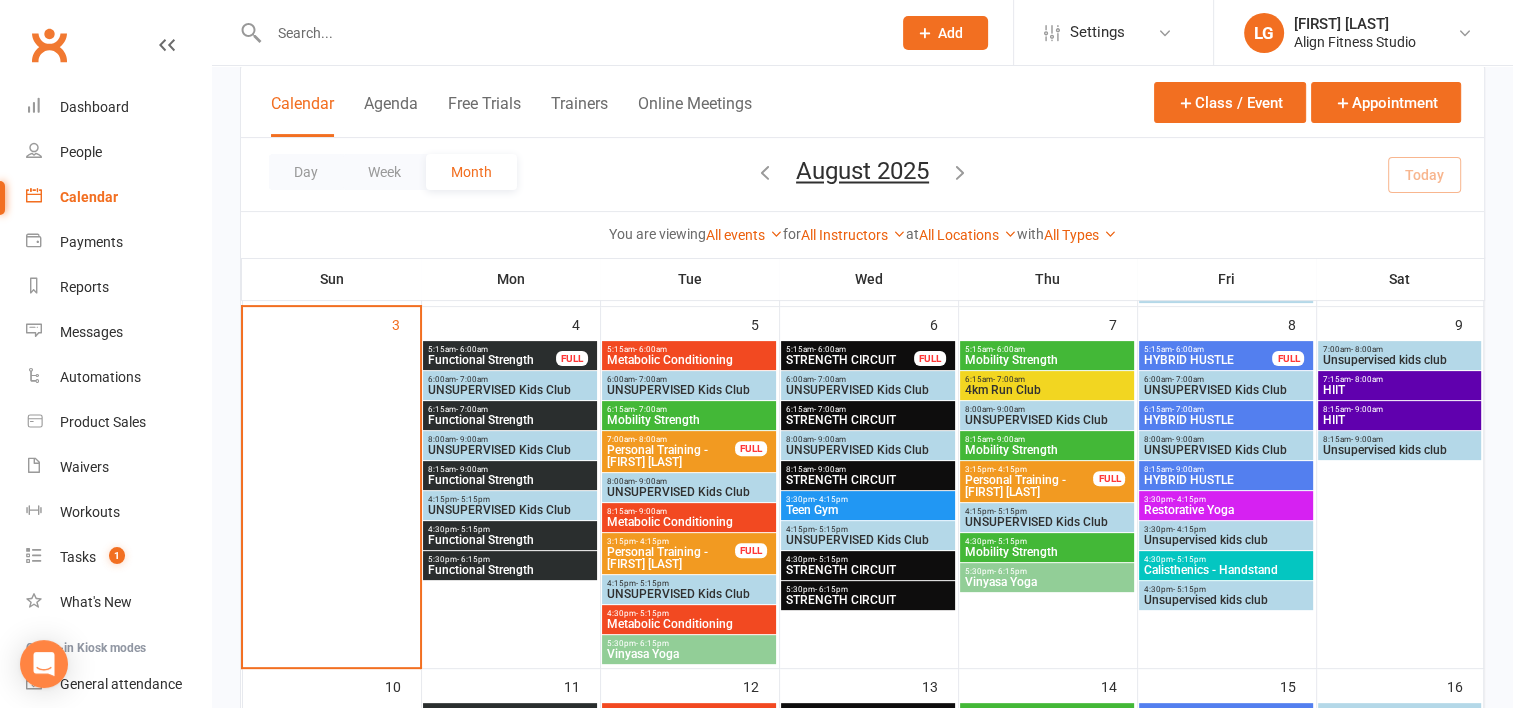 click on "Functional Strength" at bounding box center [510, 540] 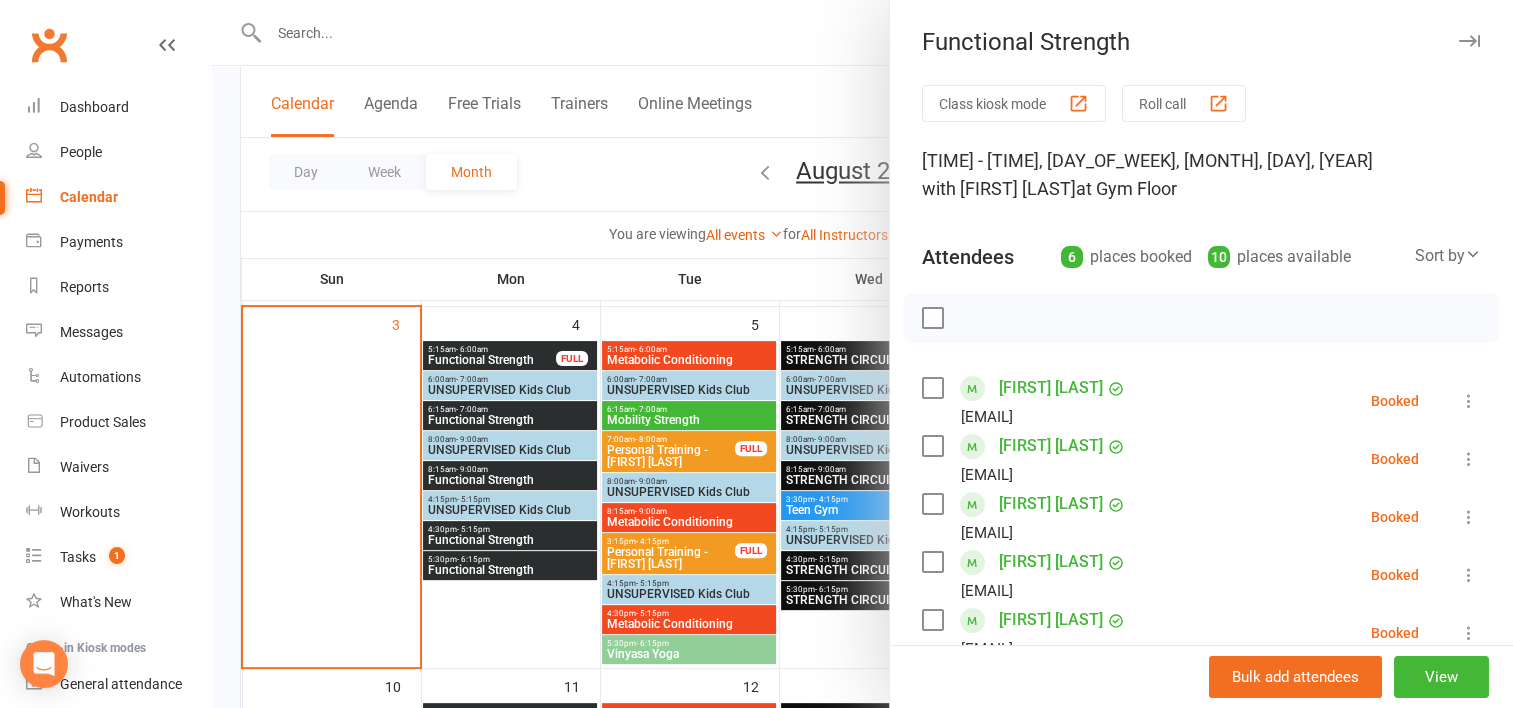 click at bounding box center (862, 354) 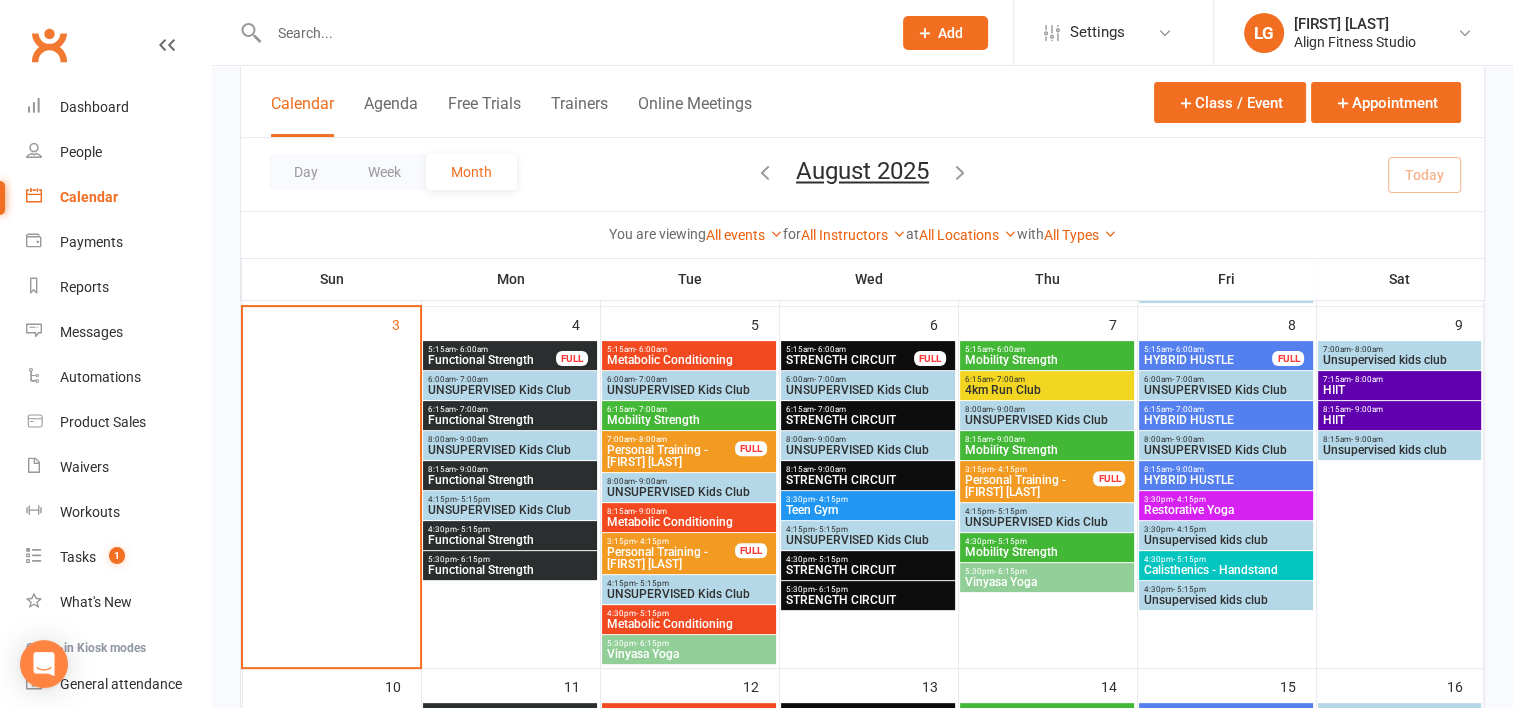 click on "5:30pm  - 6:15pm" at bounding box center [510, 559] 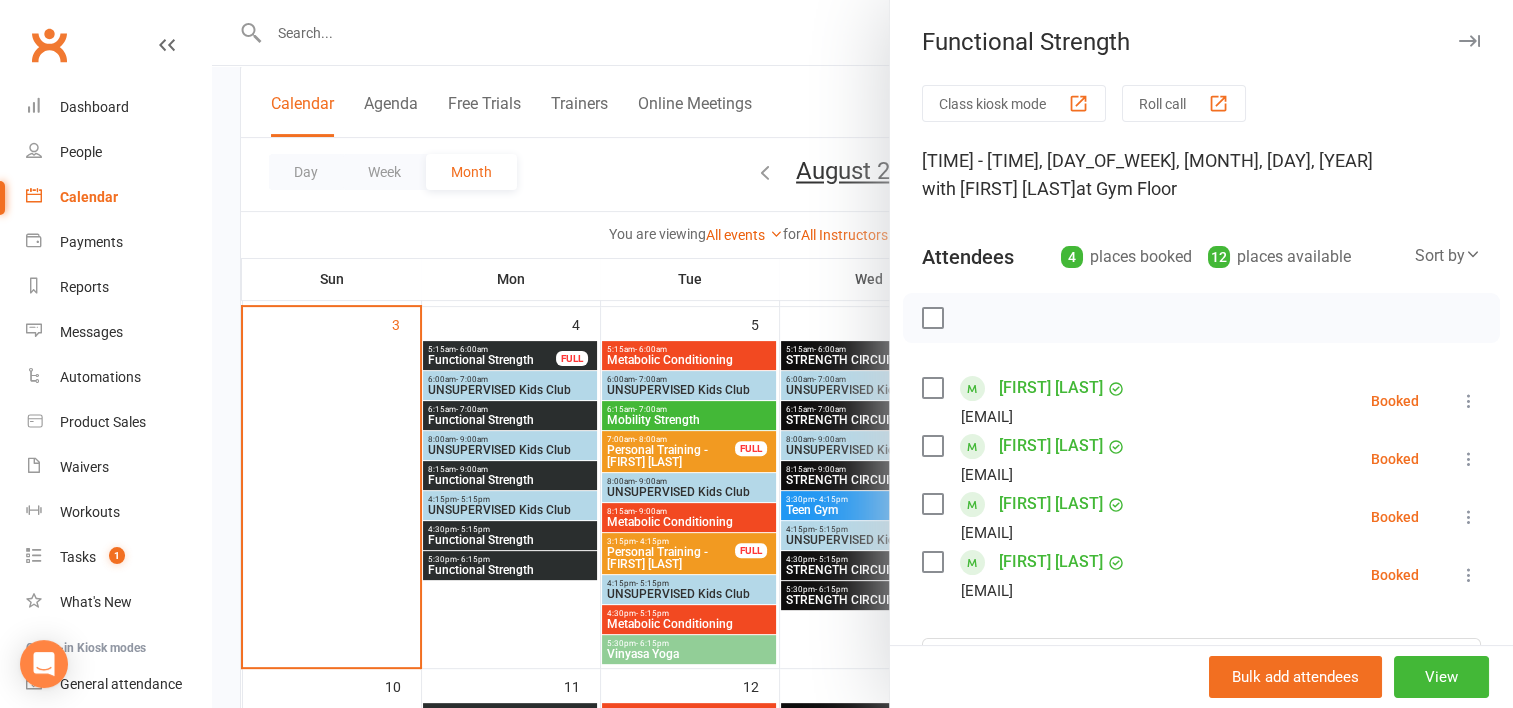 click at bounding box center (862, 354) 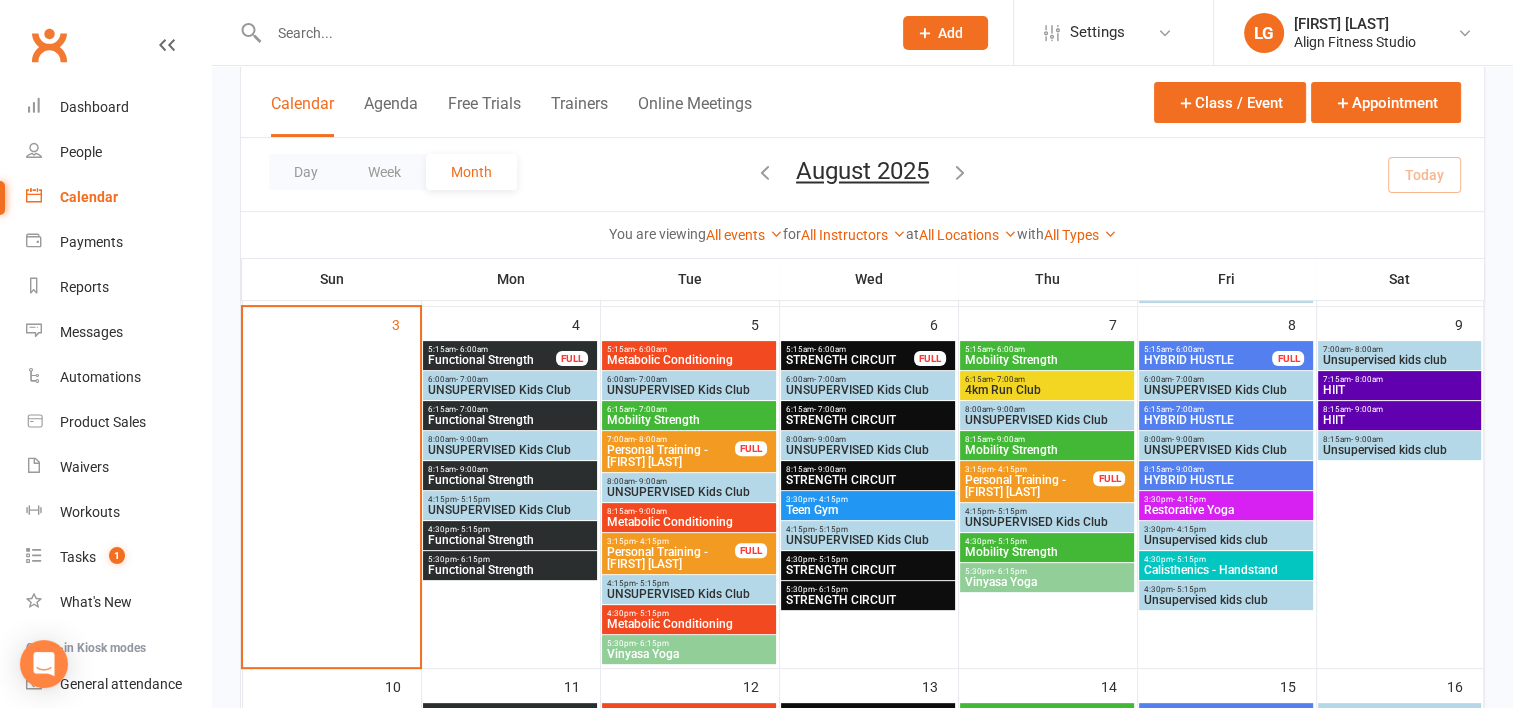 click on "Mobility Strength" at bounding box center [1047, 360] 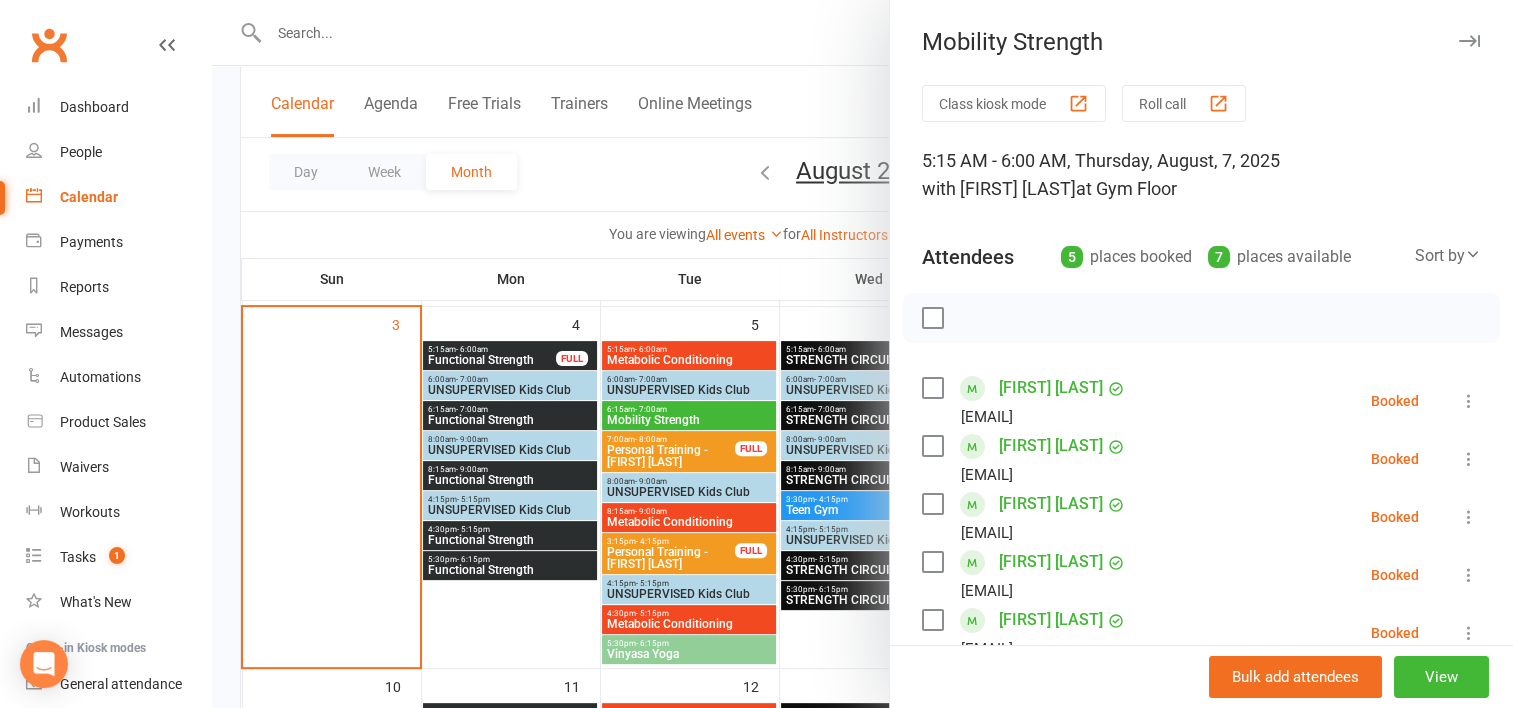 click at bounding box center (862, 354) 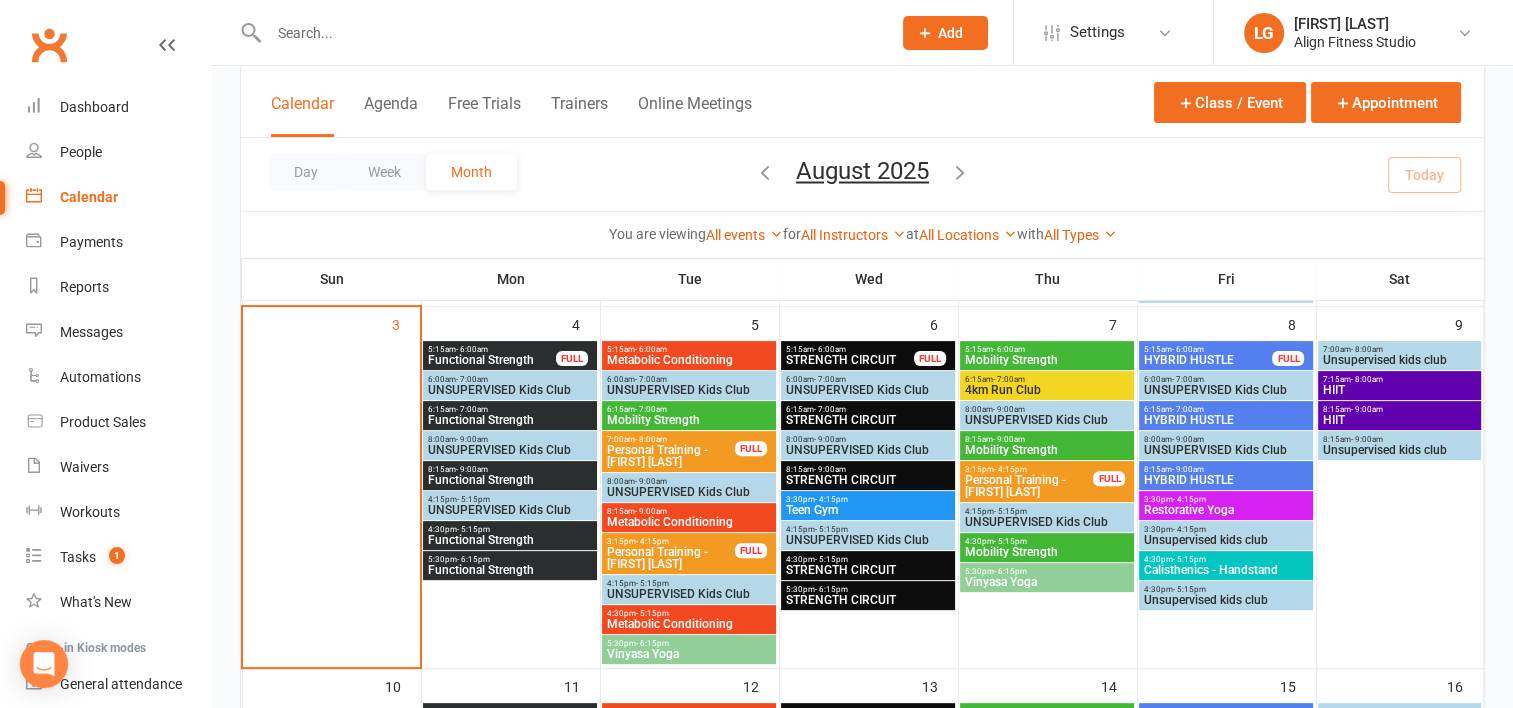 click on "6:15am  - 7:00am 4km Run Club" at bounding box center [1047, 385] 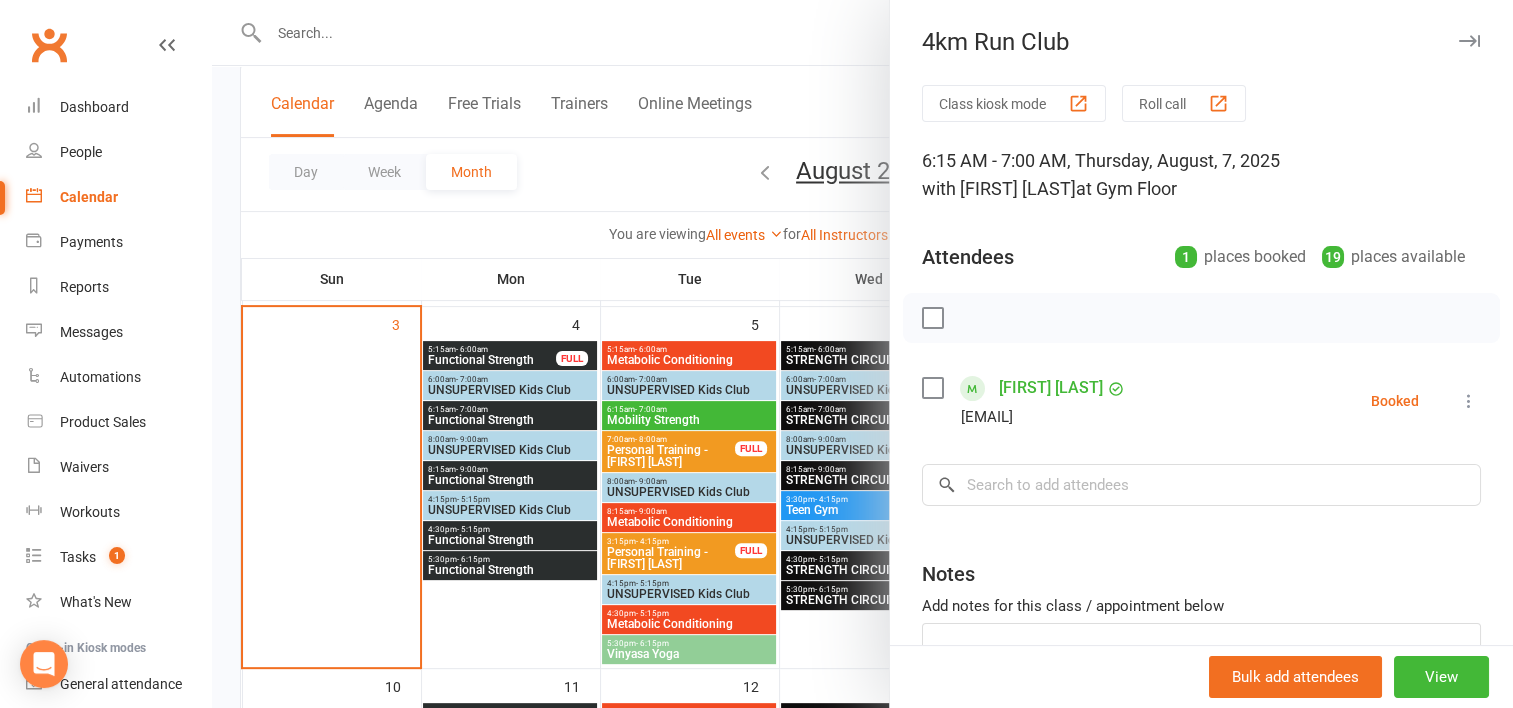 click at bounding box center (862, 354) 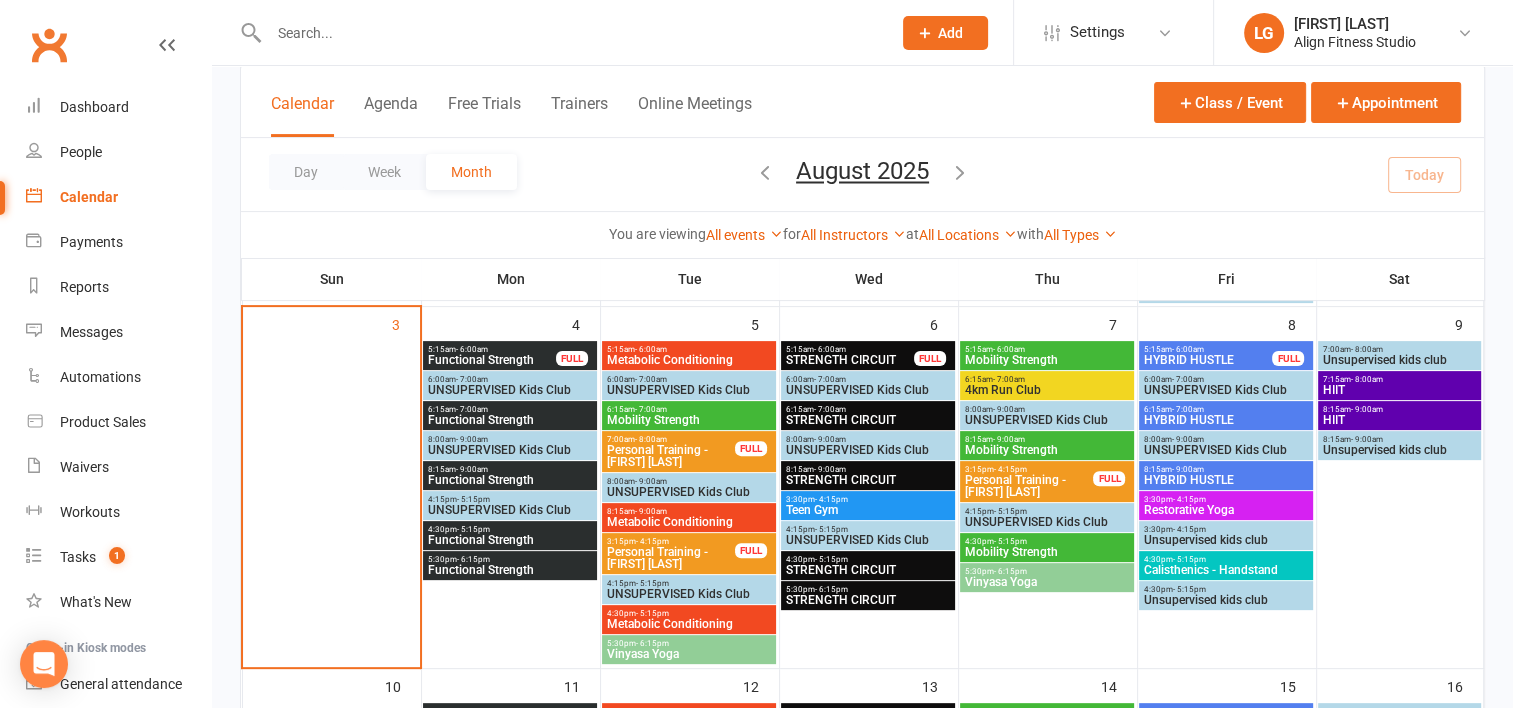 click on "Mobility Strength" at bounding box center [1047, 360] 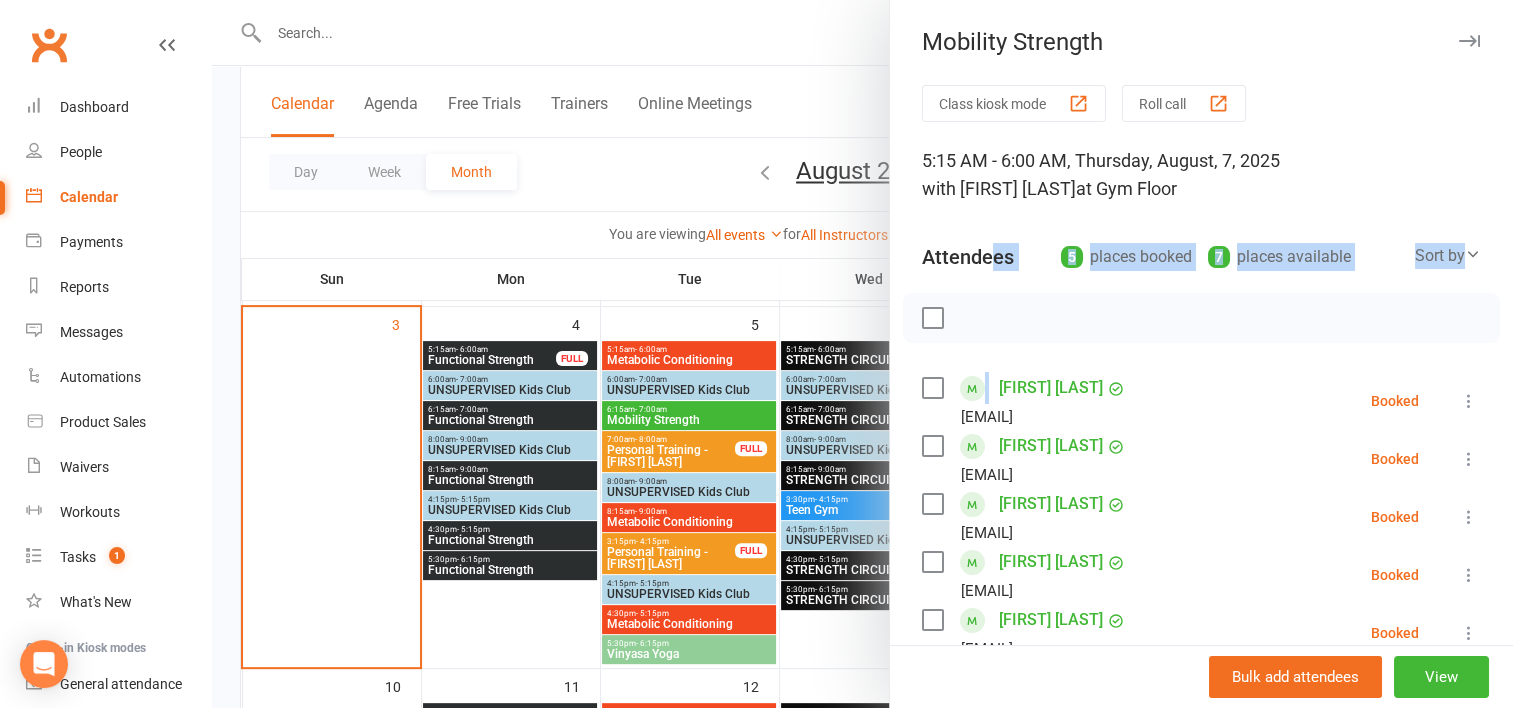 drag, startPoint x: 978, startPoint y: 365, endPoint x: 991, endPoint y: 229, distance: 136.6199 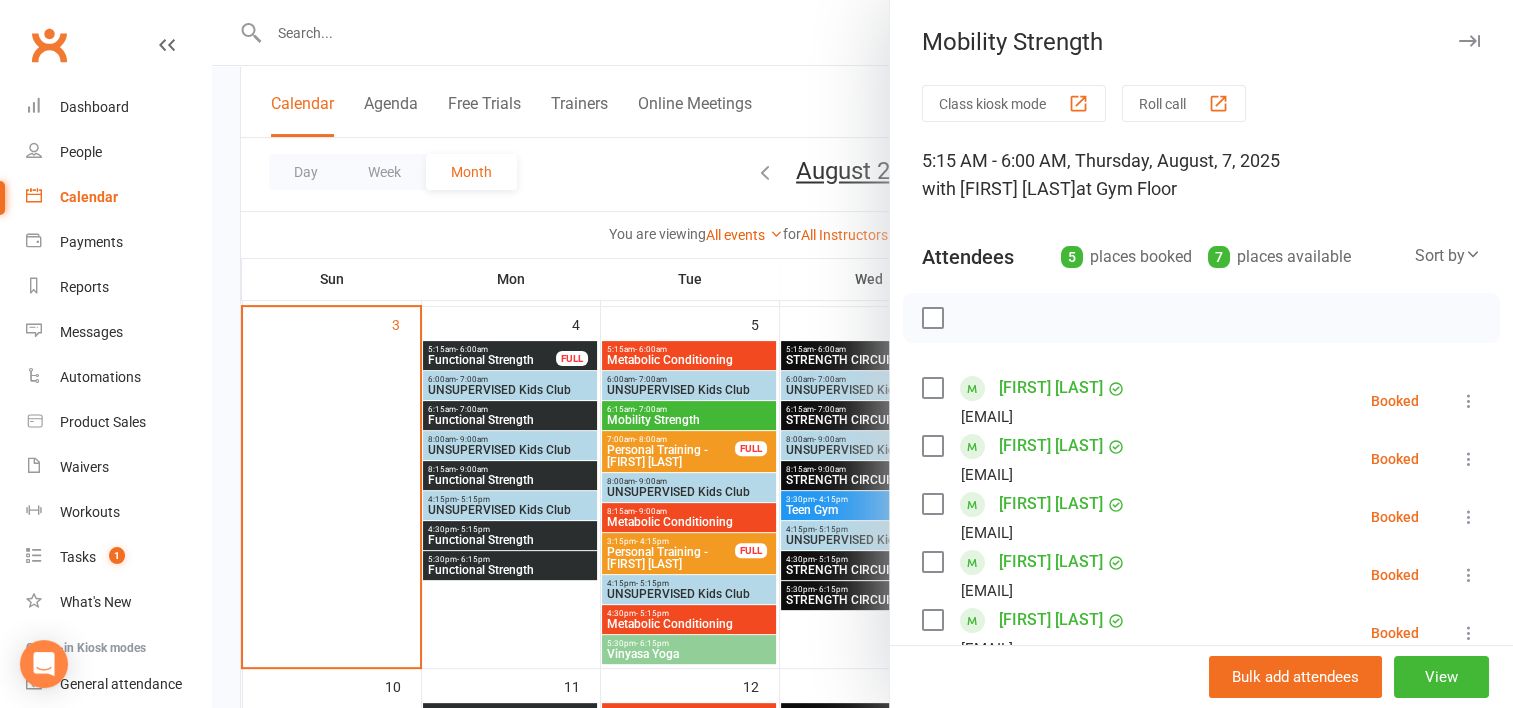 click at bounding box center [862, 354] 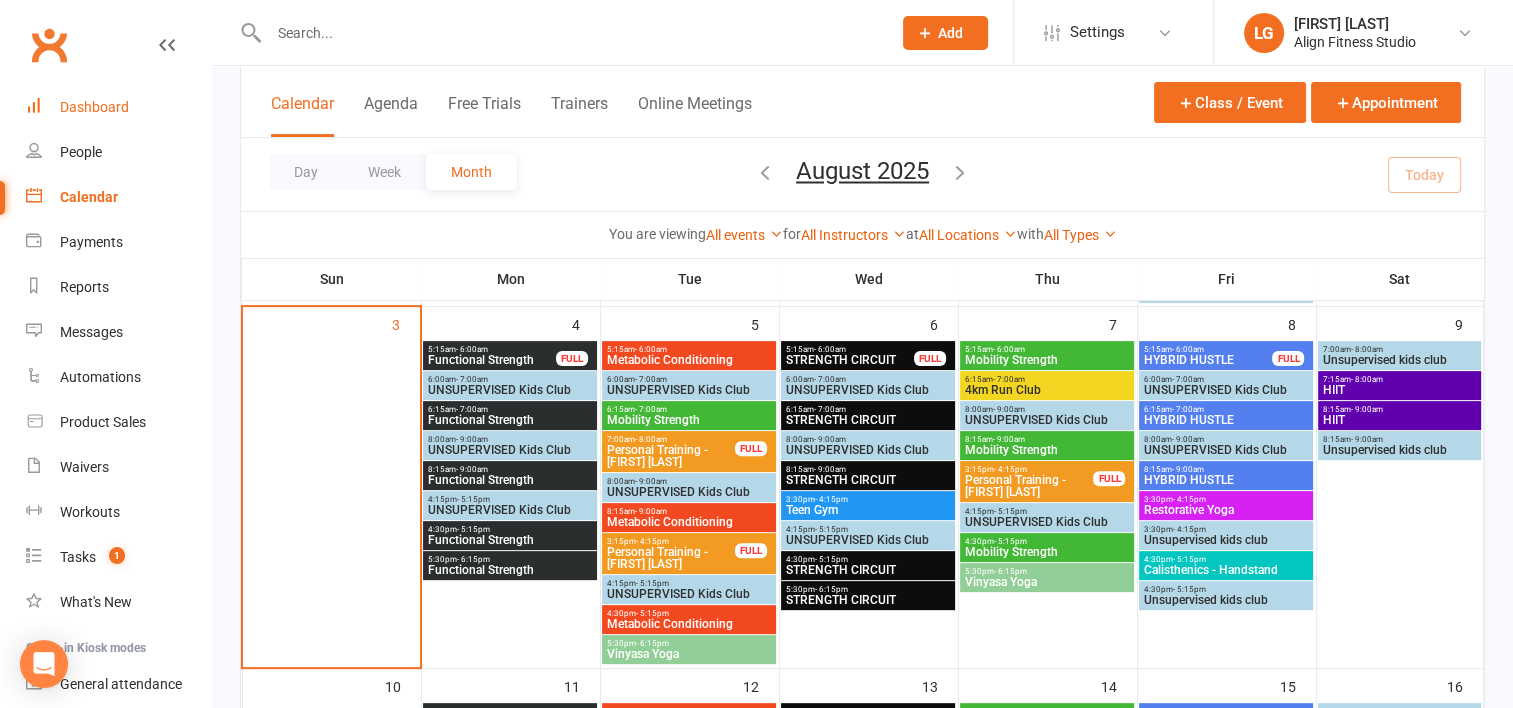 click on "Dashboard" at bounding box center [94, 107] 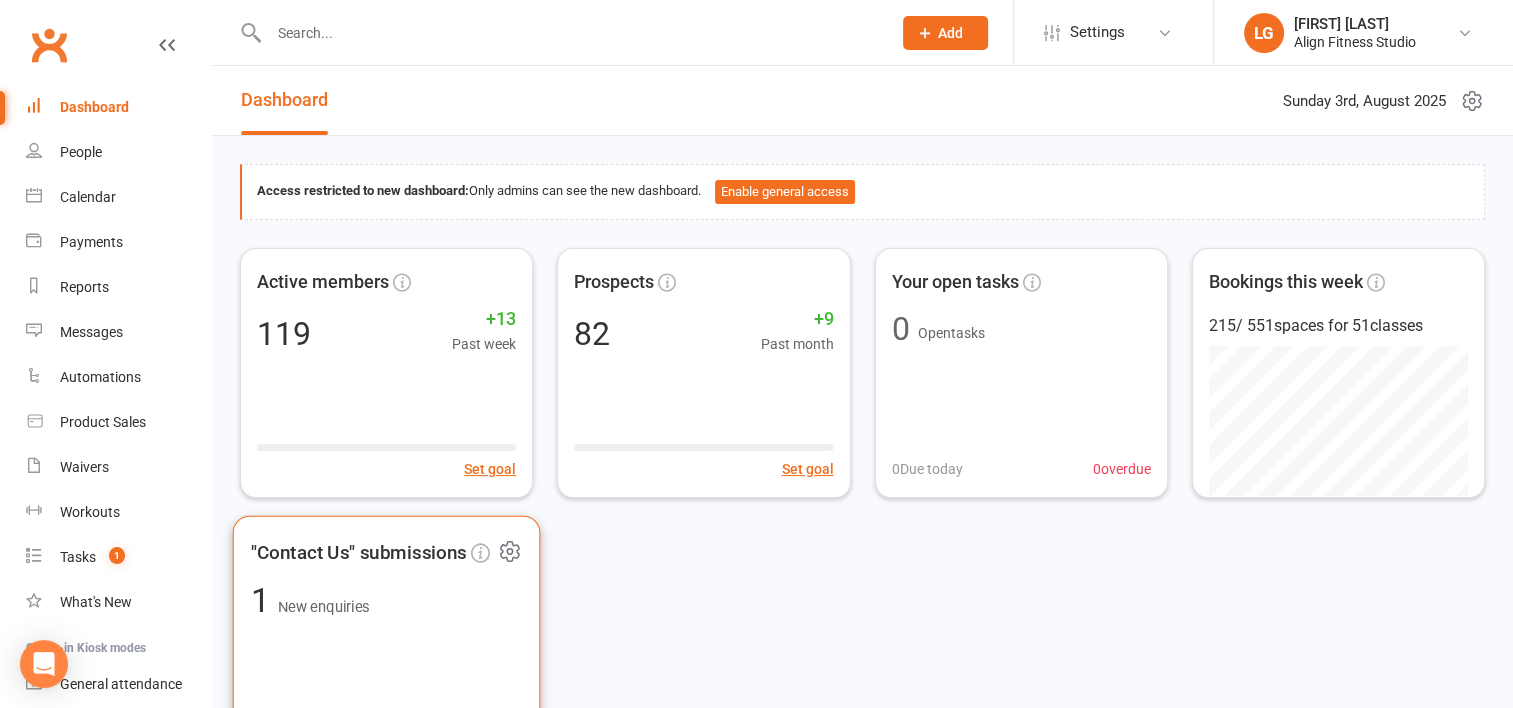 click on "1   New enquiries" at bounding box center (310, 601) 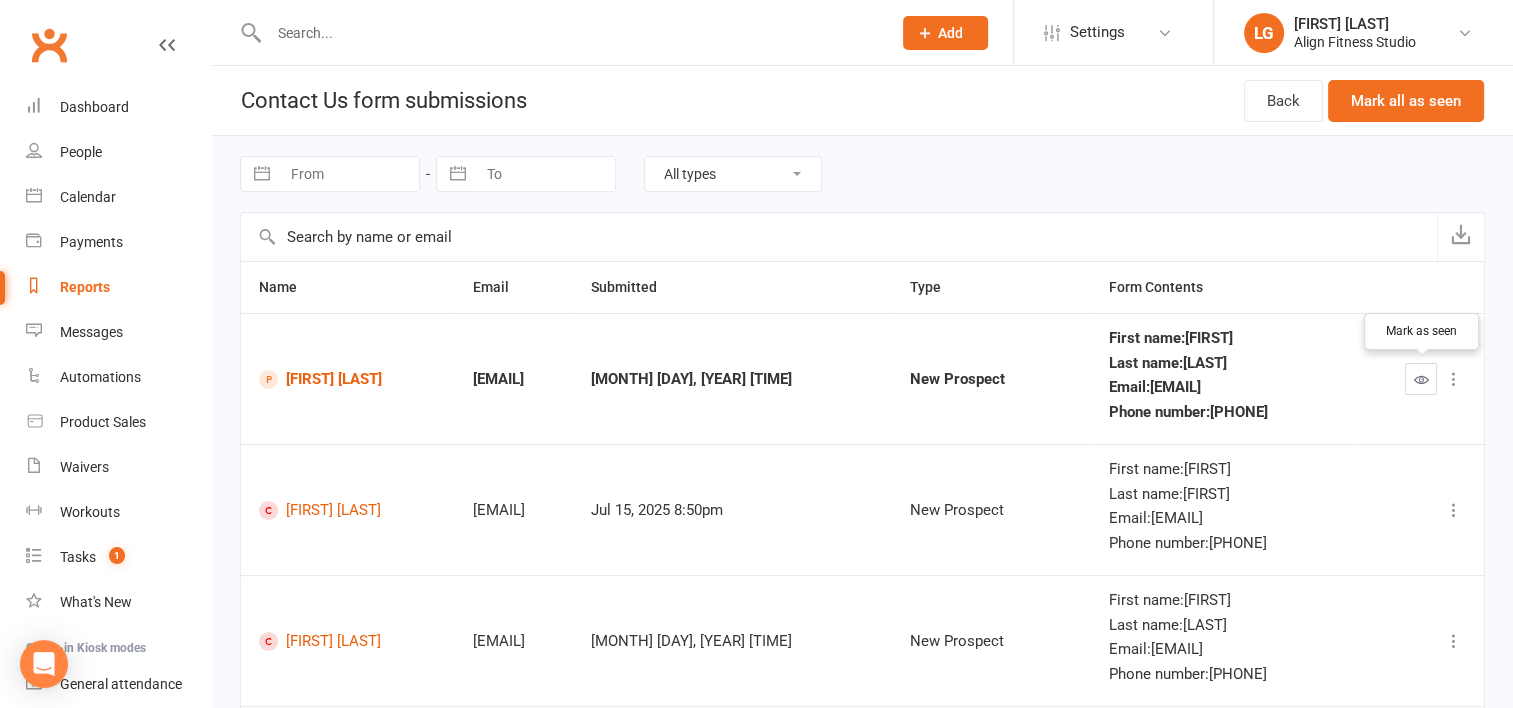 click at bounding box center (1421, 379) 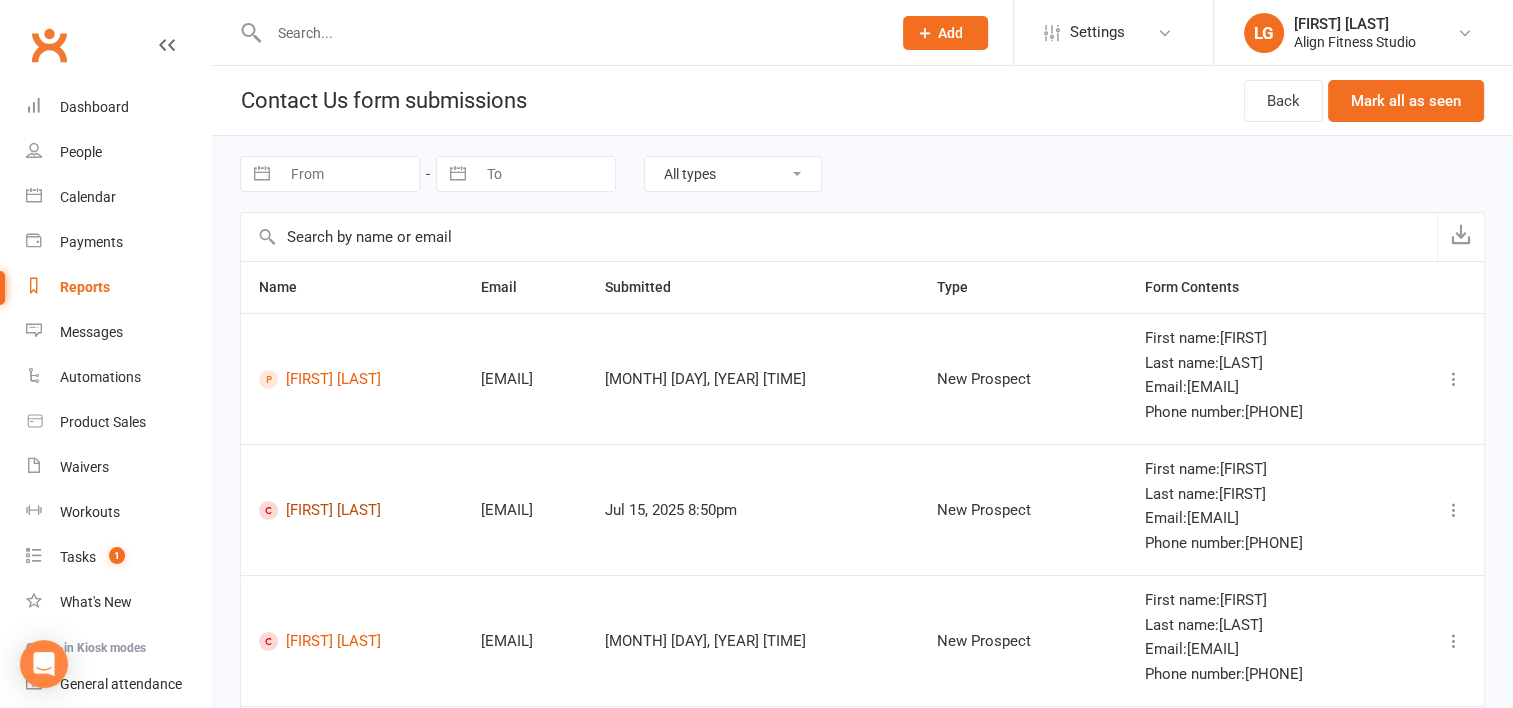 click on "Hannah James" at bounding box center [352, 510] 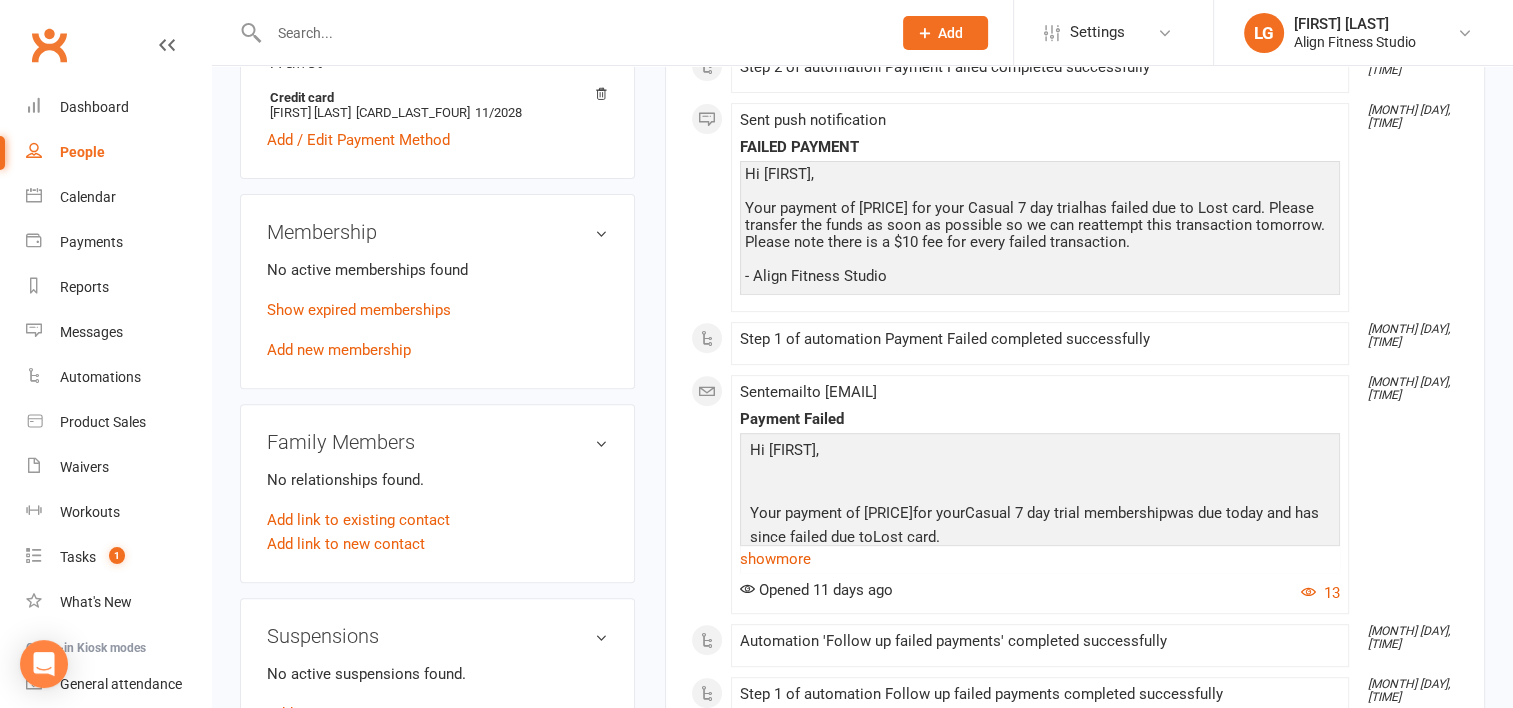 scroll, scrollTop: 663, scrollLeft: 0, axis: vertical 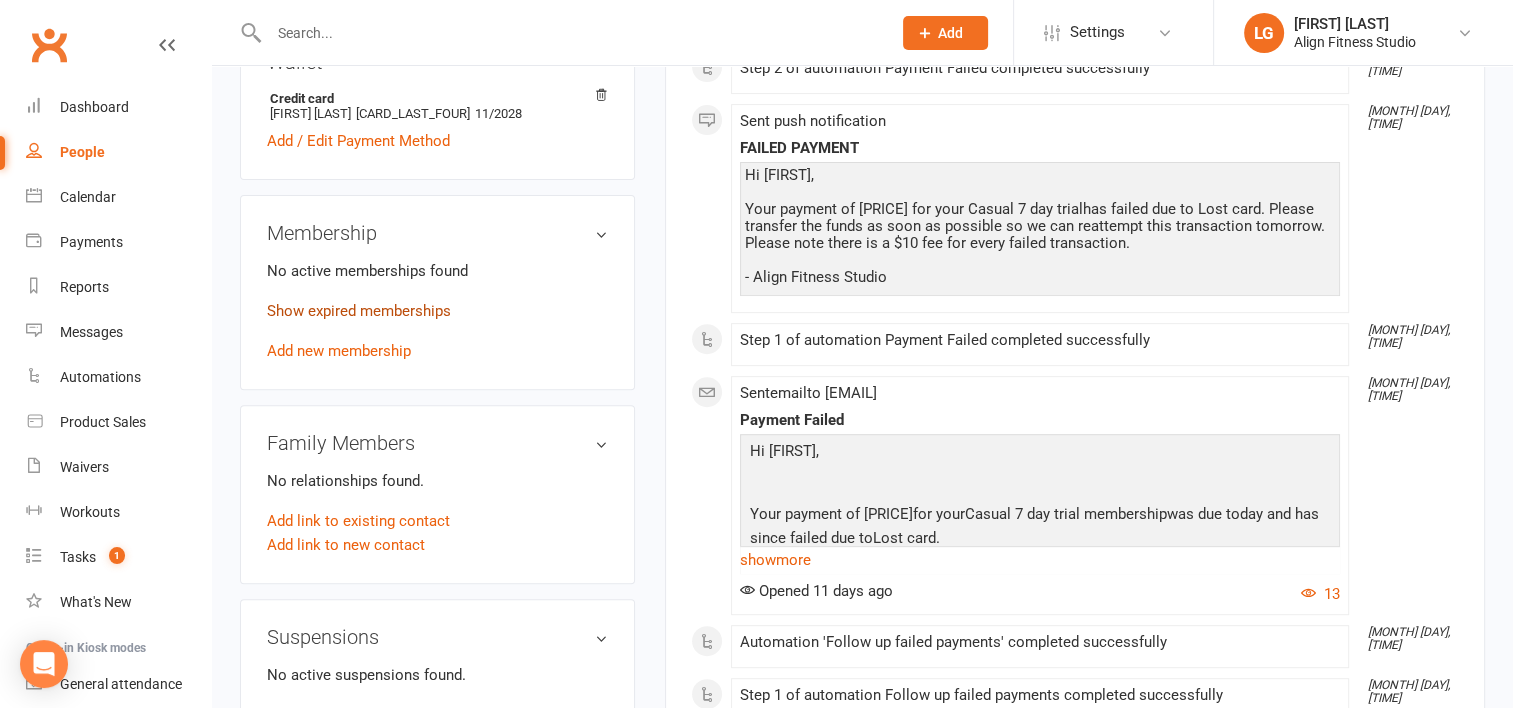 click on "Show expired memberships" at bounding box center (359, 311) 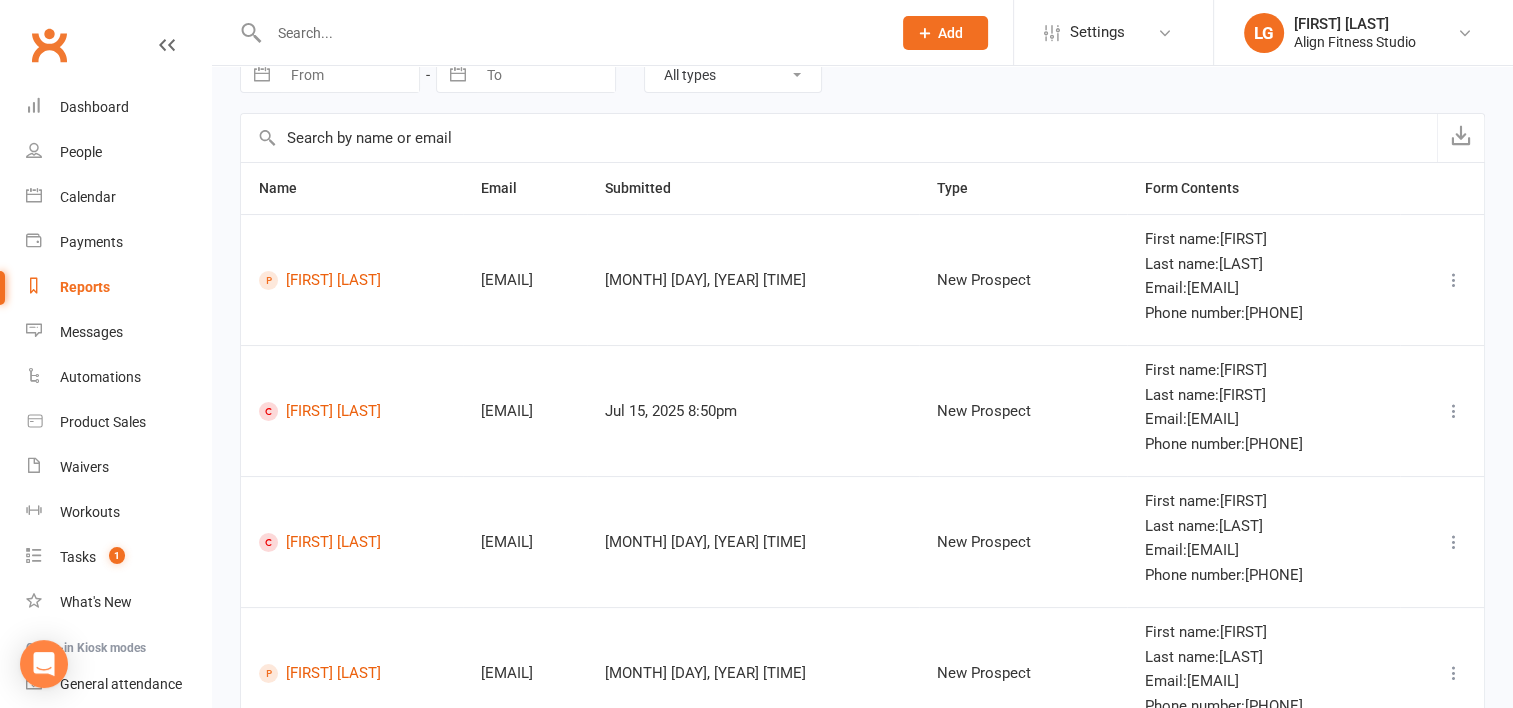 scroll, scrollTop: 100, scrollLeft: 0, axis: vertical 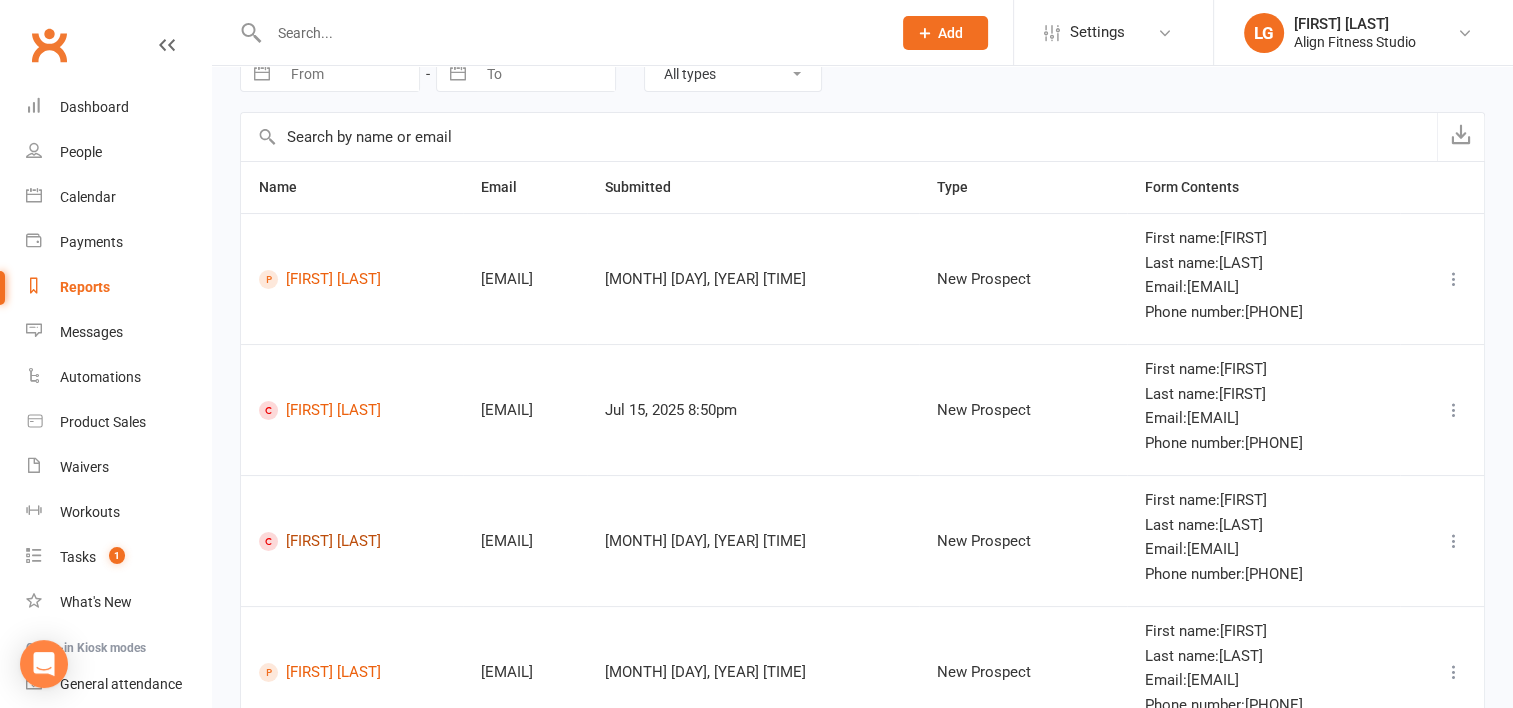 click on "Hannah Campbell" at bounding box center [352, 541] 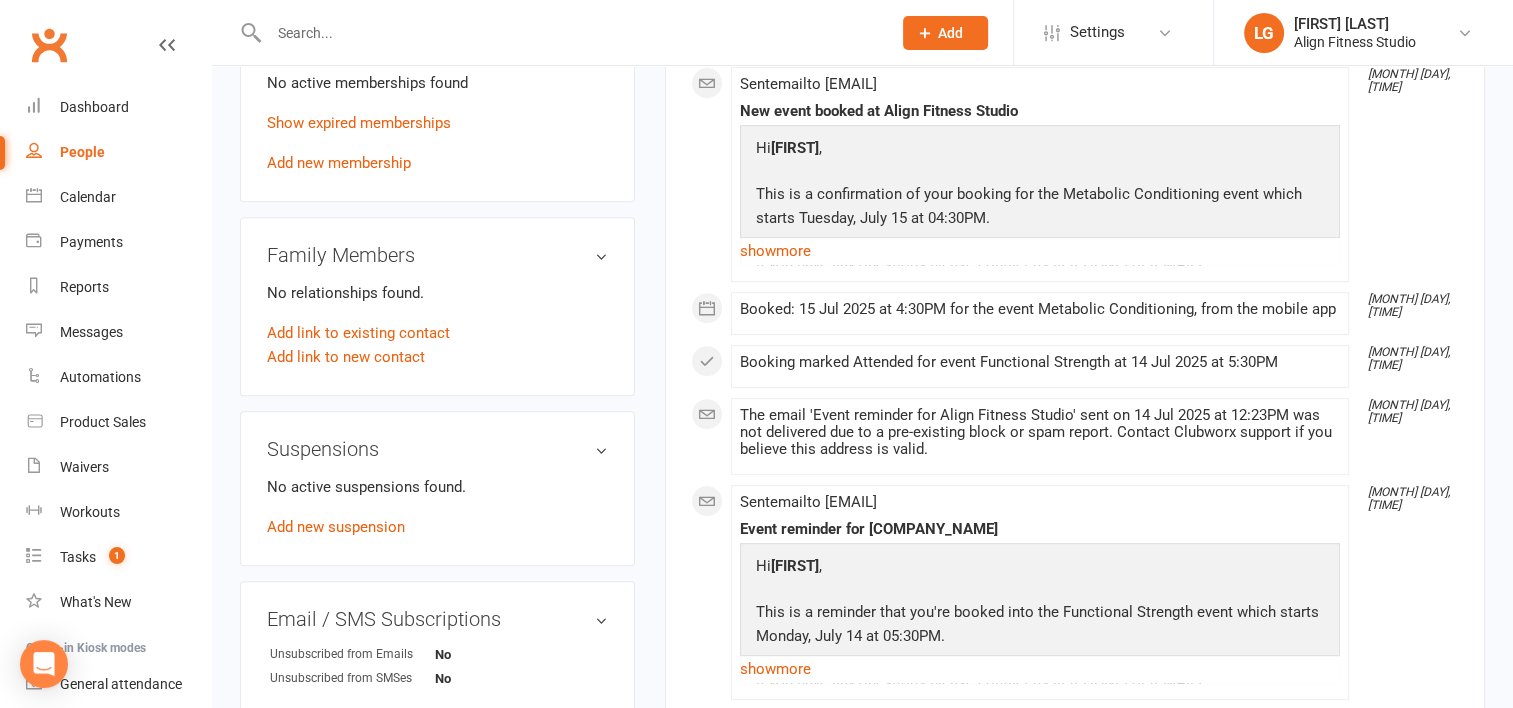 scroll, scrollTop: 764, scrollLeft: 0, axis: vertical 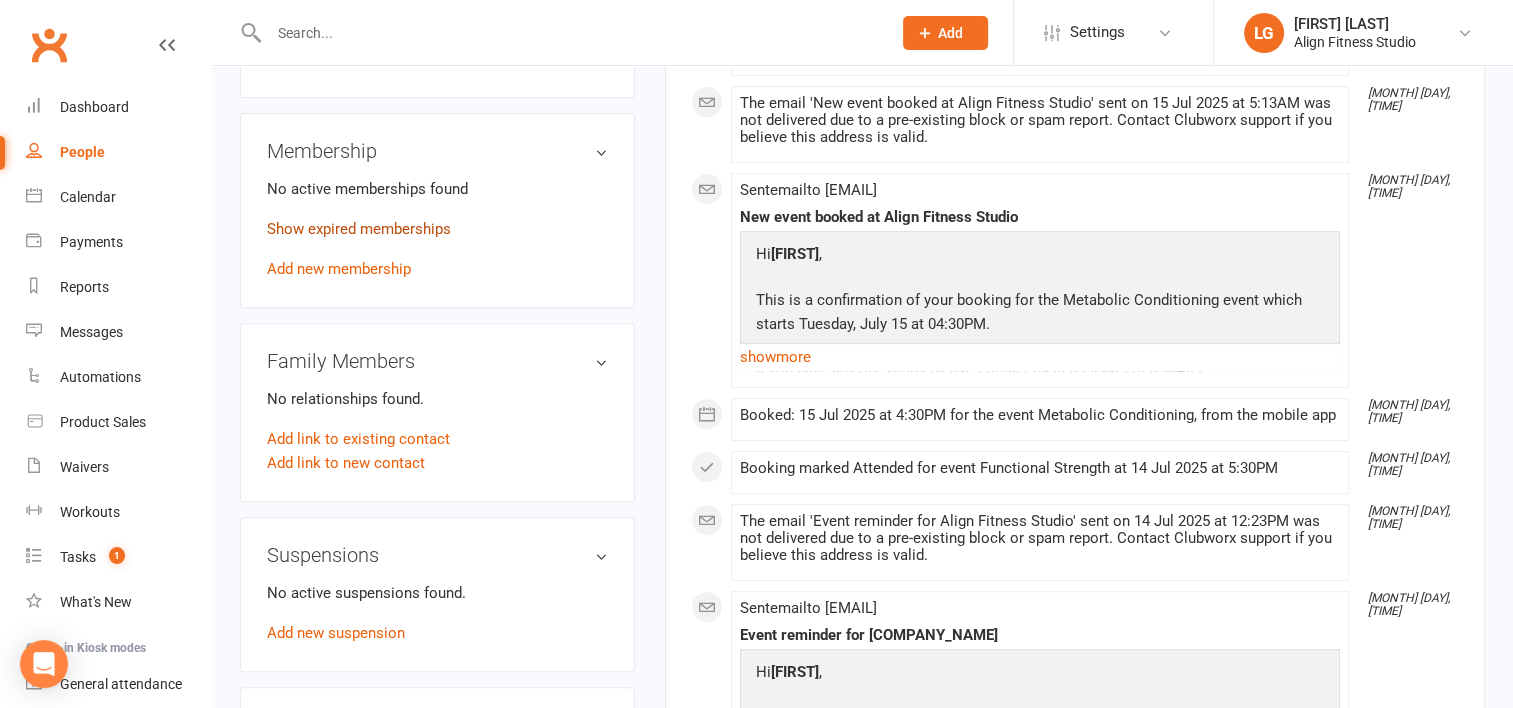 click on "Show expired memberships" at bounding box center (359, 229) 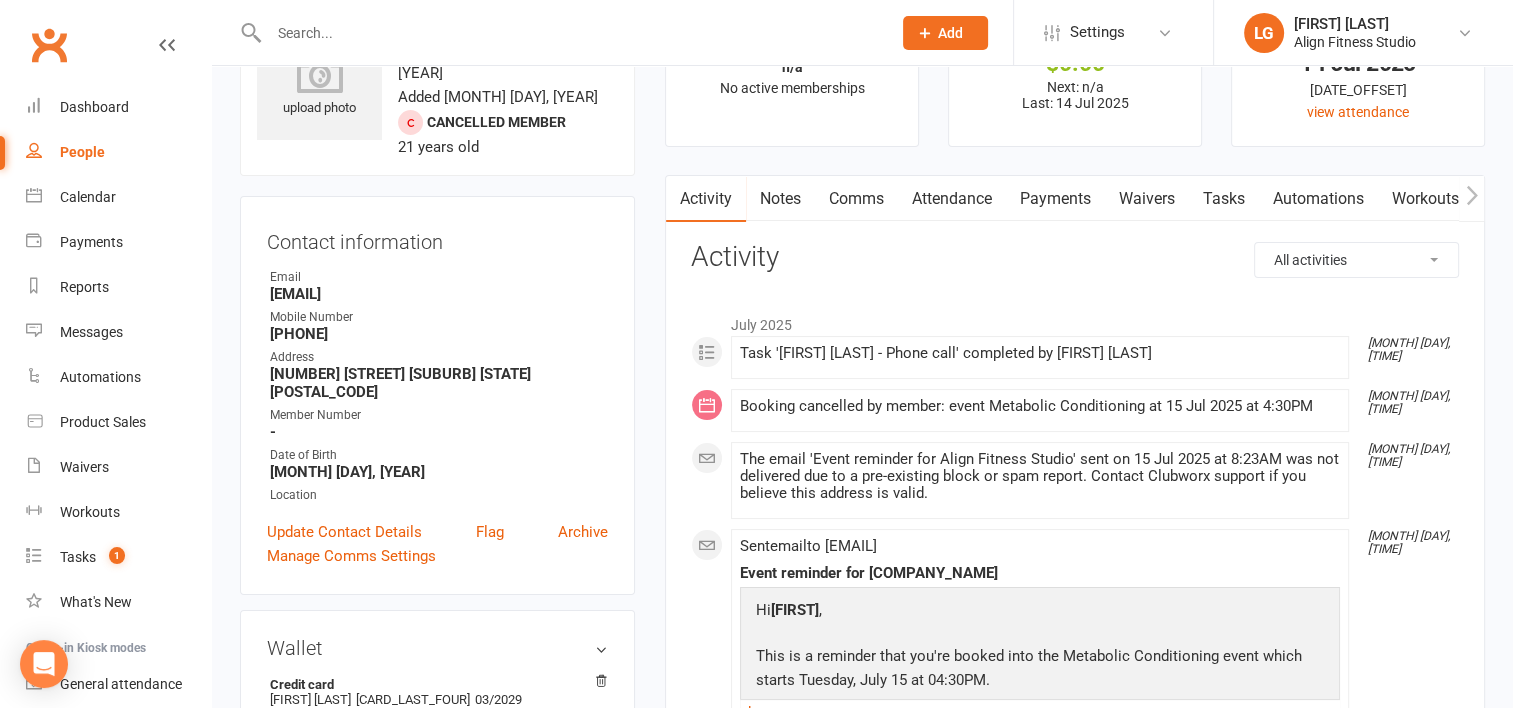 scroll, scrollTop: 0, scrollLeft: 0, axis: both 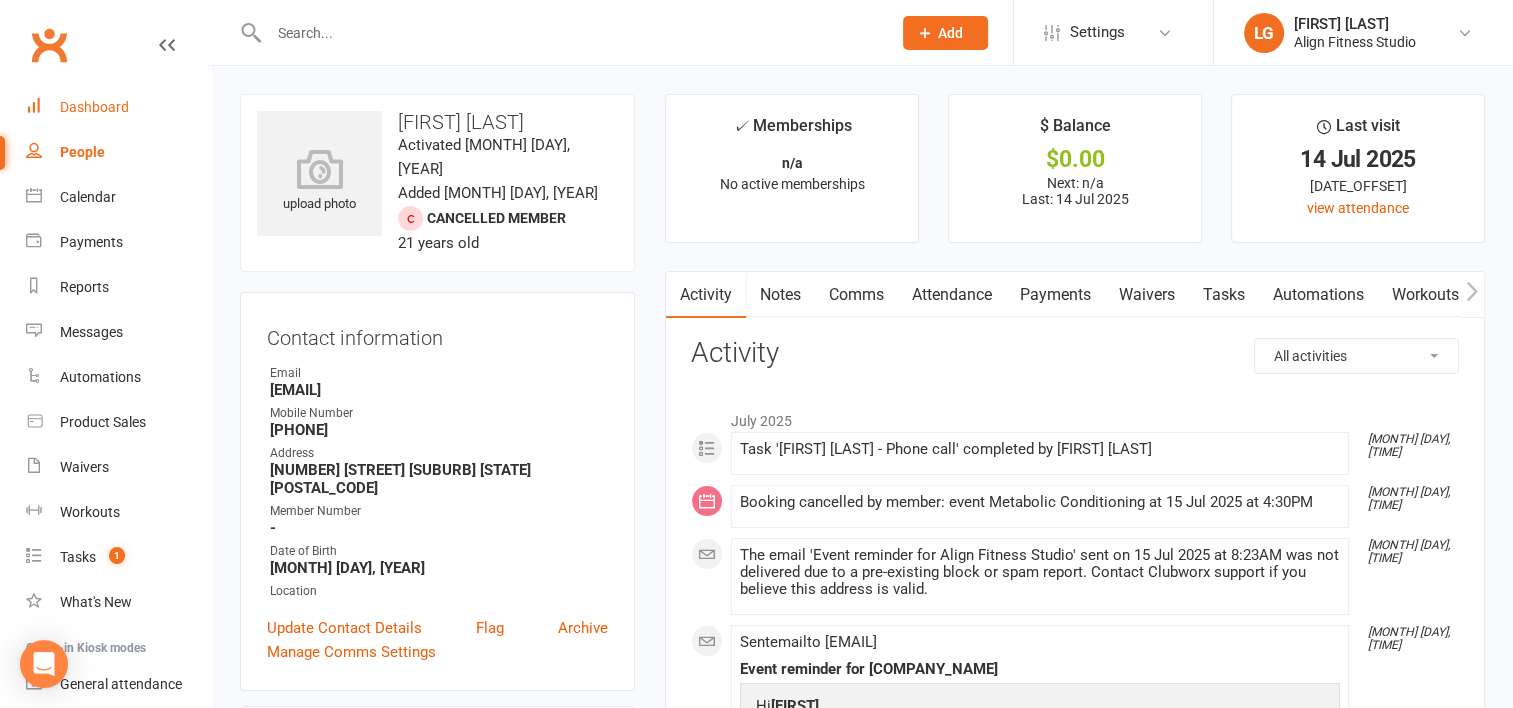 click on "Dashboard" at bounding box center [118, 107] 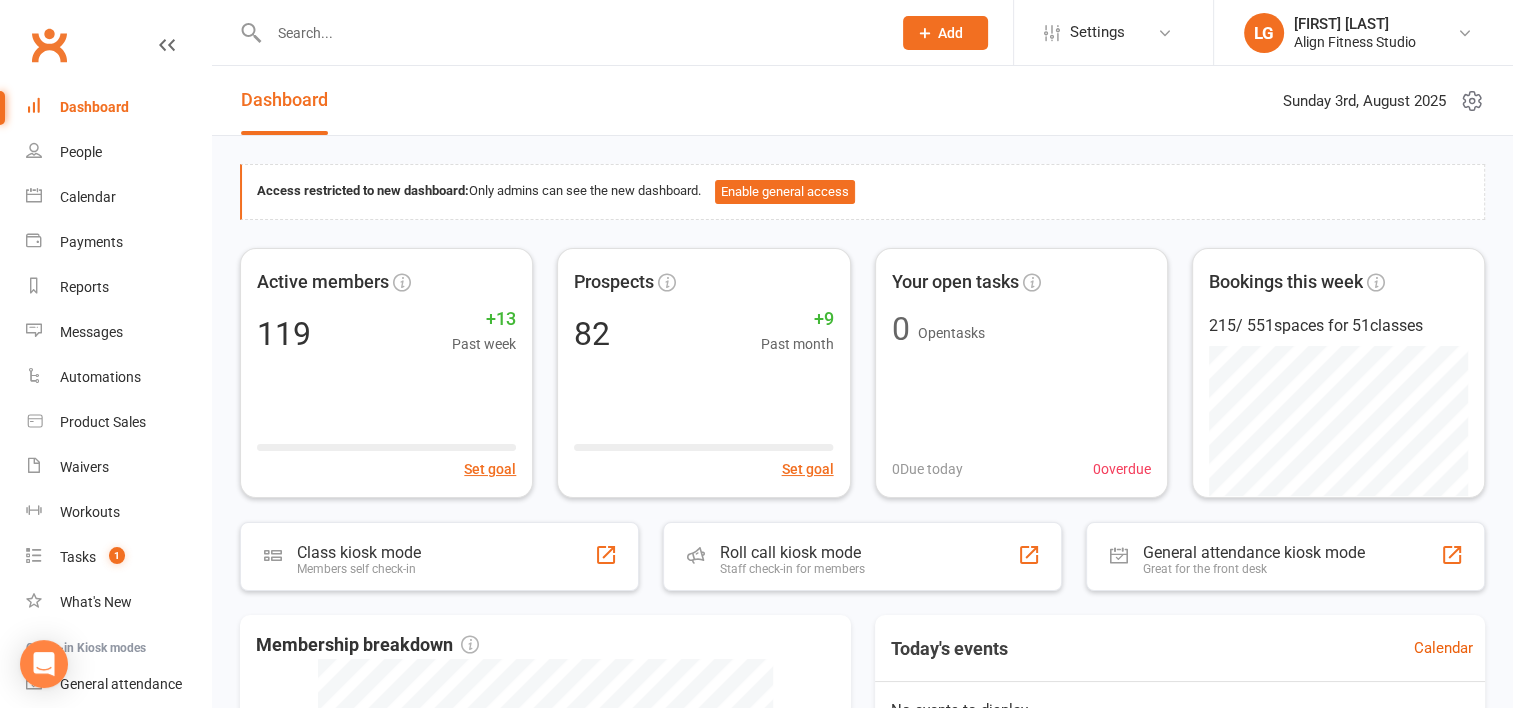 click on "Dashboard" at bounding box center [94, 107] 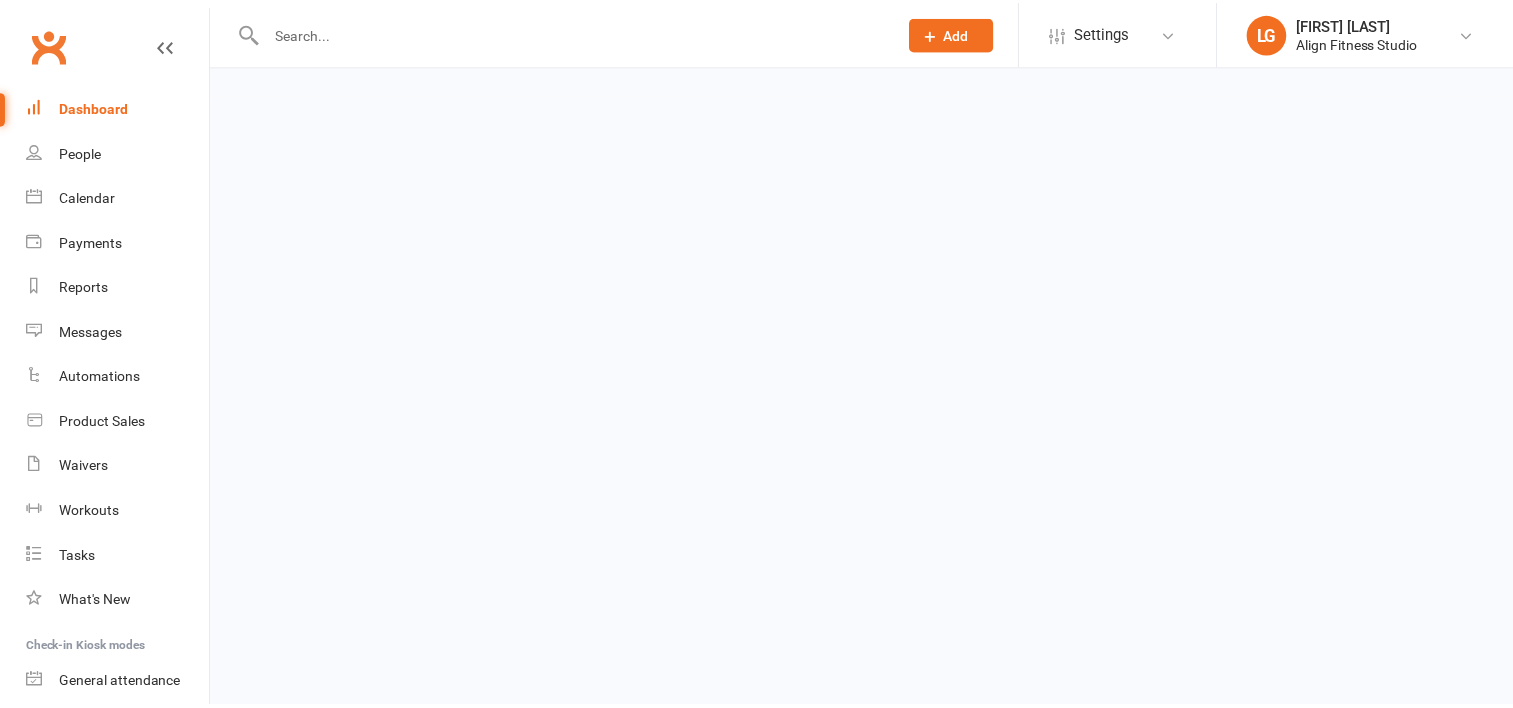 scroll, scrollTop: 0, scrollLeft: 0, axis: both 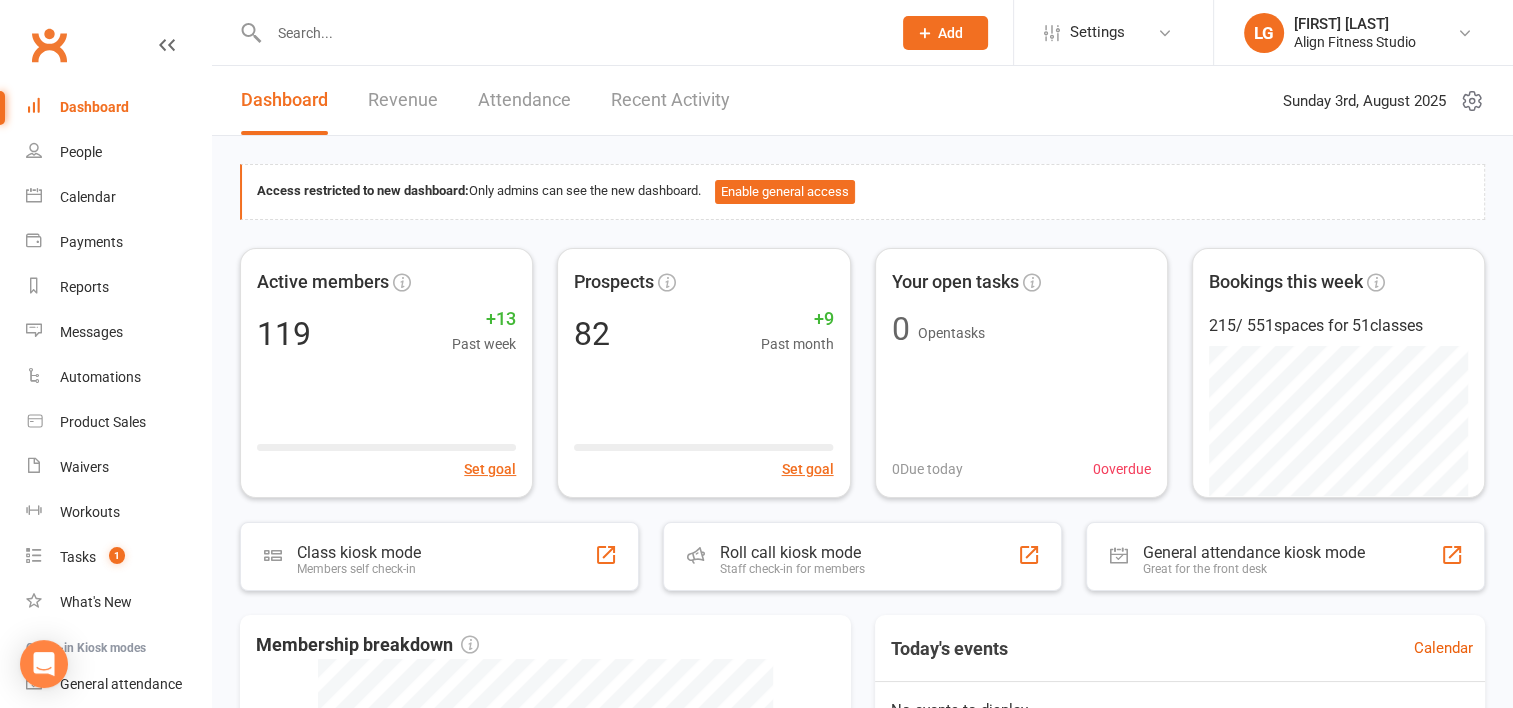 click on "Revenue" at bounding box center [403, 100] 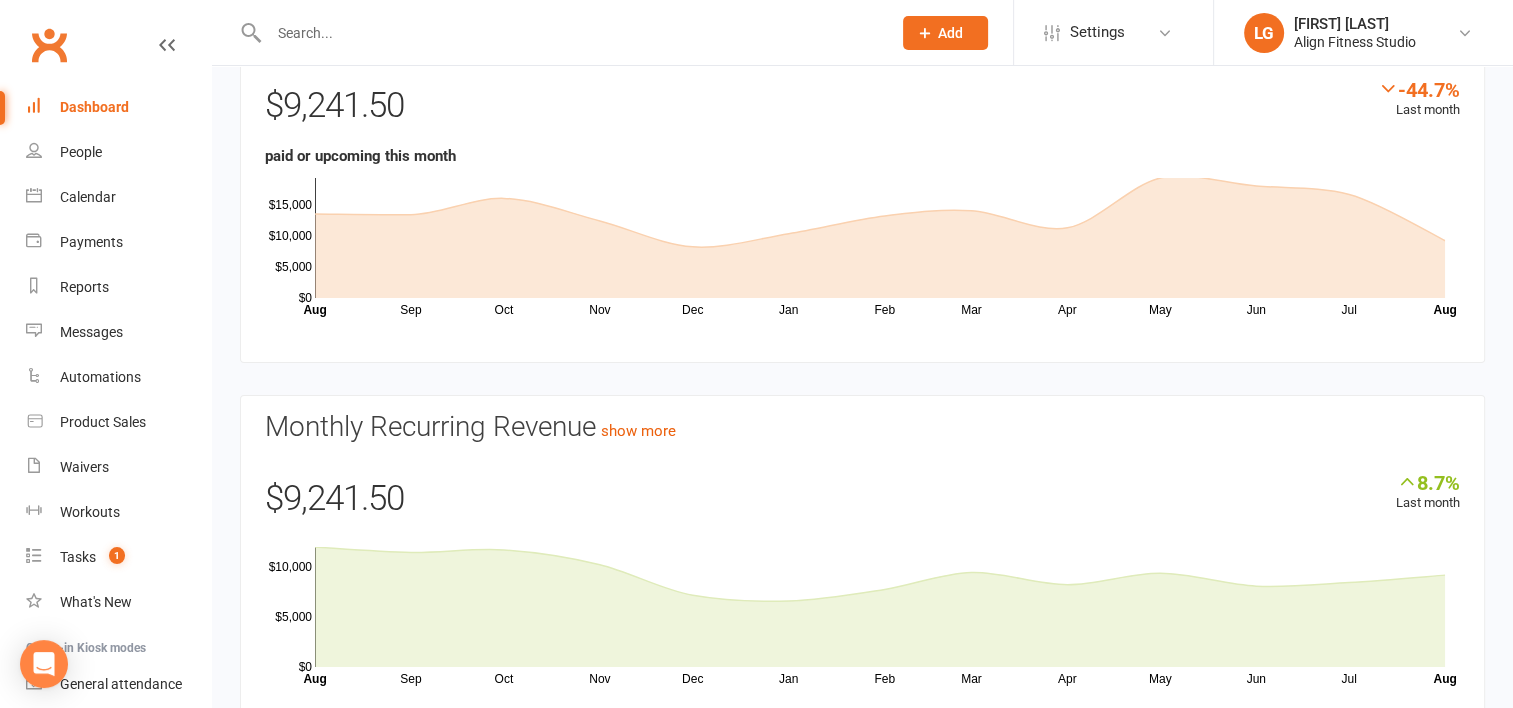 scroll, scrollTop: 163, scrollLeft: 0, axis: vertical 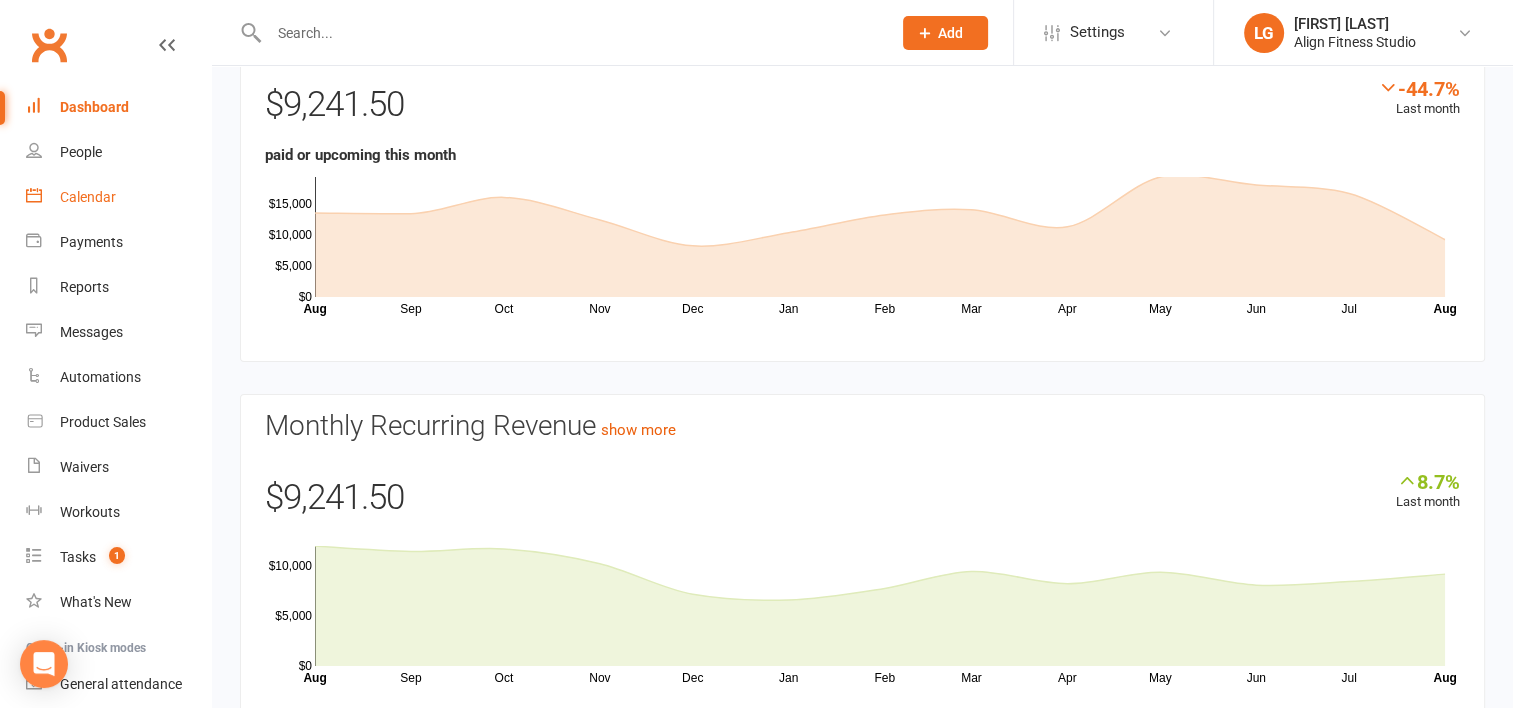 click on "Calendar" at bounding box center (118, 197) 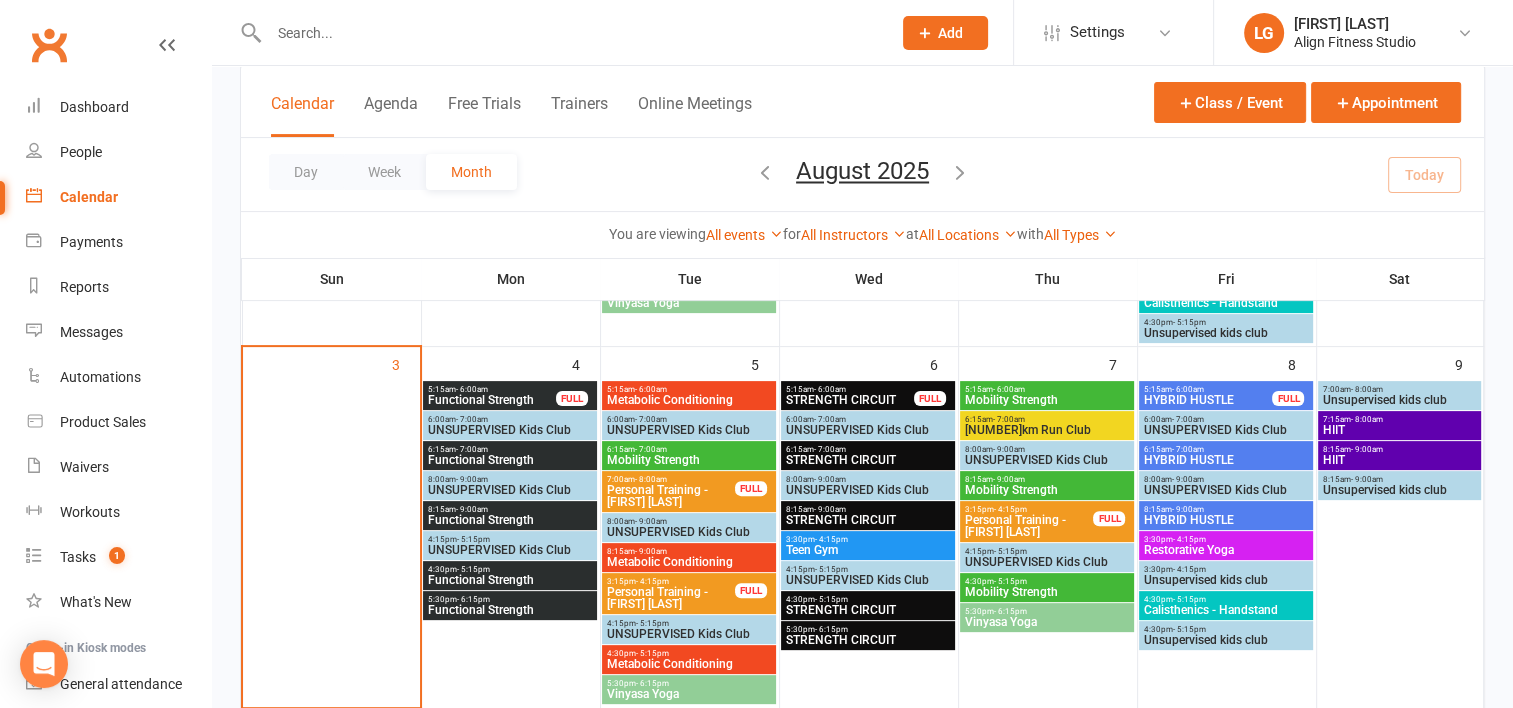 scroll, scrollTop: 484, scrollLeft: 0, axis: vertical 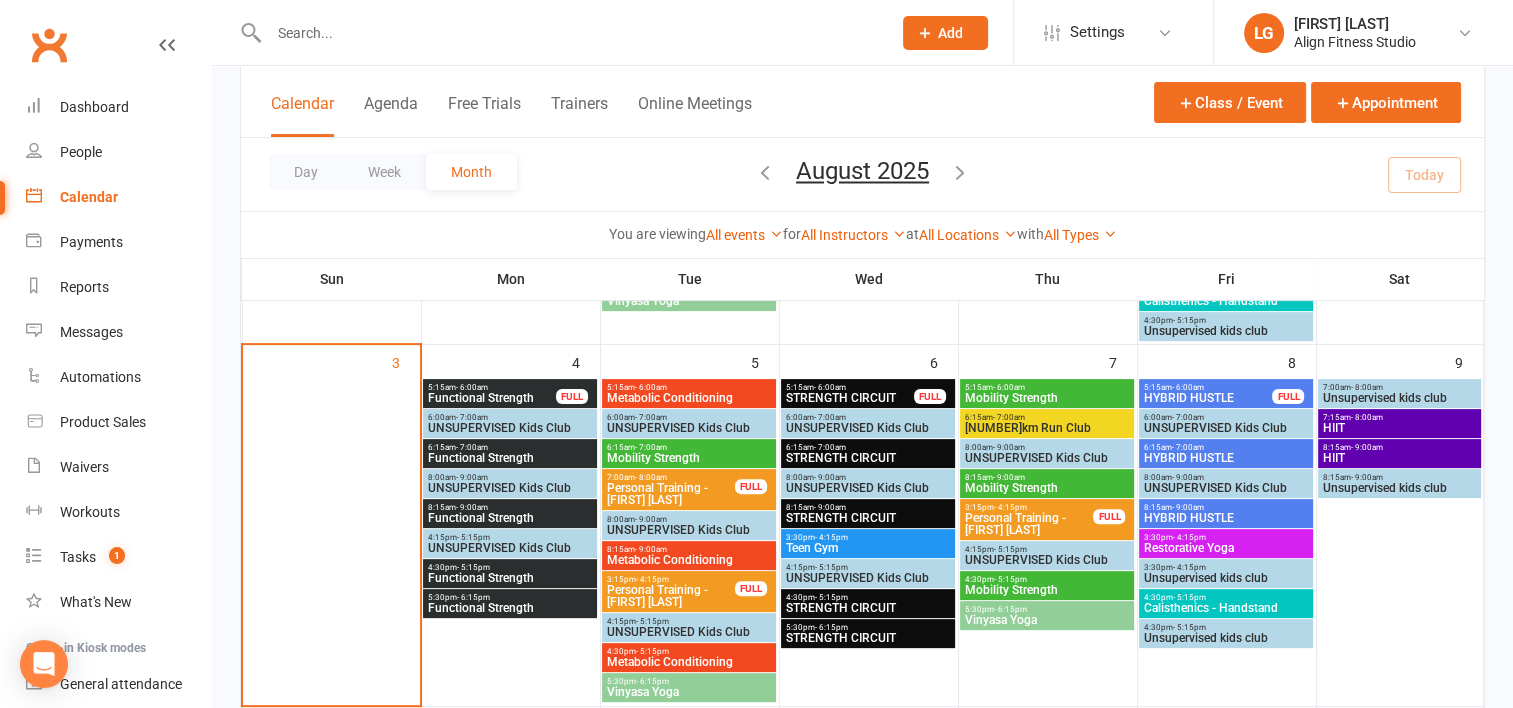 click on "Functional Strength" at bounding box center [510, 608] 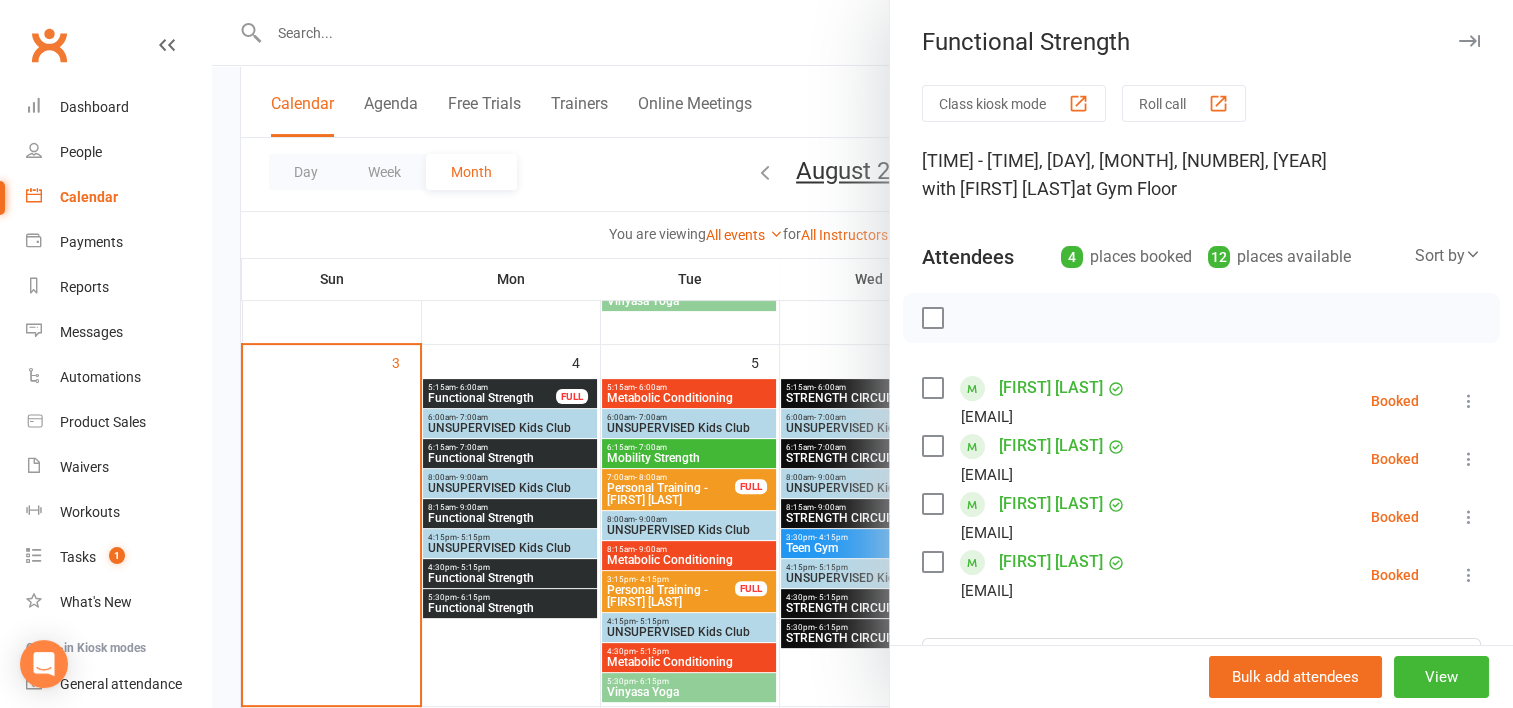 click at bounding box center [862, 354] 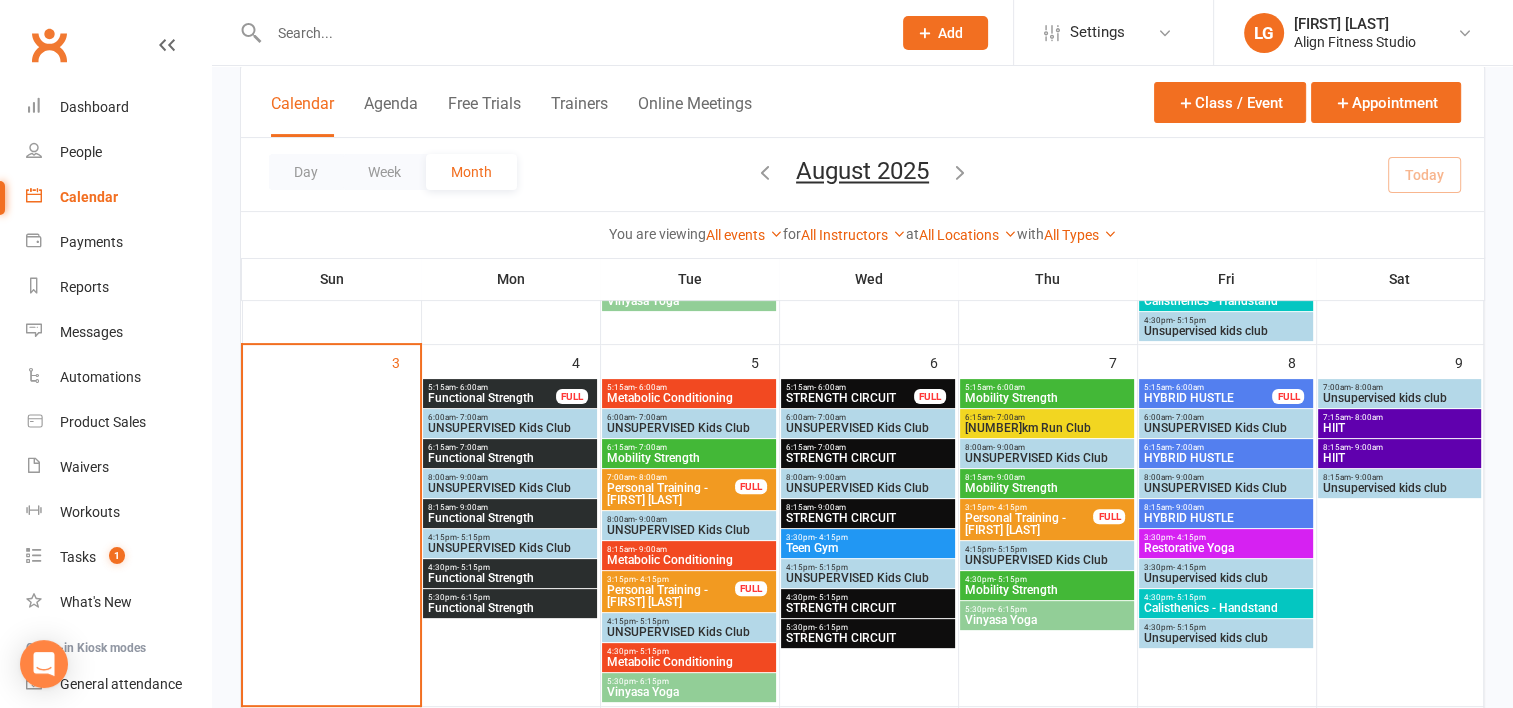 click on "Functional Strength" at bounding box center (510, 578) 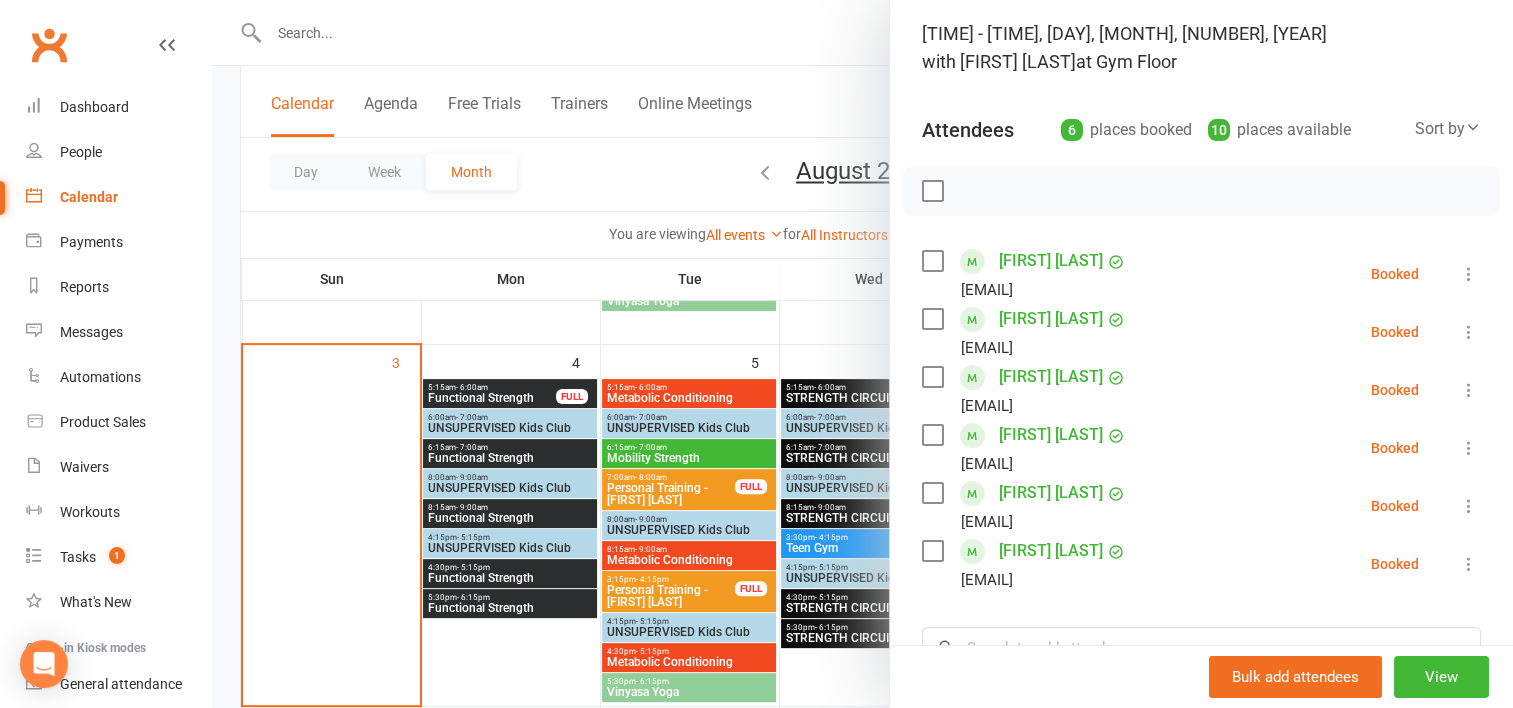 scroll, scrollTop: 128, scrollLeft: 0, axis: vertical 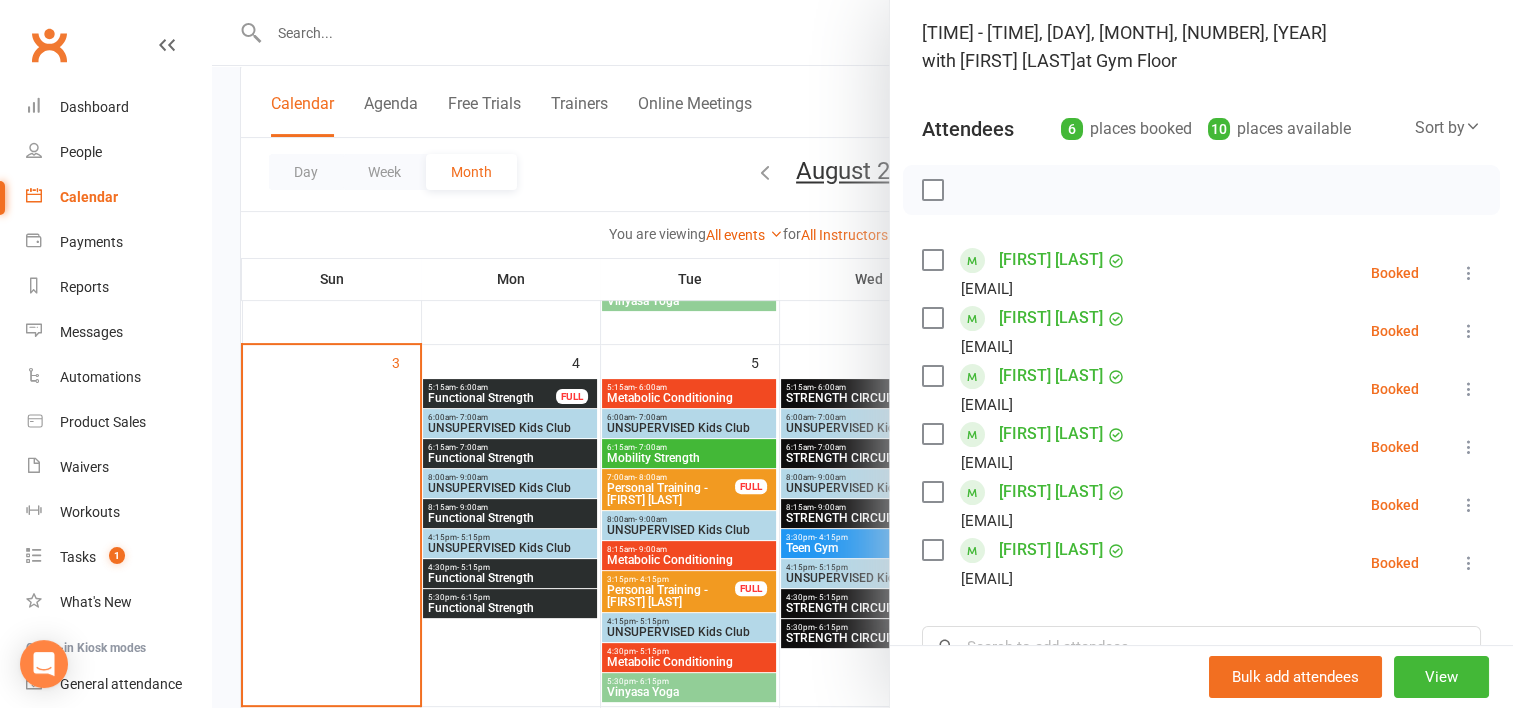 click at bounding box center [862, 354] 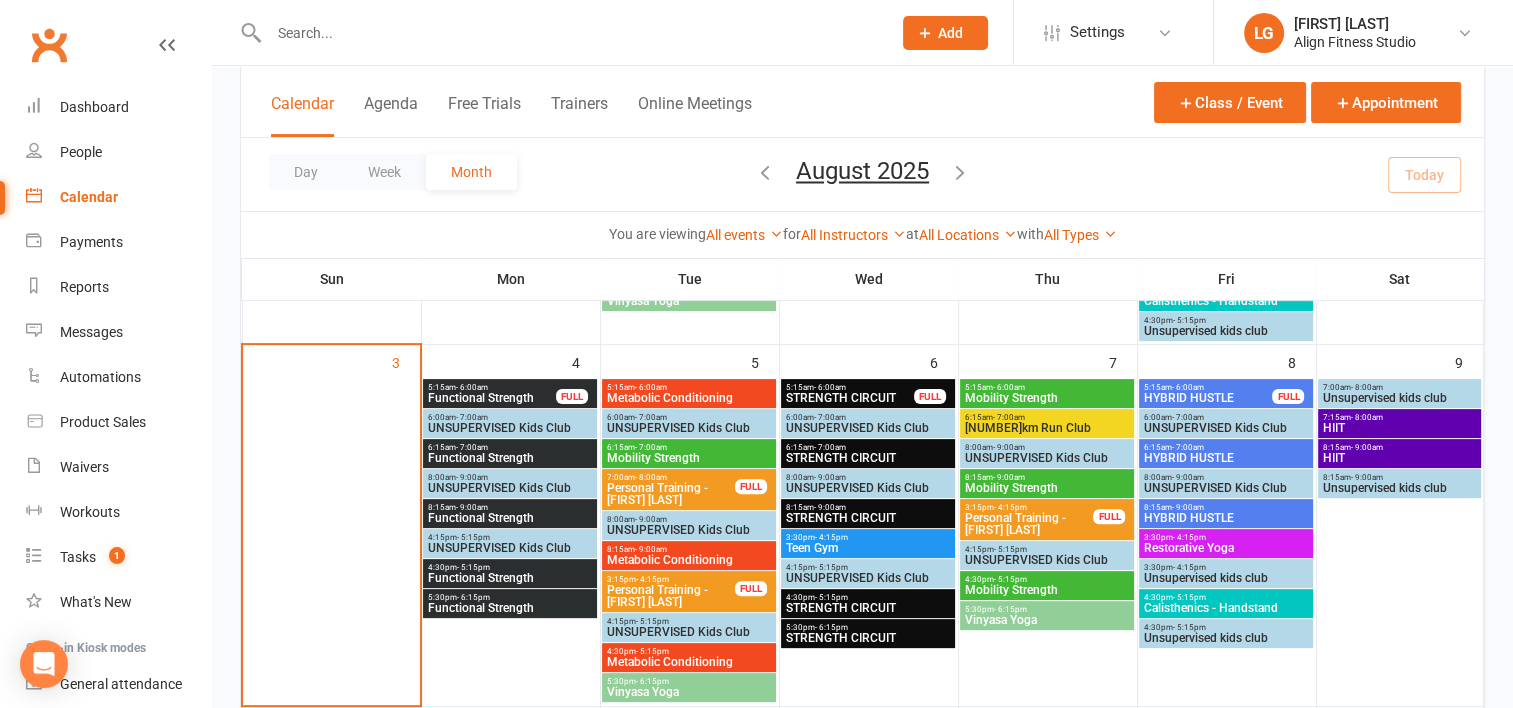 click on "4:30pm  - 5:15pm" at bounding box center [689, 651] 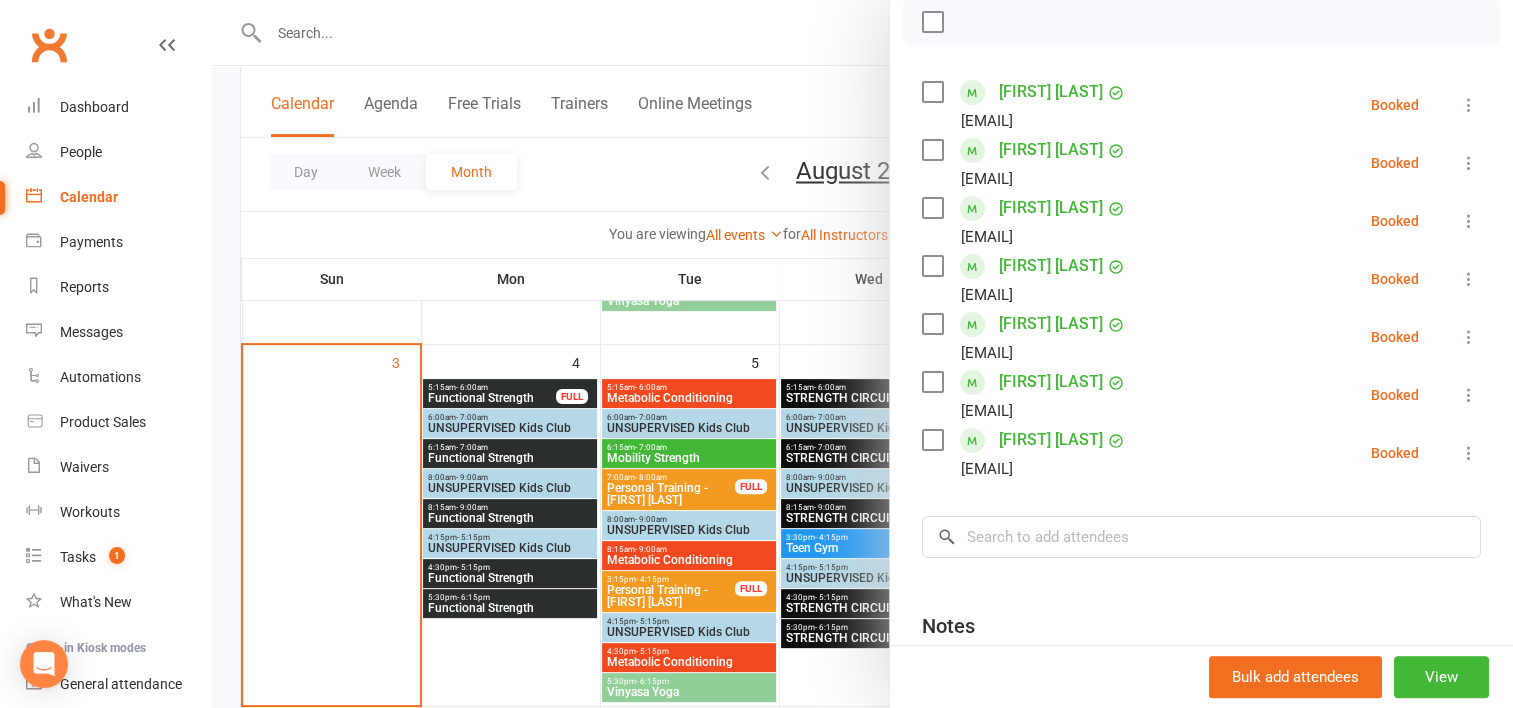 scroll, scrollTop: 292, scrollLeft: 0, axis: vertical 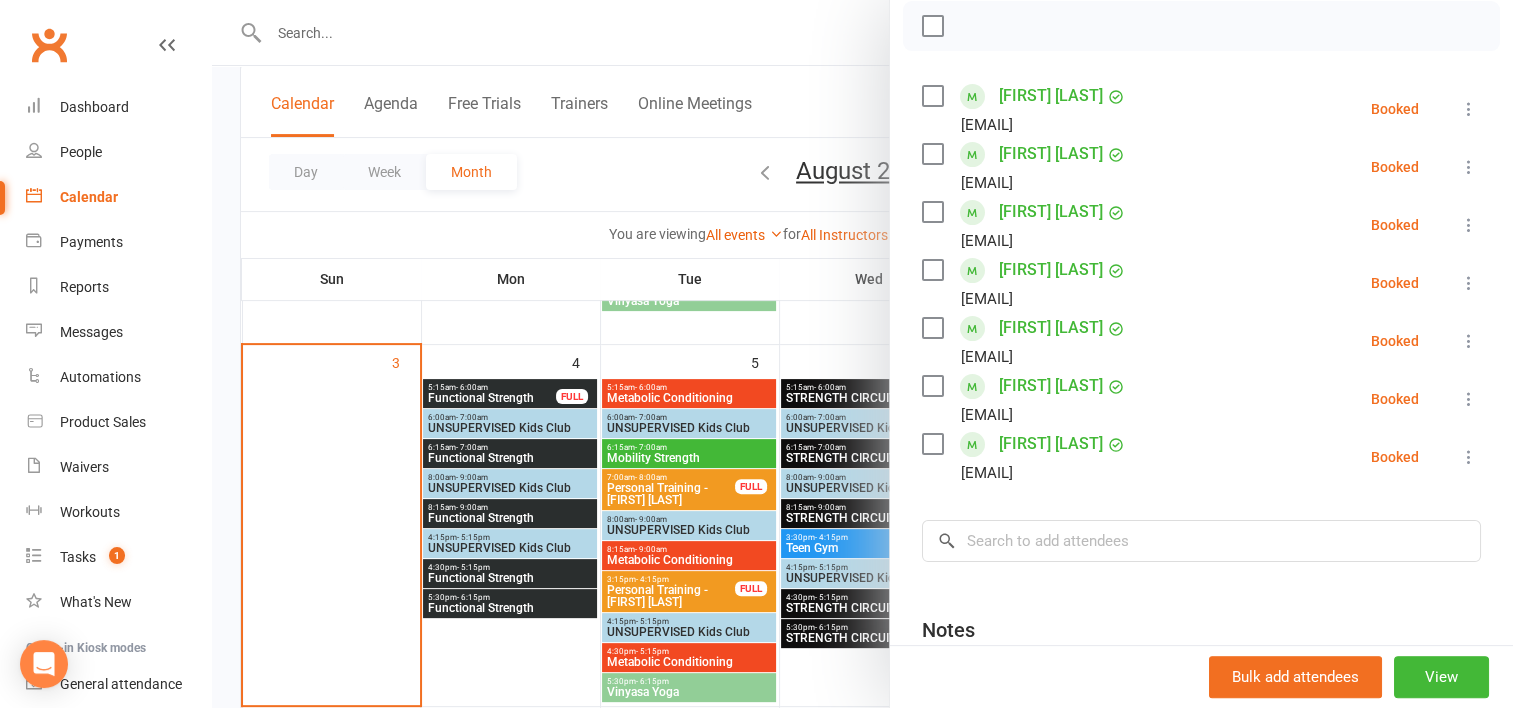 click at bounding box center [862, 354] 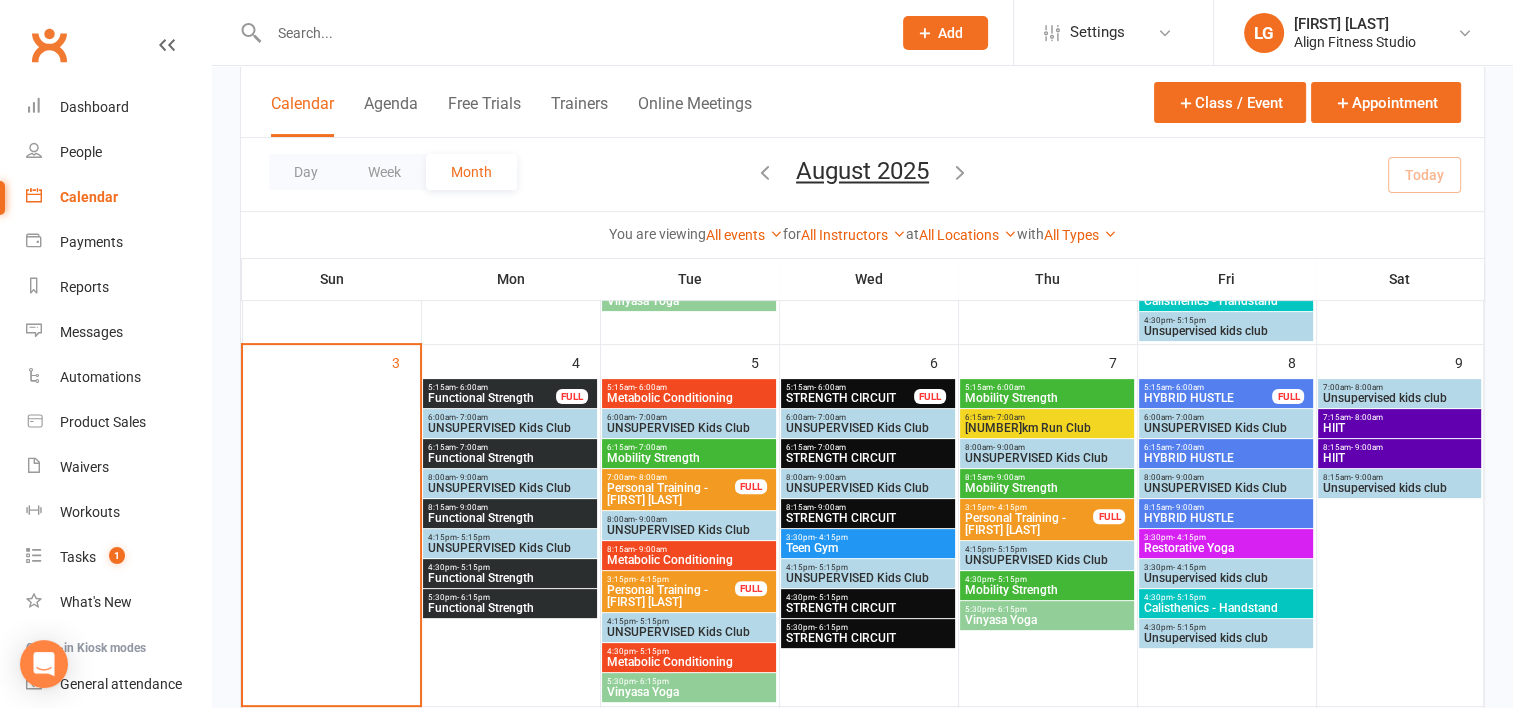 click on "Vinyasa Yoga" at bounding box center [689, 692] 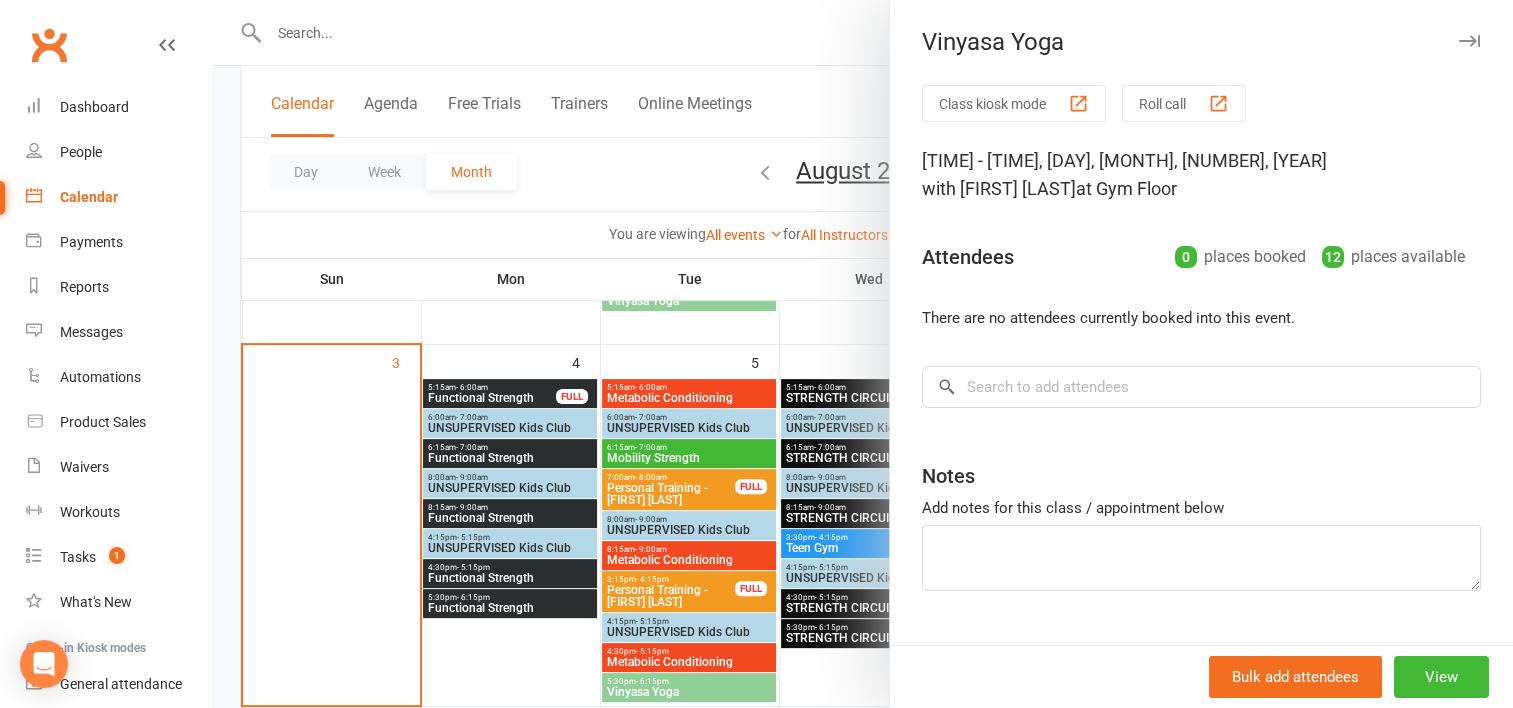 click at bounding box center (862, 354) 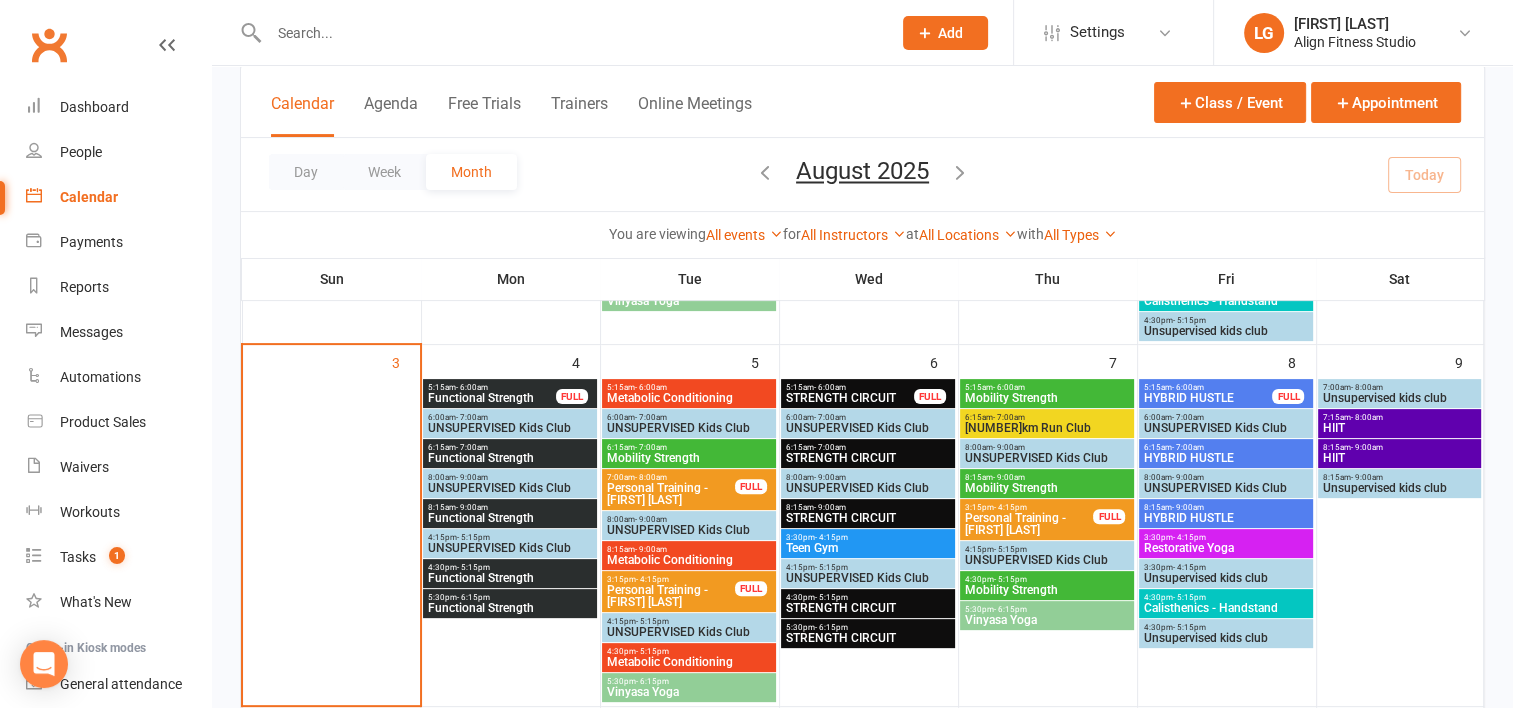 click on "Metabolic Conditioning" at bounding box center (689, 560) 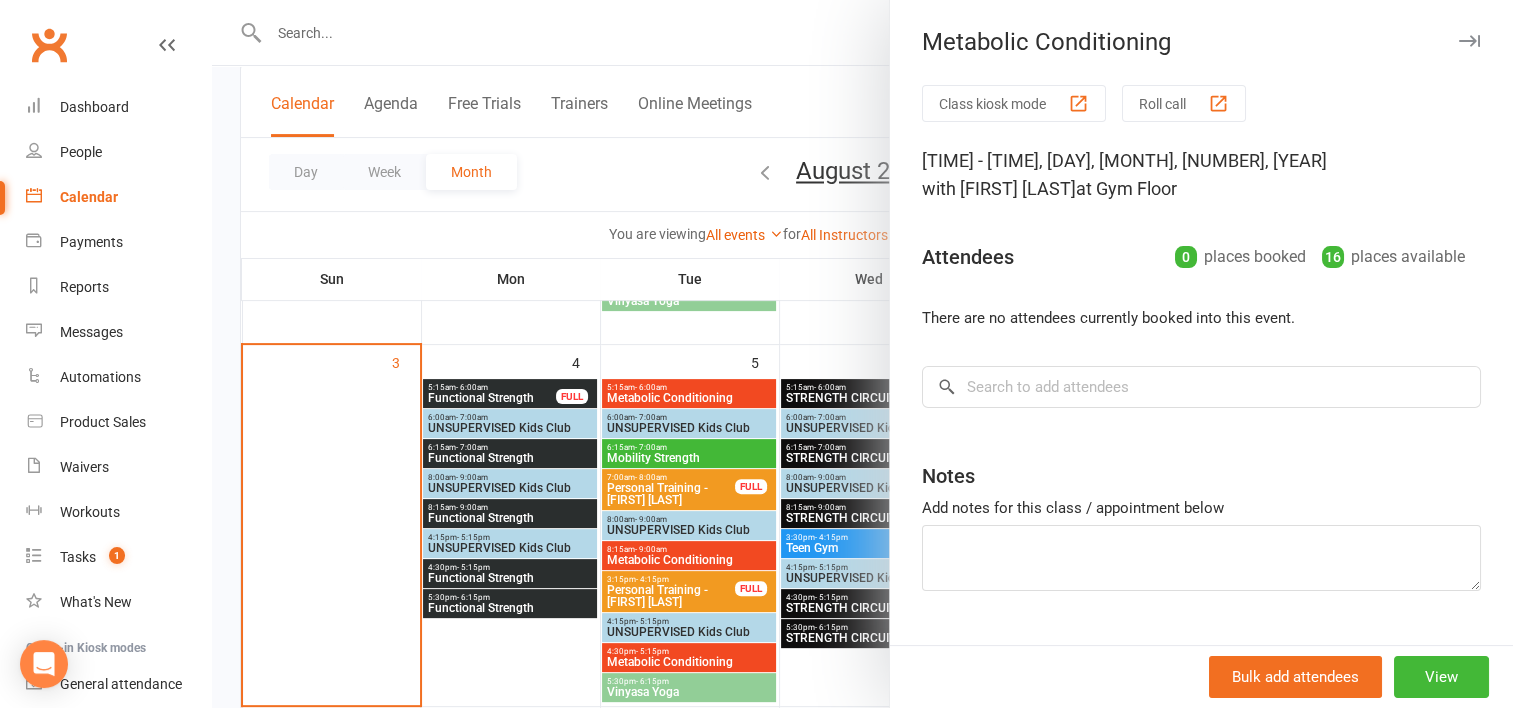 click at bounding box center (862, 354) 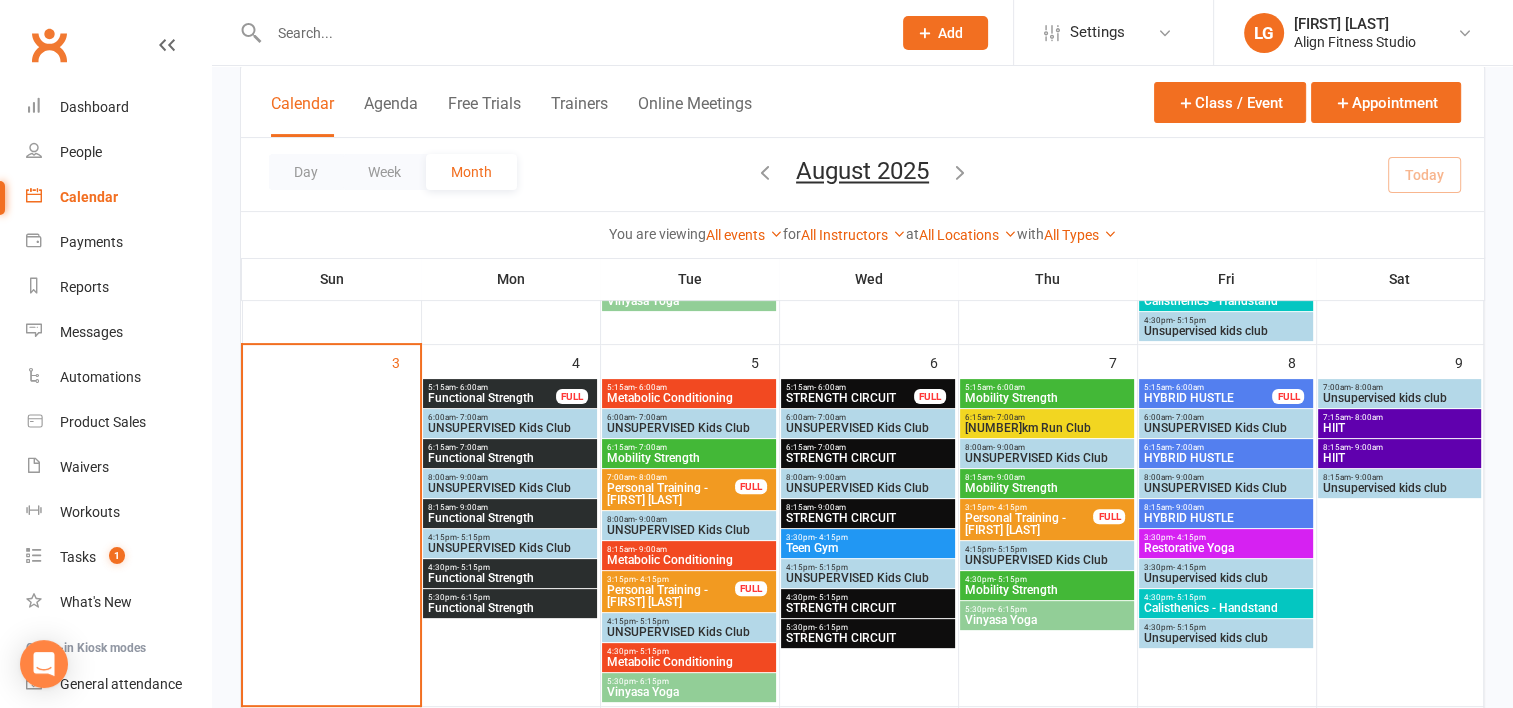 click on "Mobility Strength" at bounding box center [689, 458] 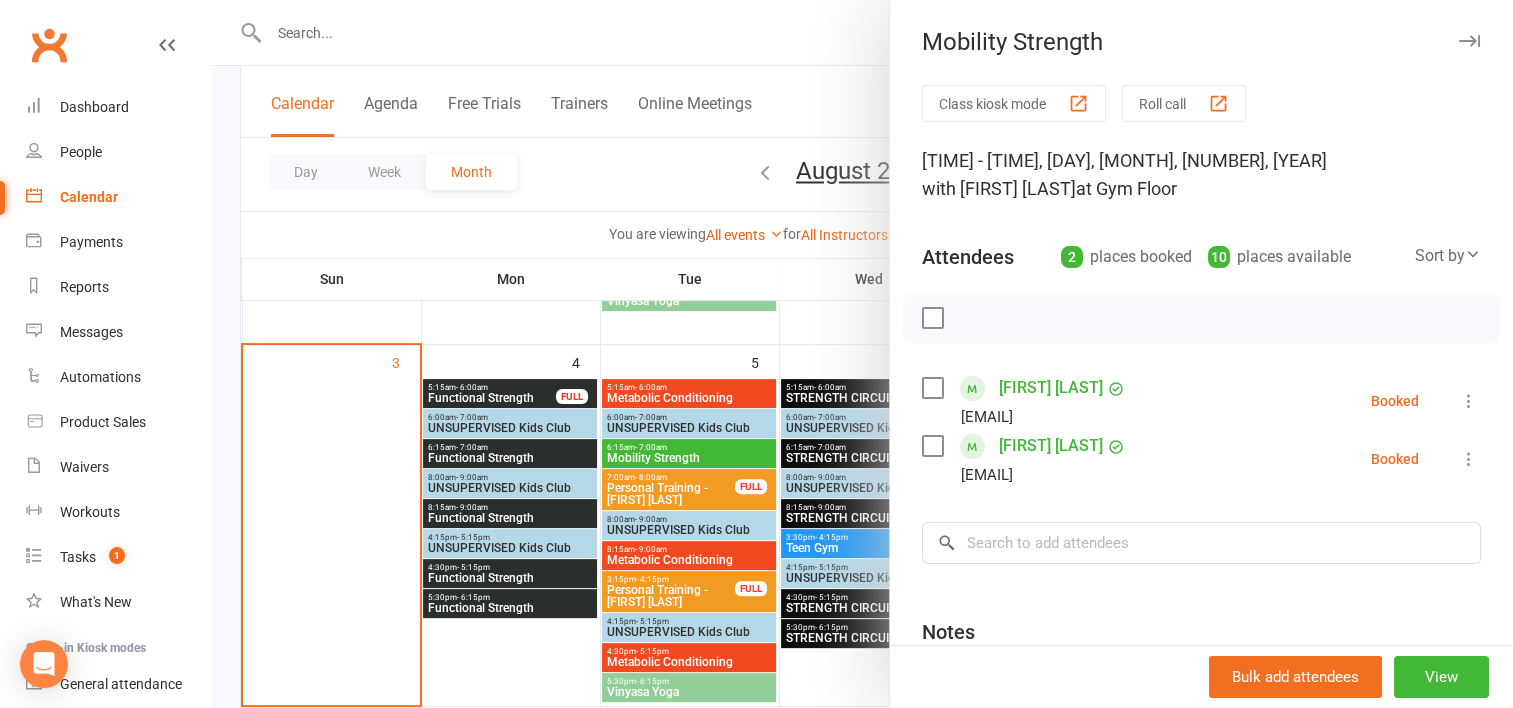 click at bounding box center (862, 354) 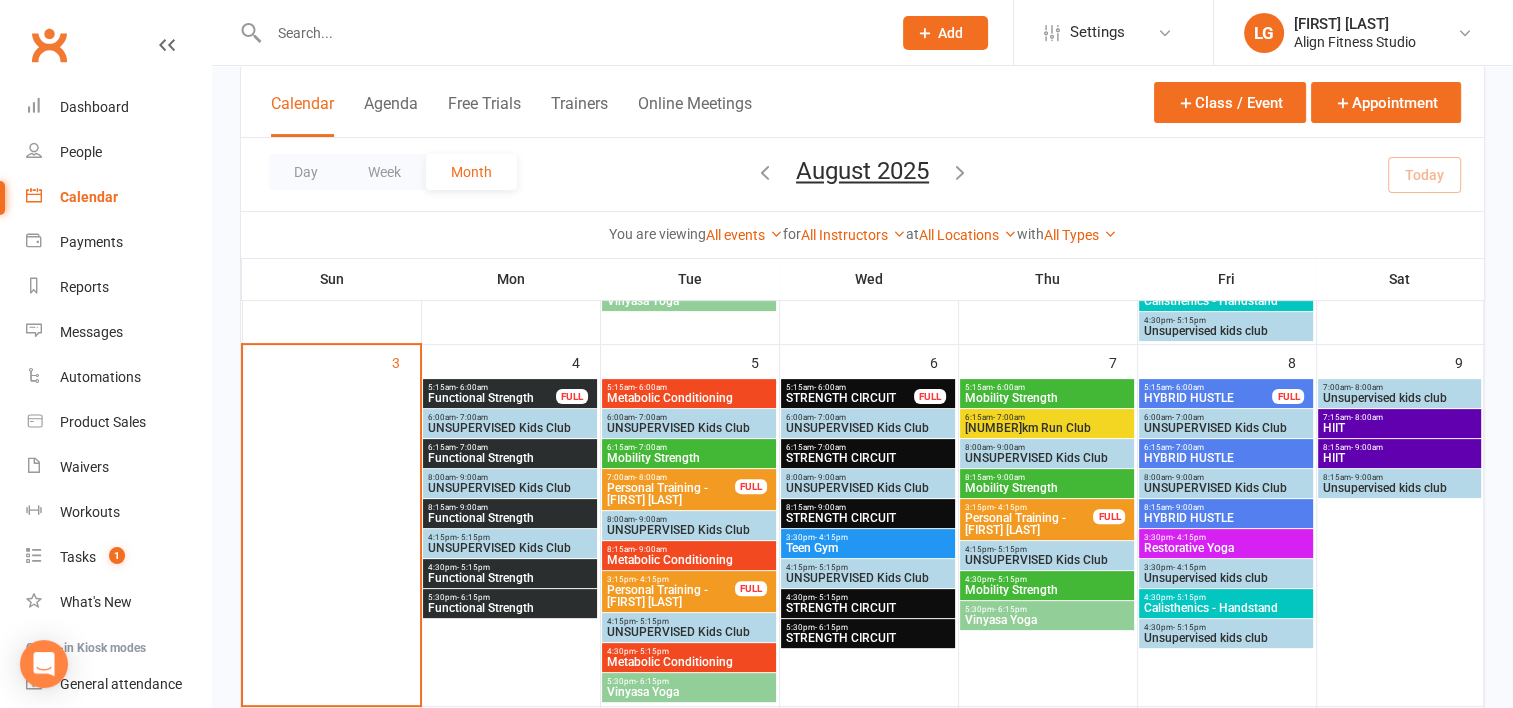 click on "Metabolic Conditioning" at bounding box center [689, 398] 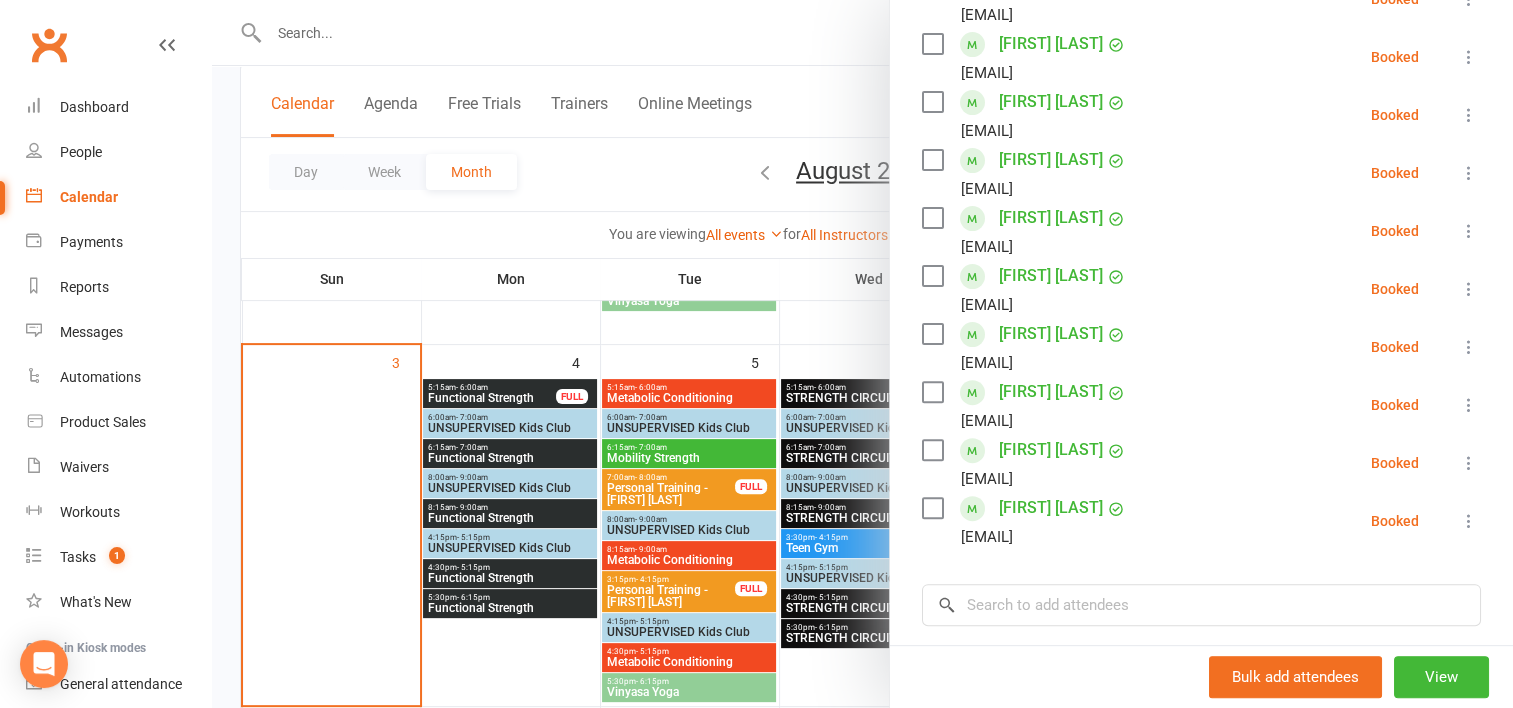 scroll, scrollTop: 600, scrollLeft: 0, axis: vertical 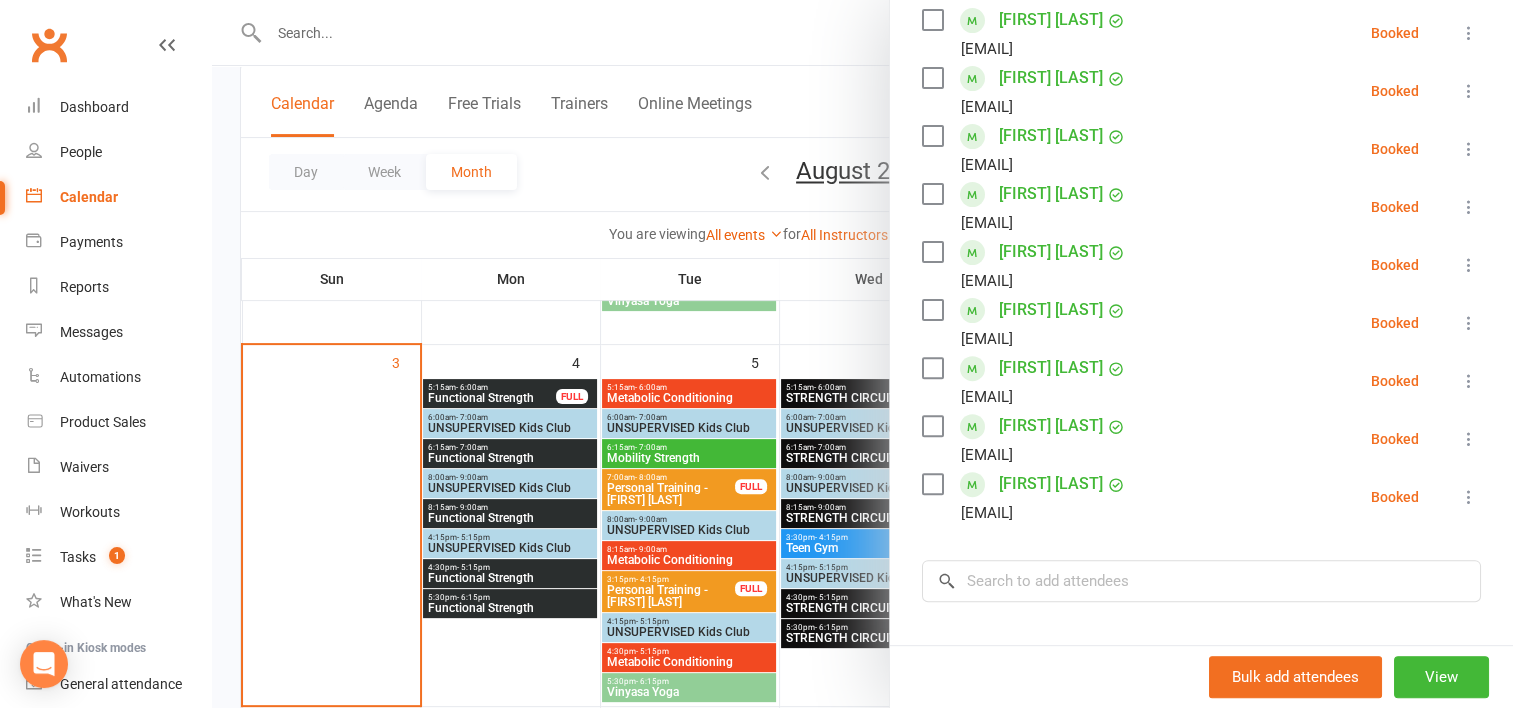 click at bounding box center (862, 354) 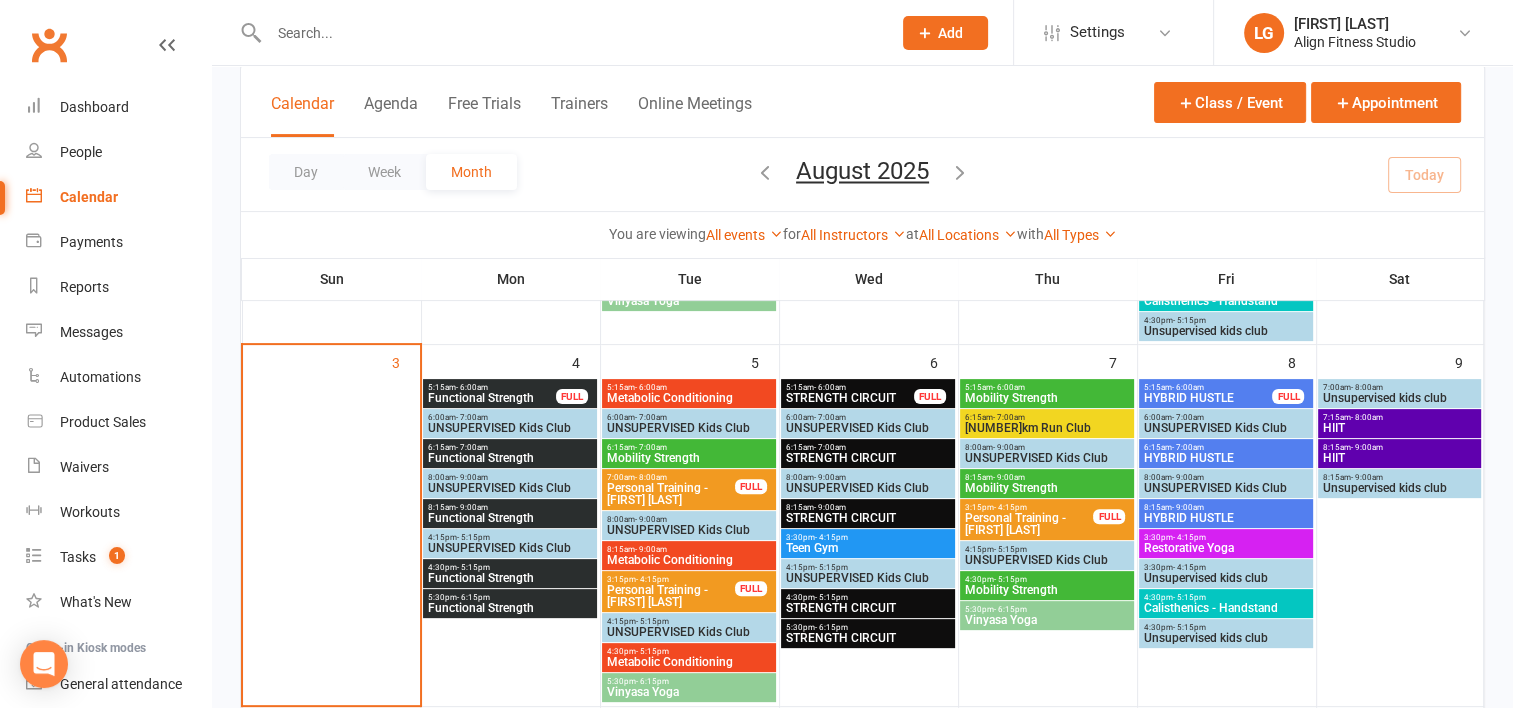 click on "- 6:00am" at bounding box center [830, 387] 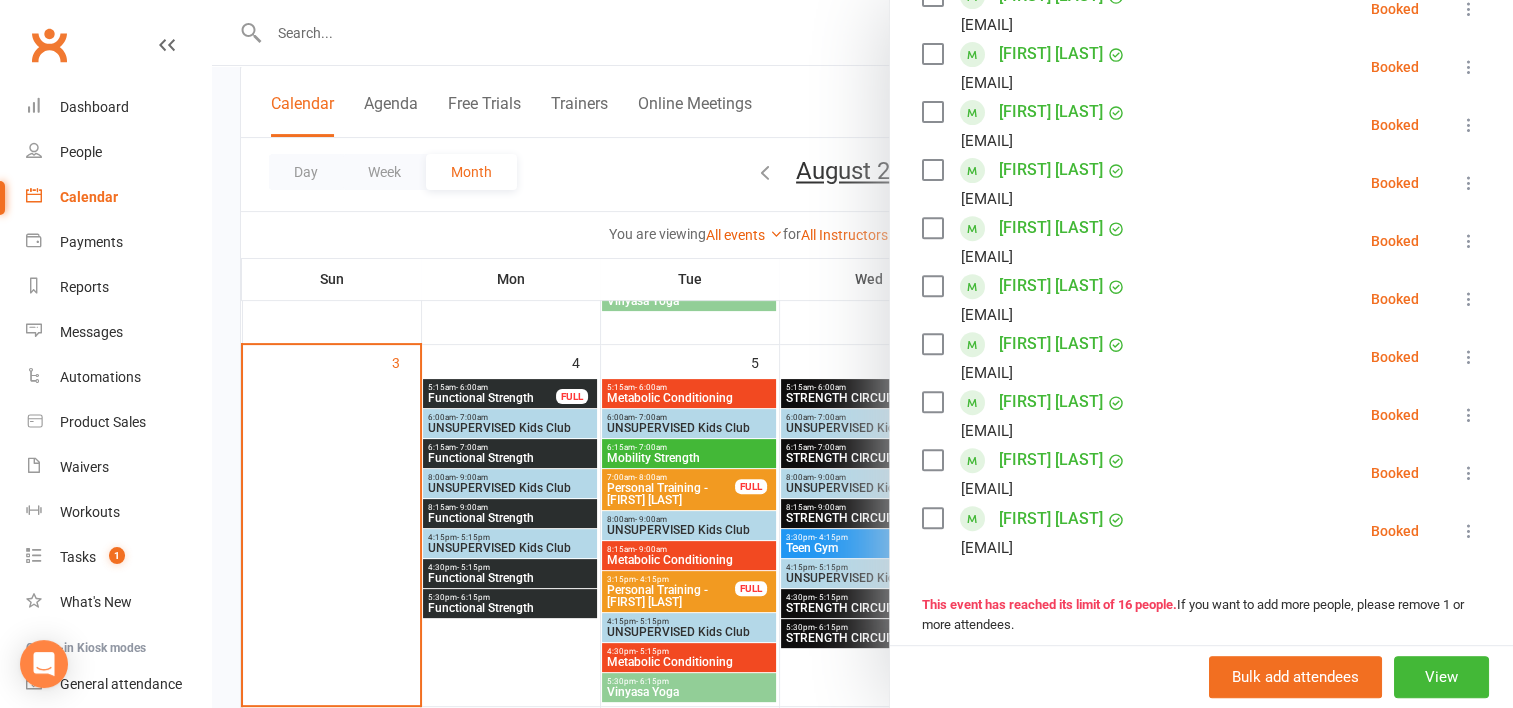 scroll, scrollTop: 775, scrollLeft: 0, axis: vertical 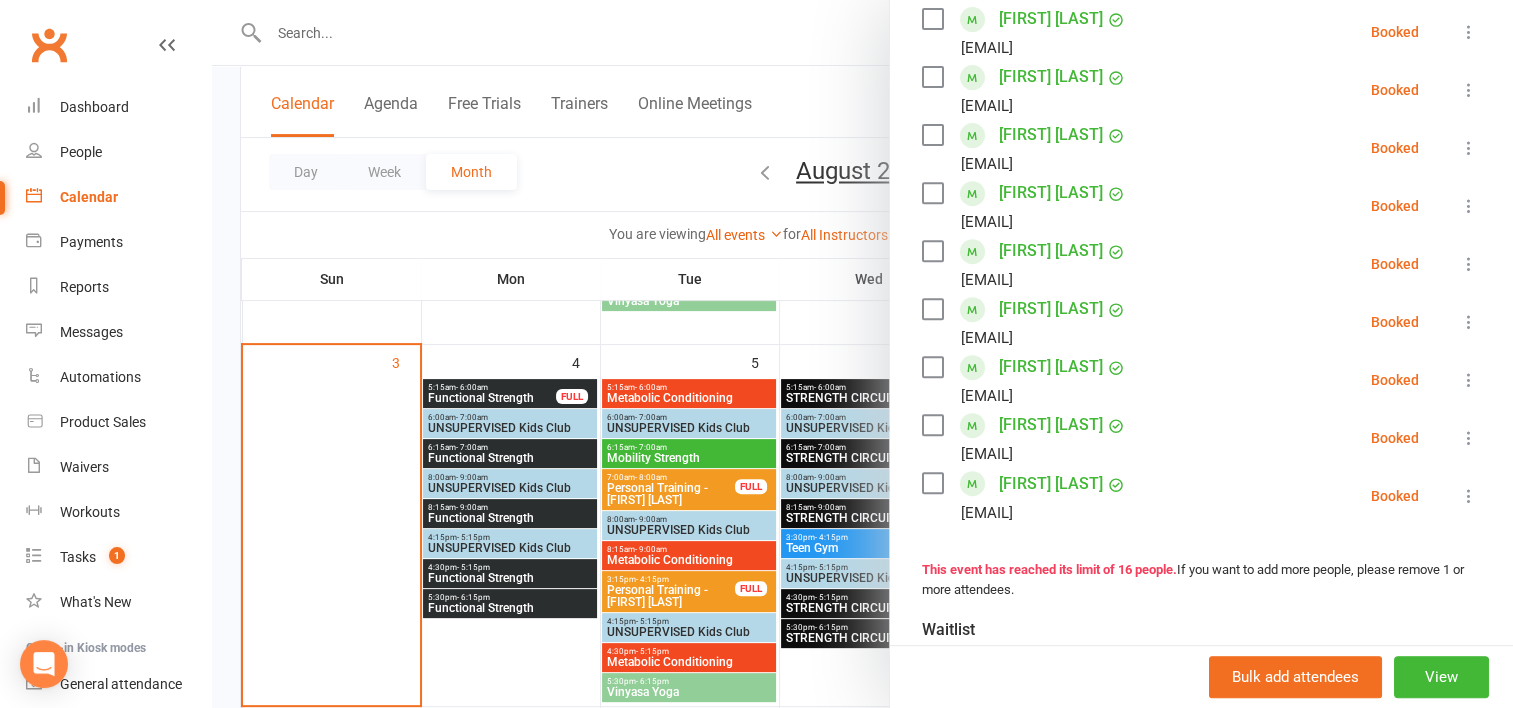 click at bounding box center [862, 354] 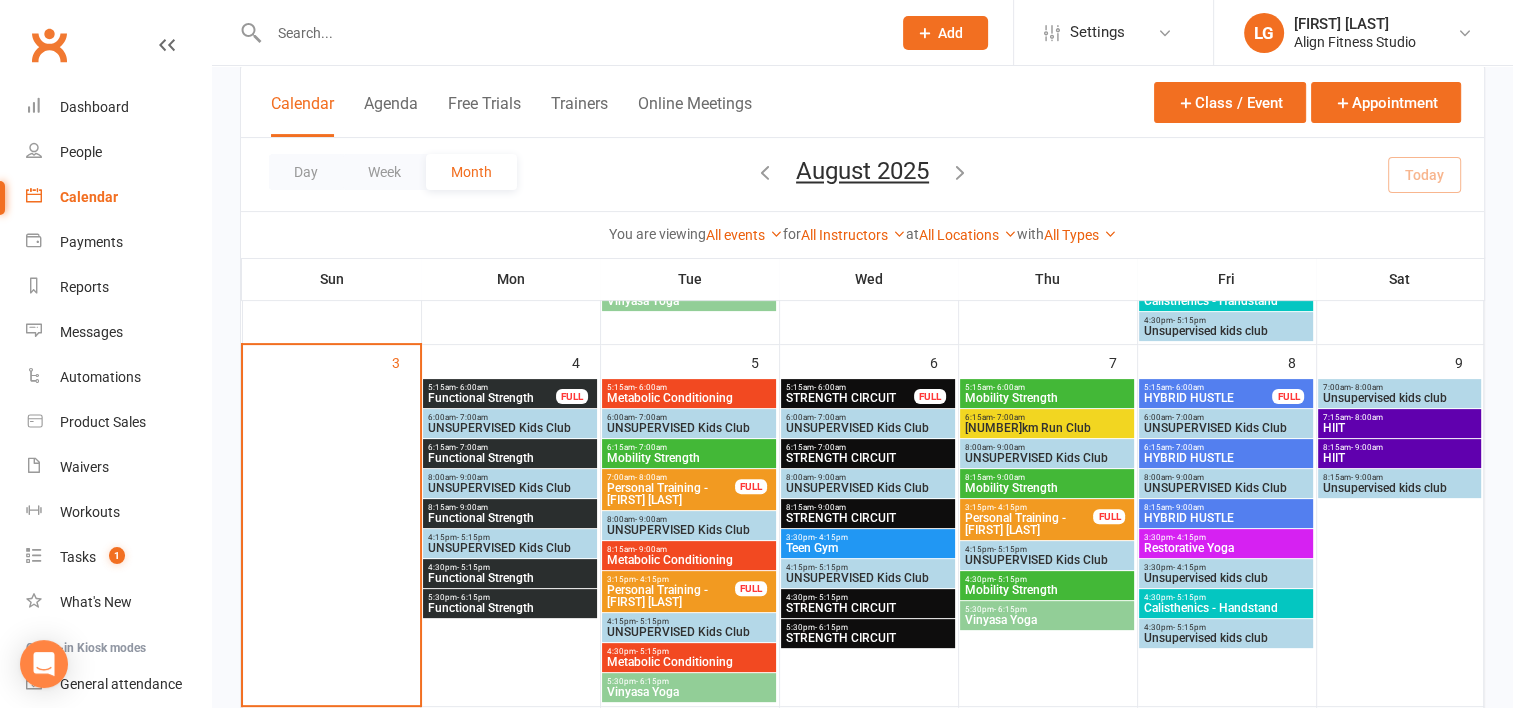 click on "STRENGTH CIRCUIT" at bounding box center (868, 458) 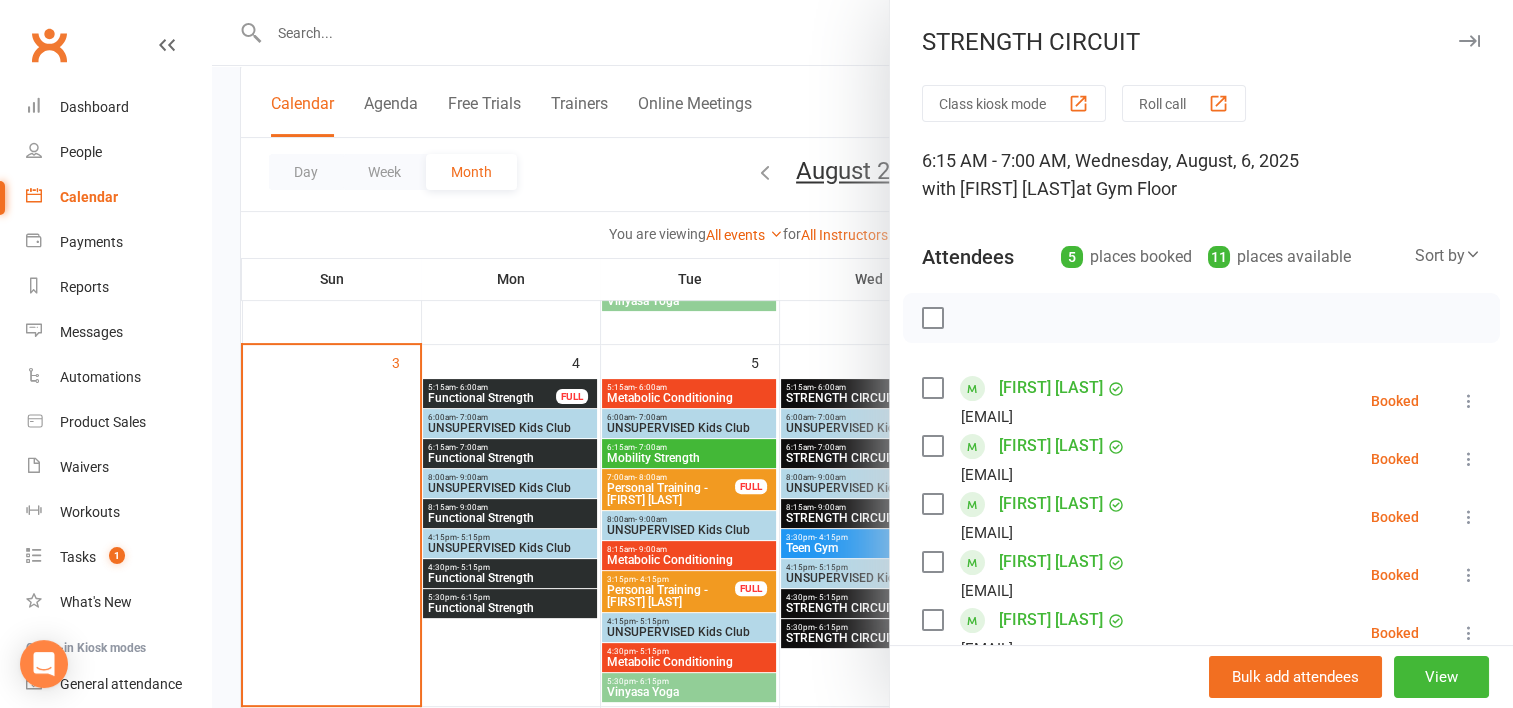 scroll, scrollTop: 160, scrollLeft: 0, axis: vertical 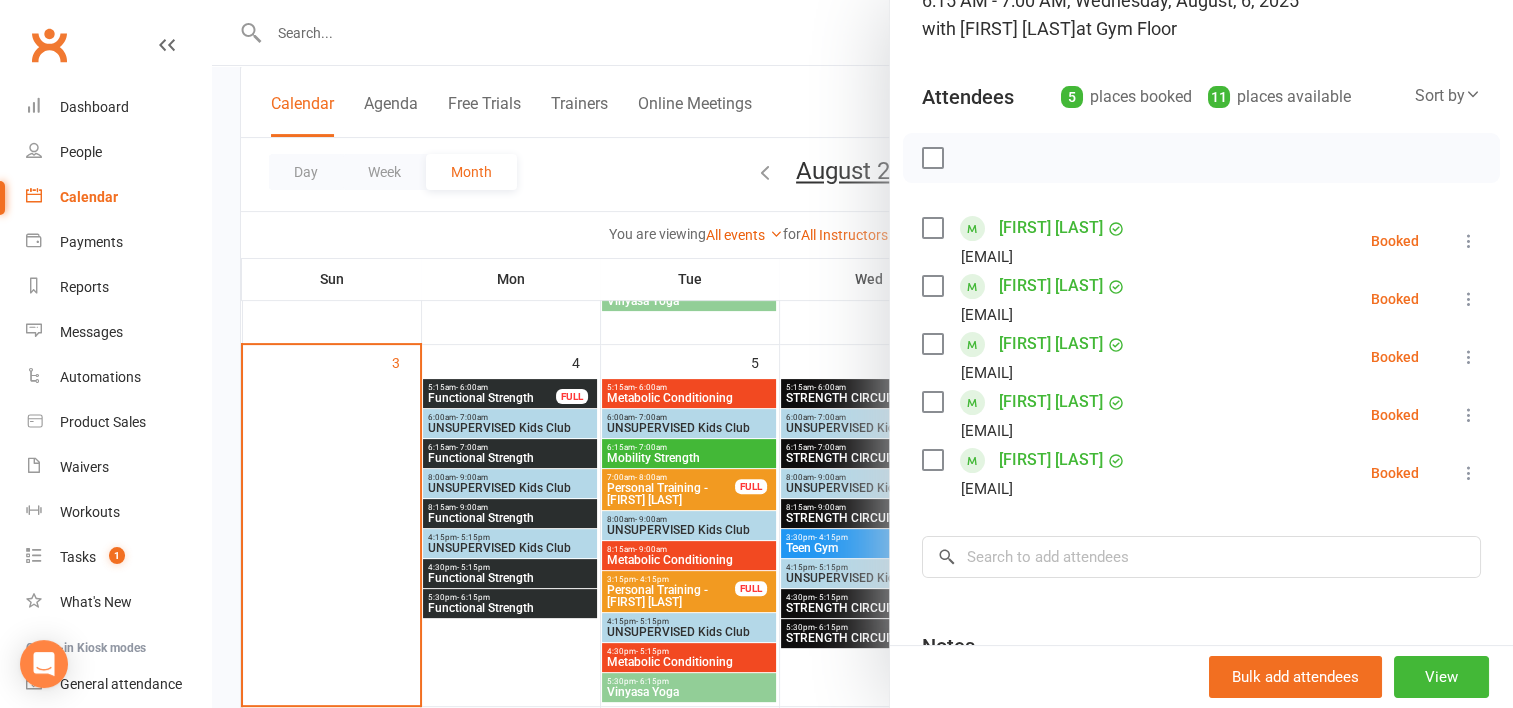 click at bounding box center [862, 354] 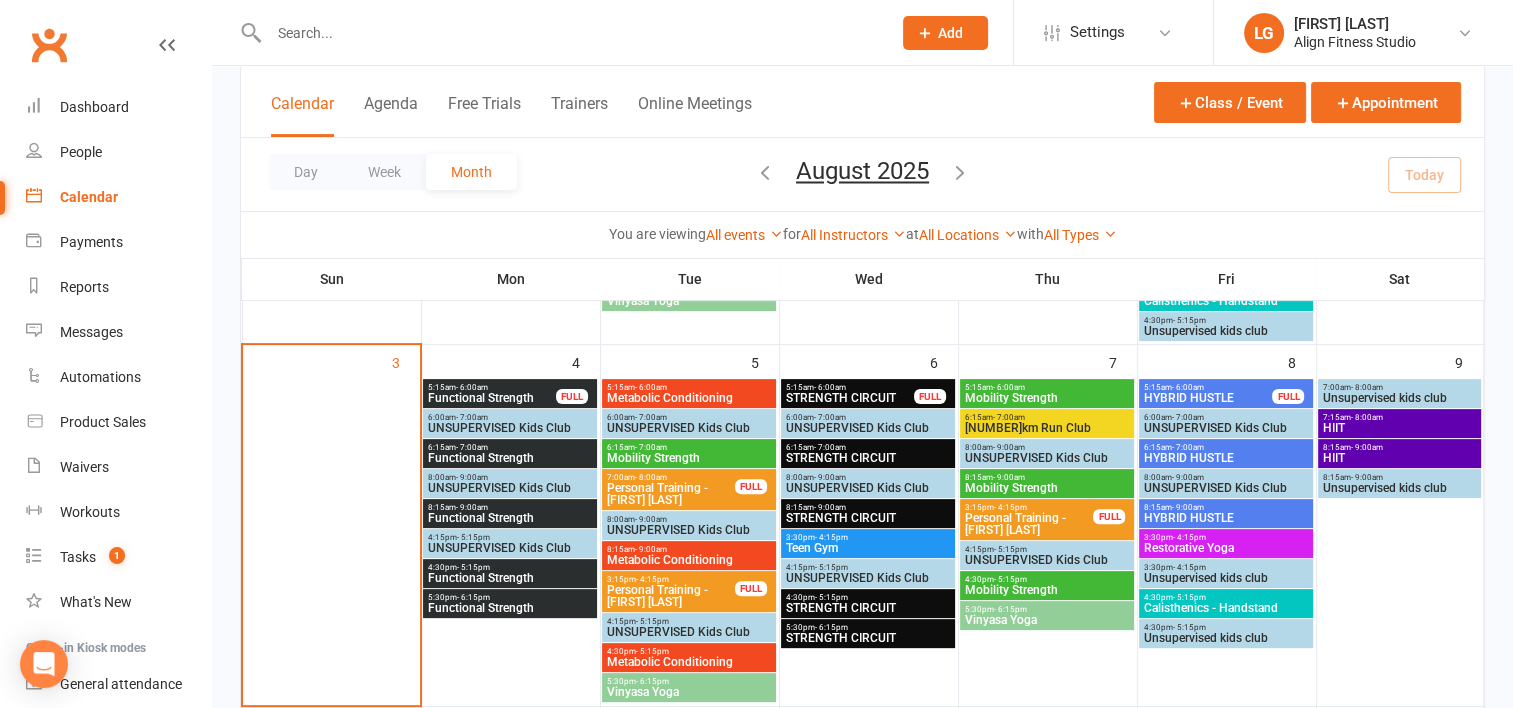 click on "8:15am  - 9:00am" at bounding box center [868, 507] 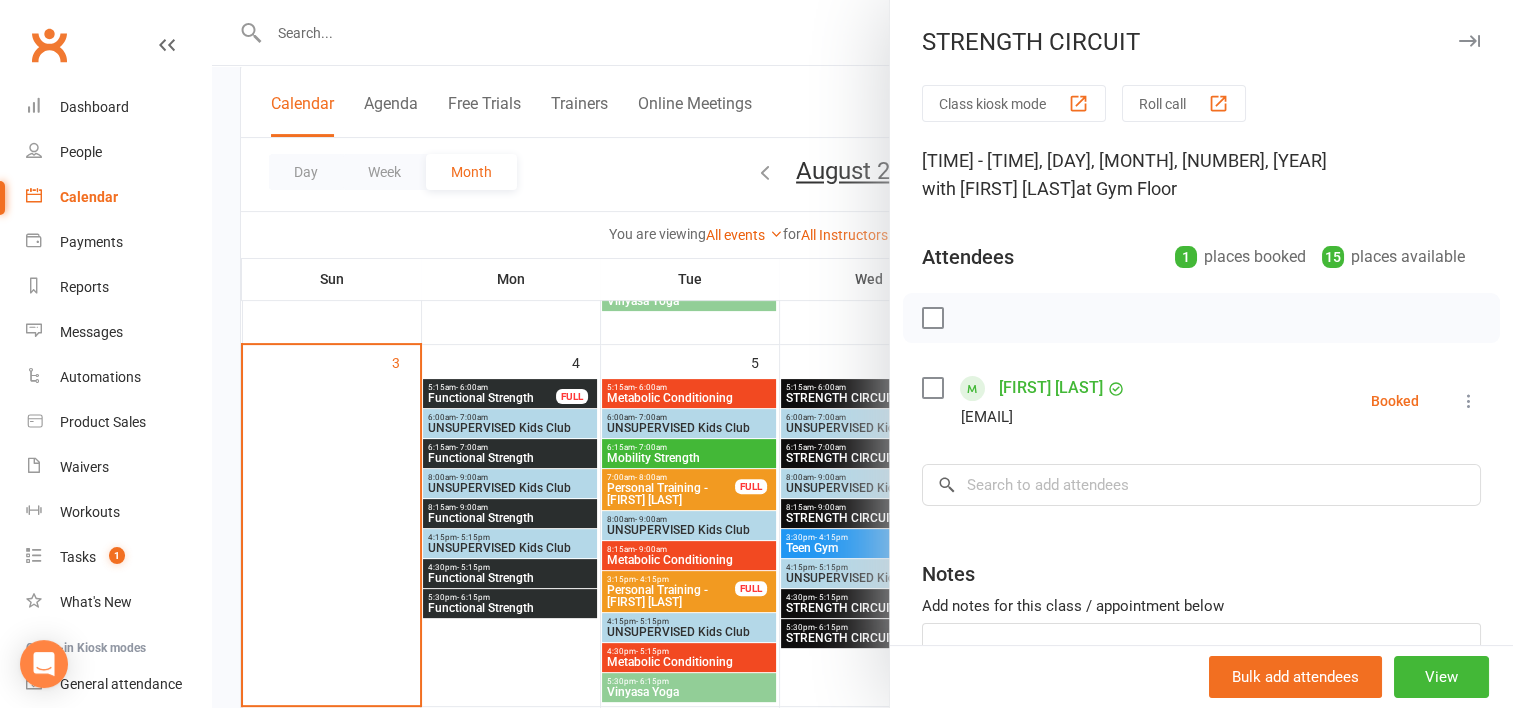 click at bounding box center (862, 354) 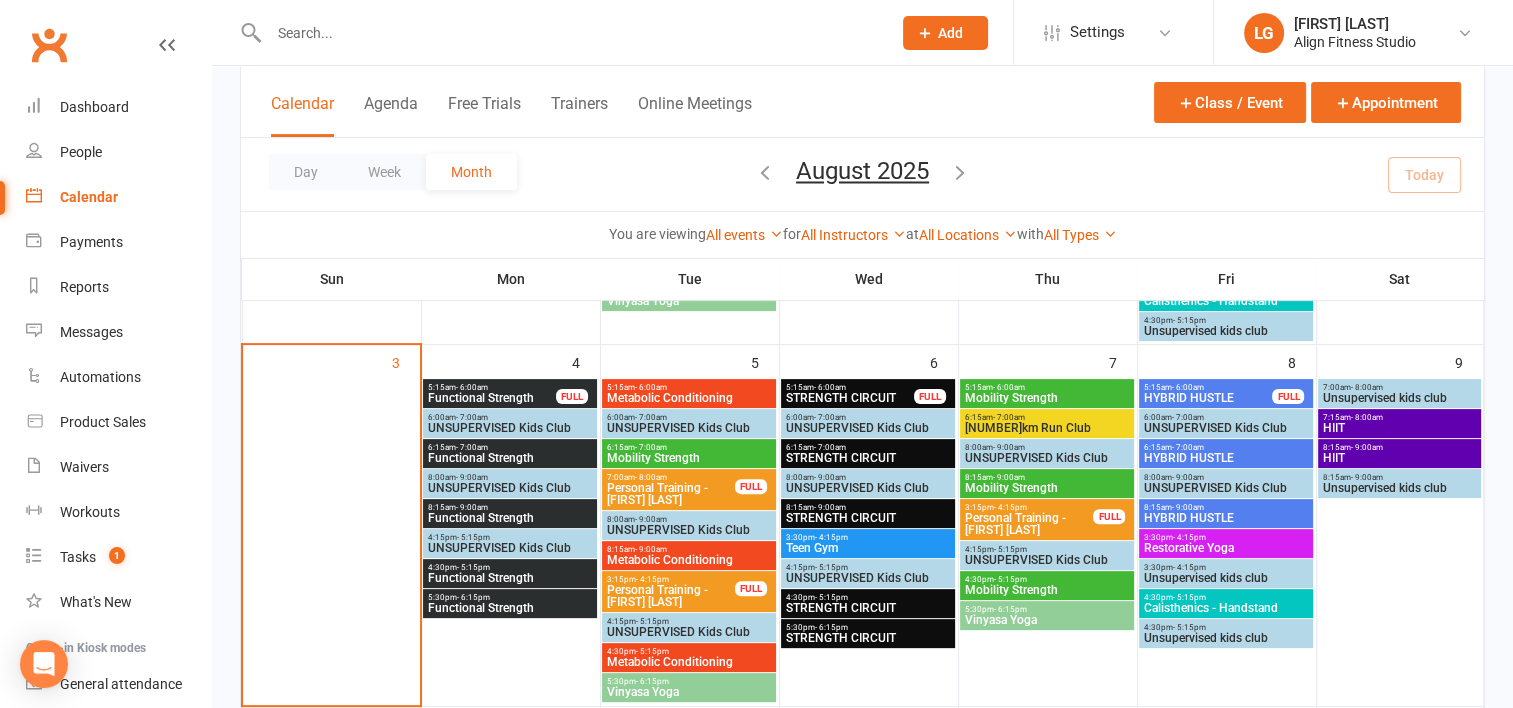 click on "STRENGTH CIRCUIT" at bounding box center [868, 608] 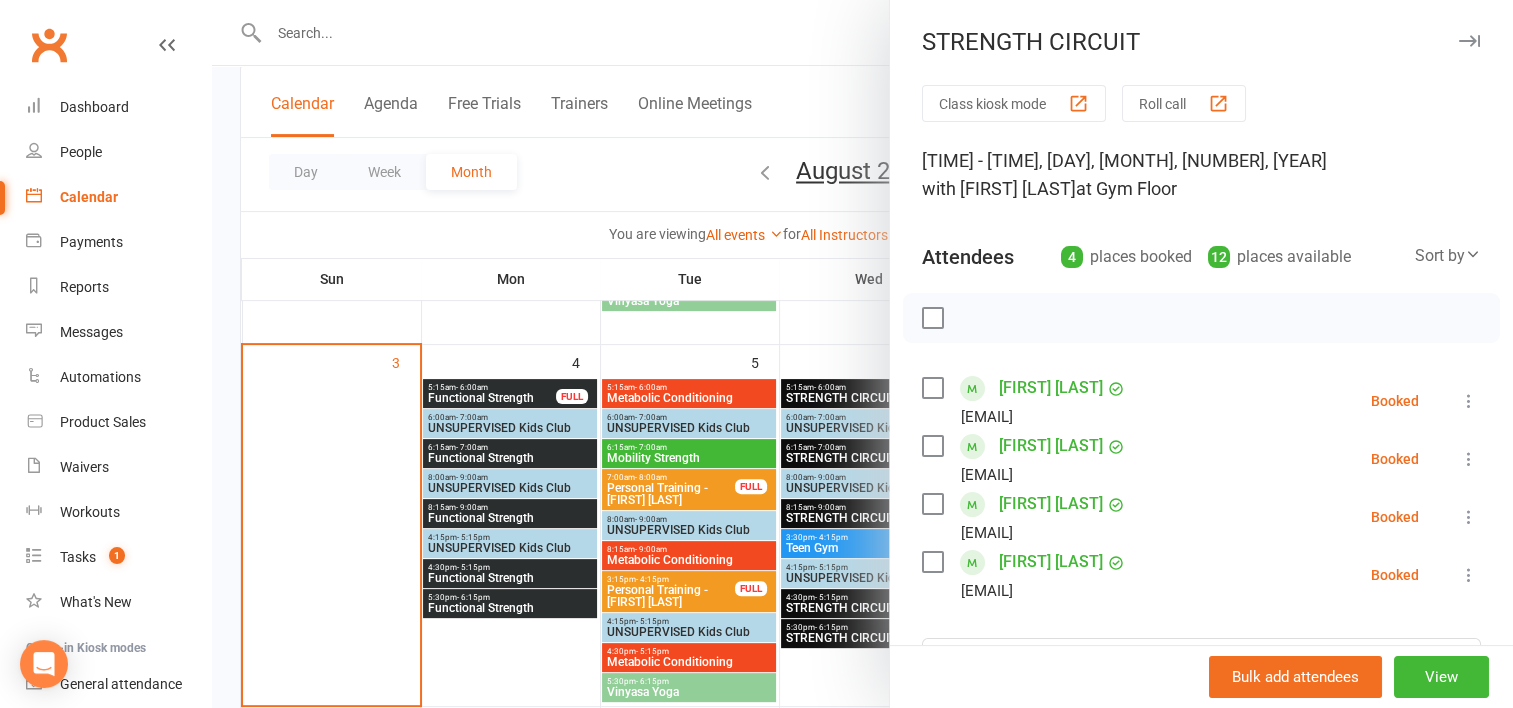 click at bounding box center (862, 354) 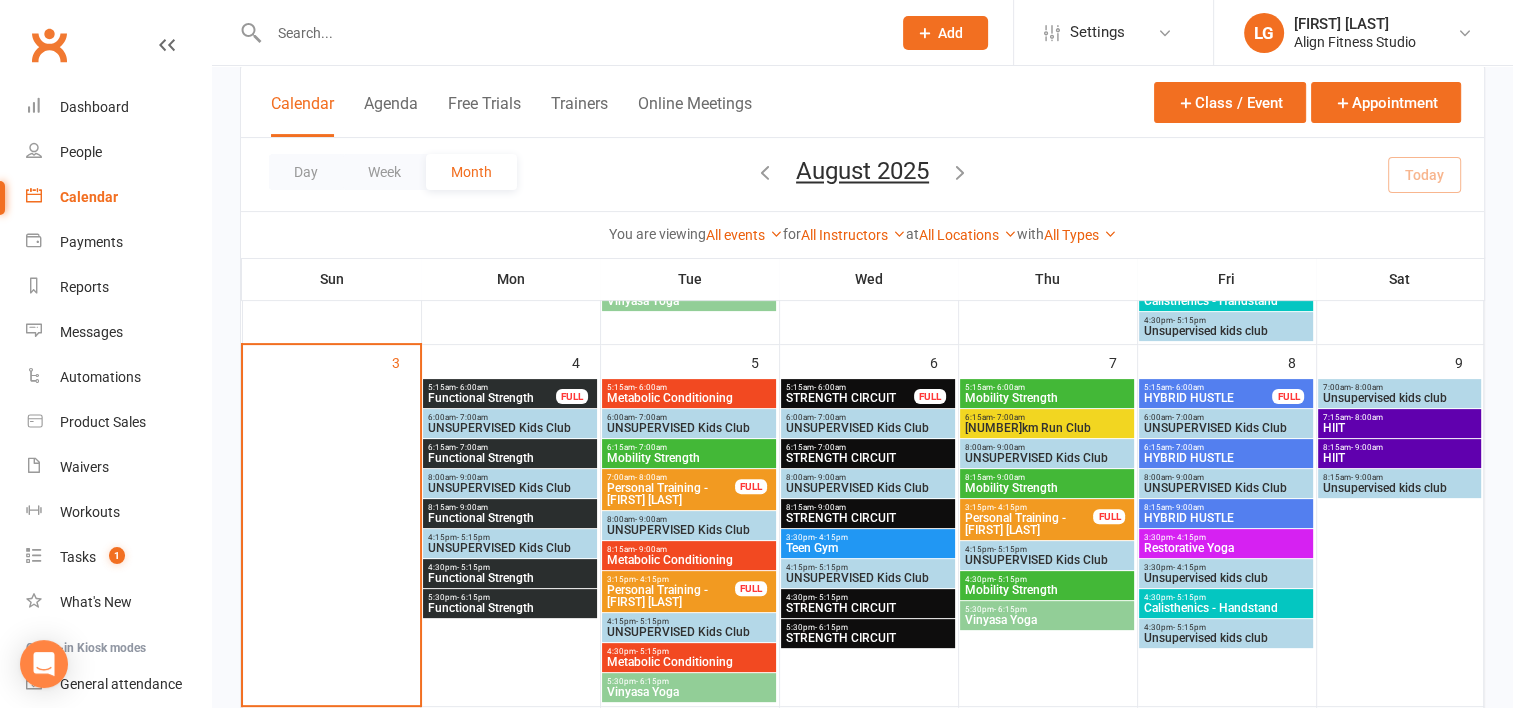 click on "STRENGTH CIRCUIT" at bounding box center [868, 638] 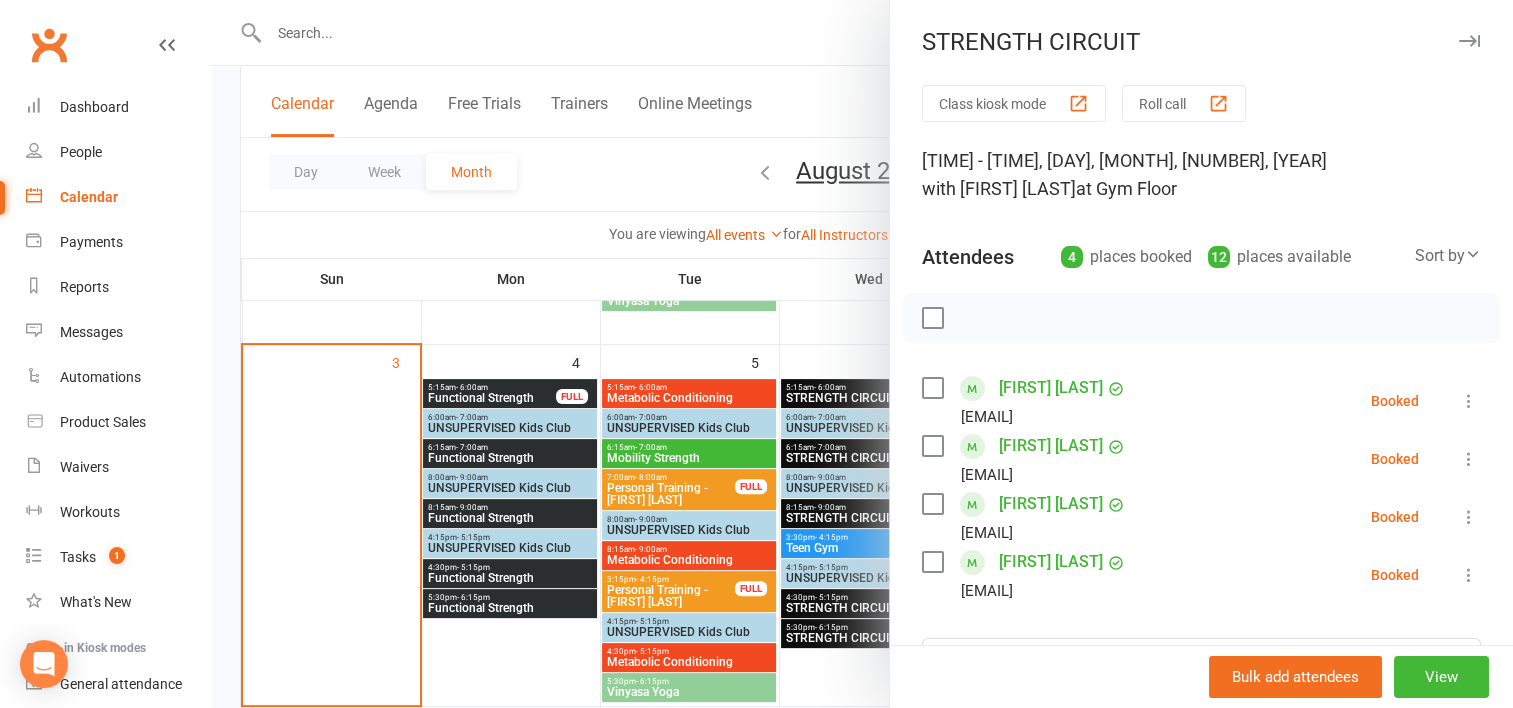 click at bounding box center [862, 354] 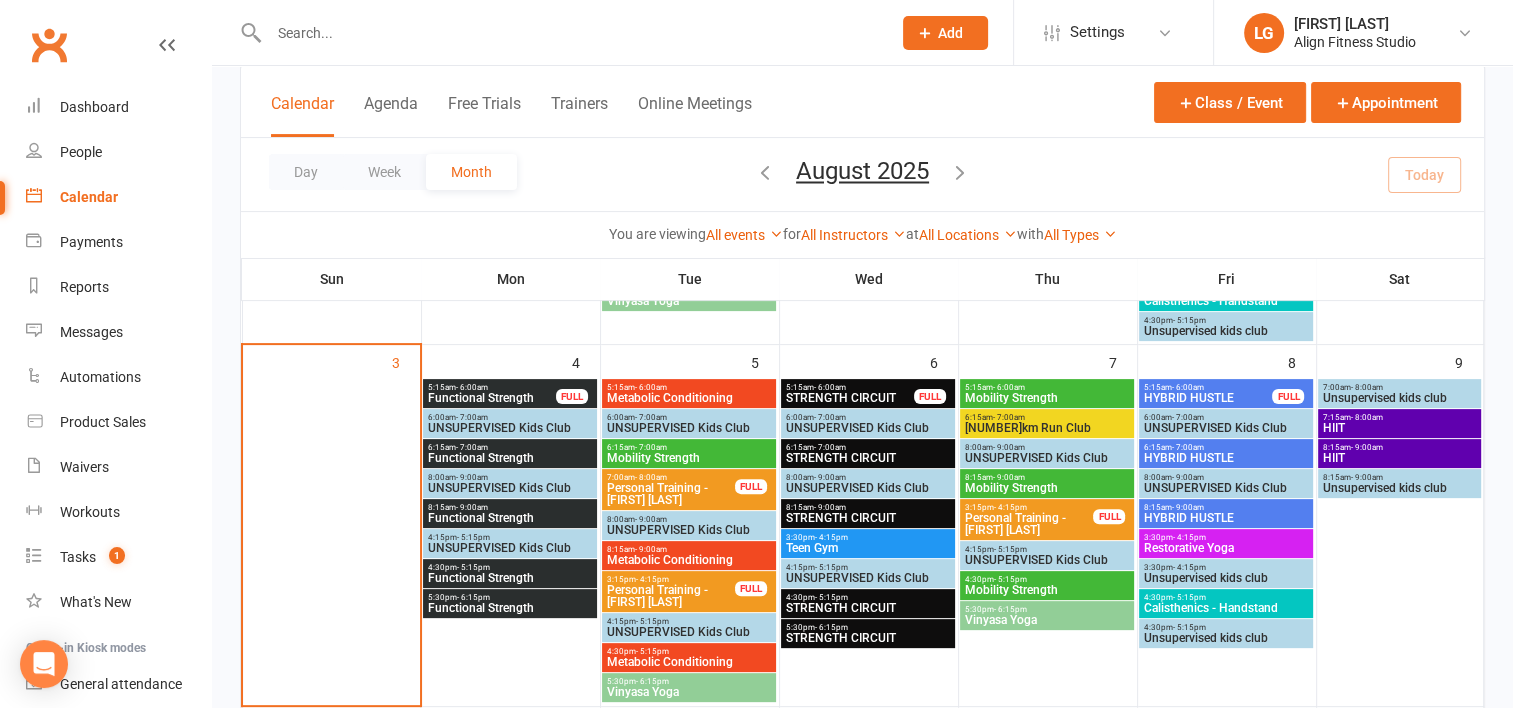 click on "5:15am  - 6:00am Mobility Strength" at bounding box center (1047, 393) 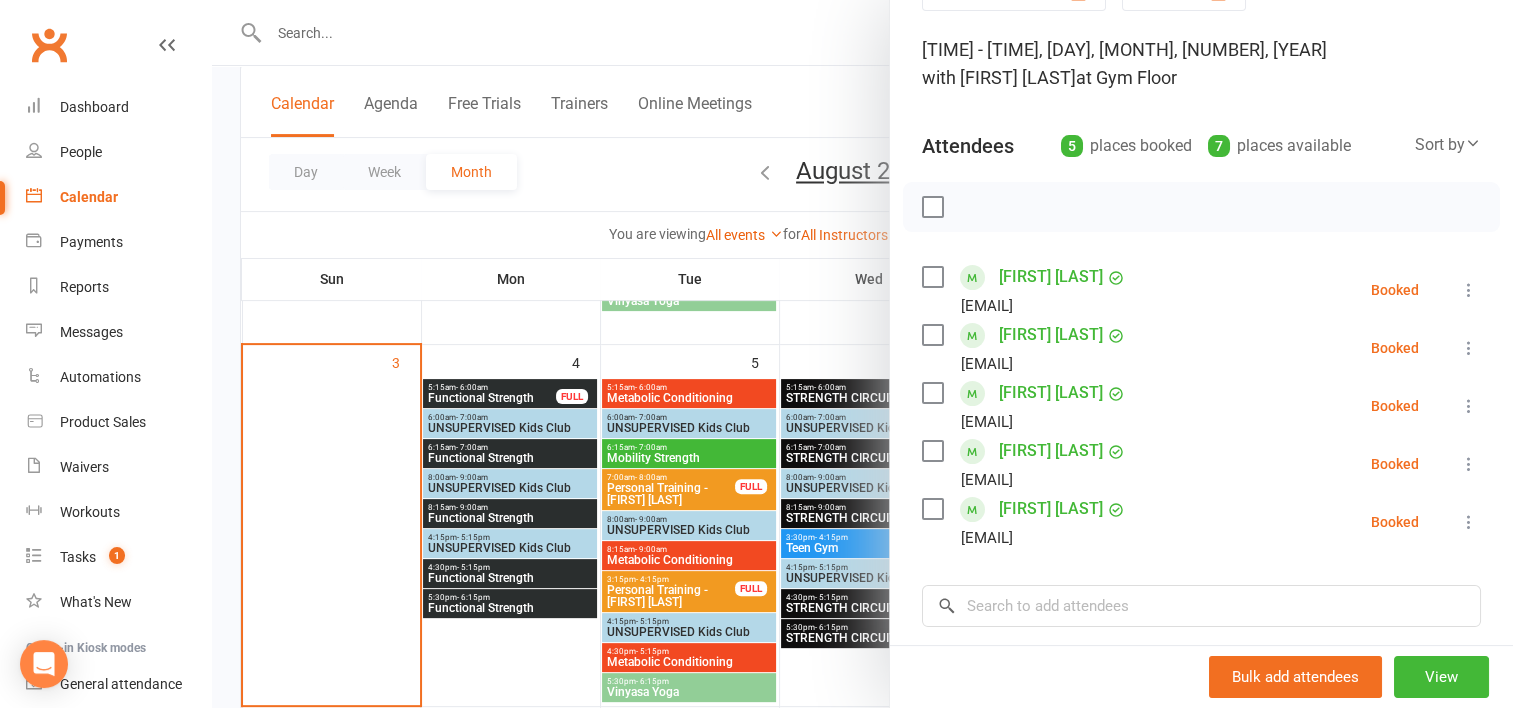 scroll, scrollTop: 112, scrollLeft: 0, axis: vertical 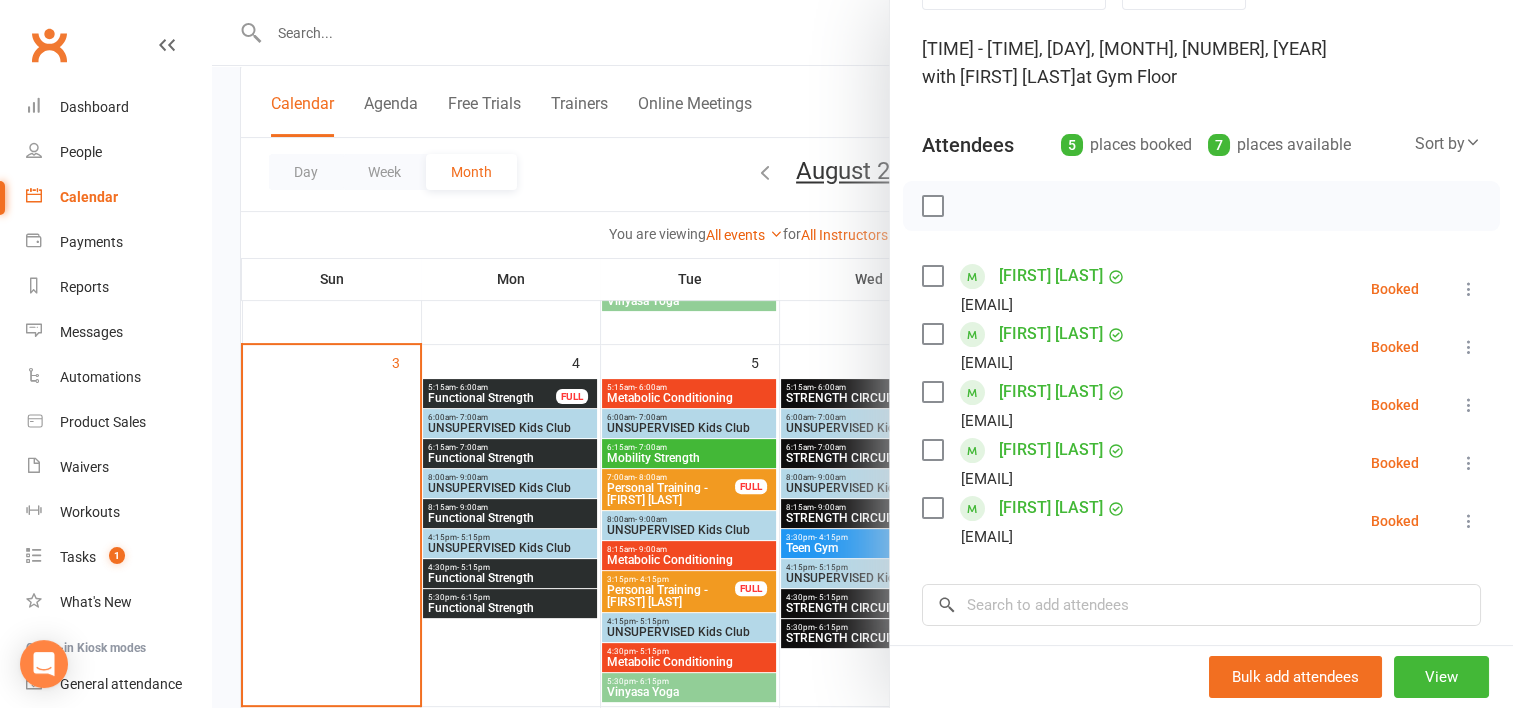 click at bounding box center (862, 354) 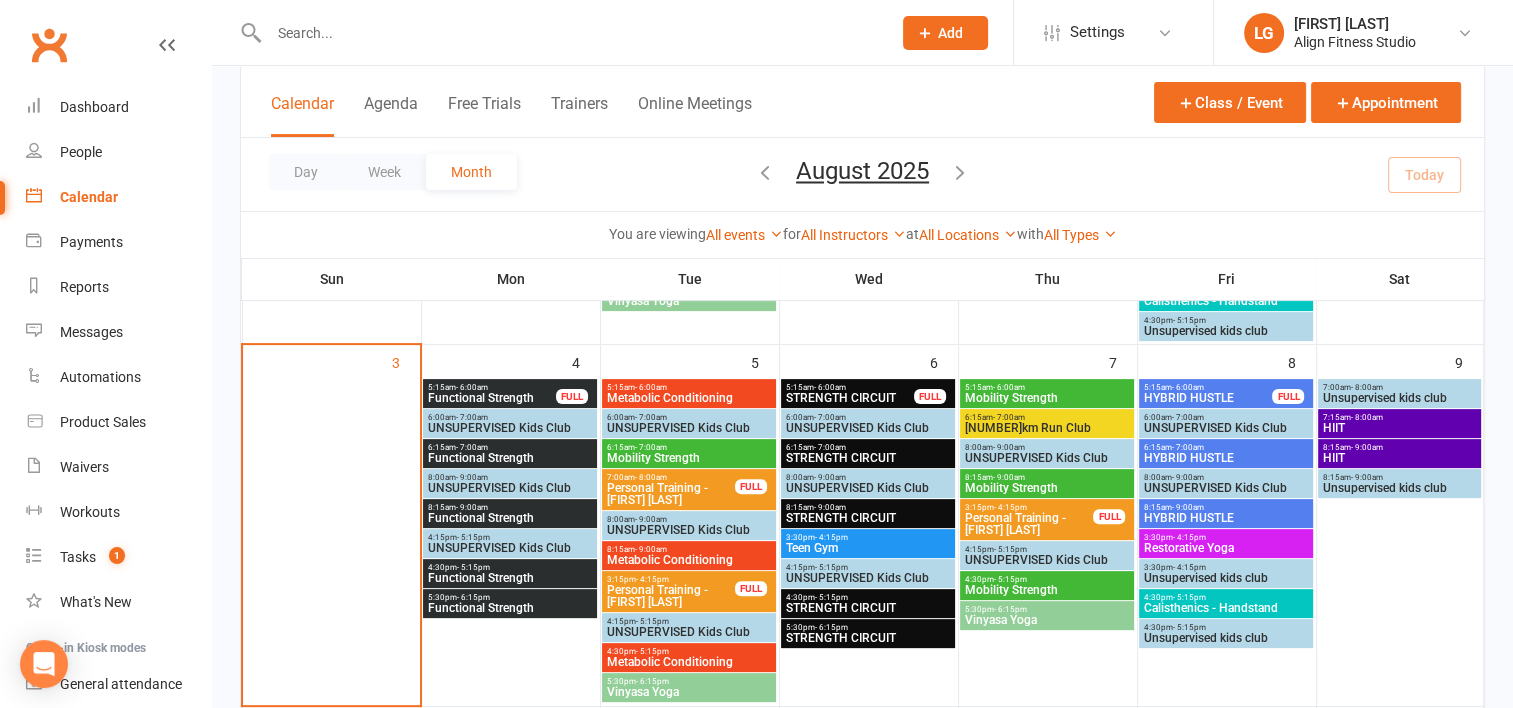 click on "- 4:15pm" at bounding box center [1189, 537] 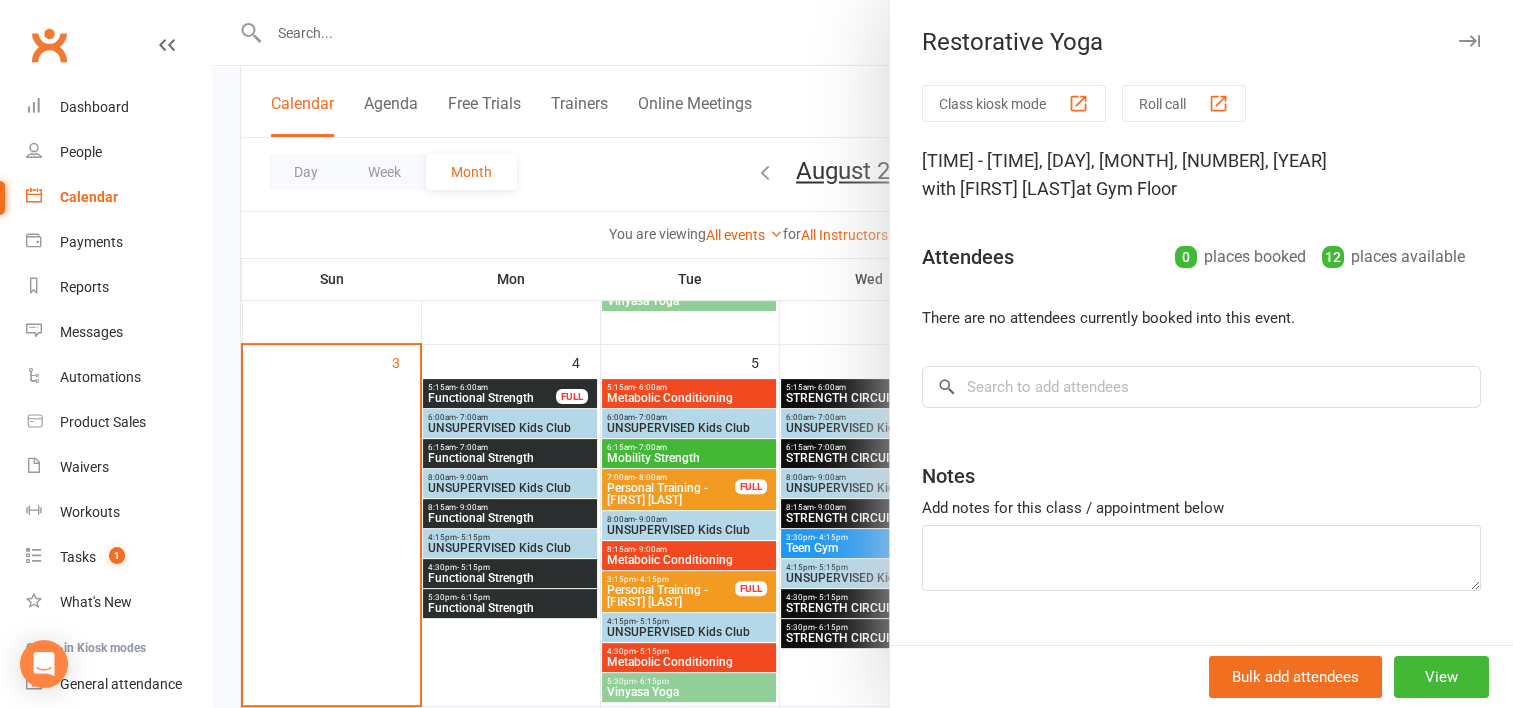 click at bounding box center [862, 354] 